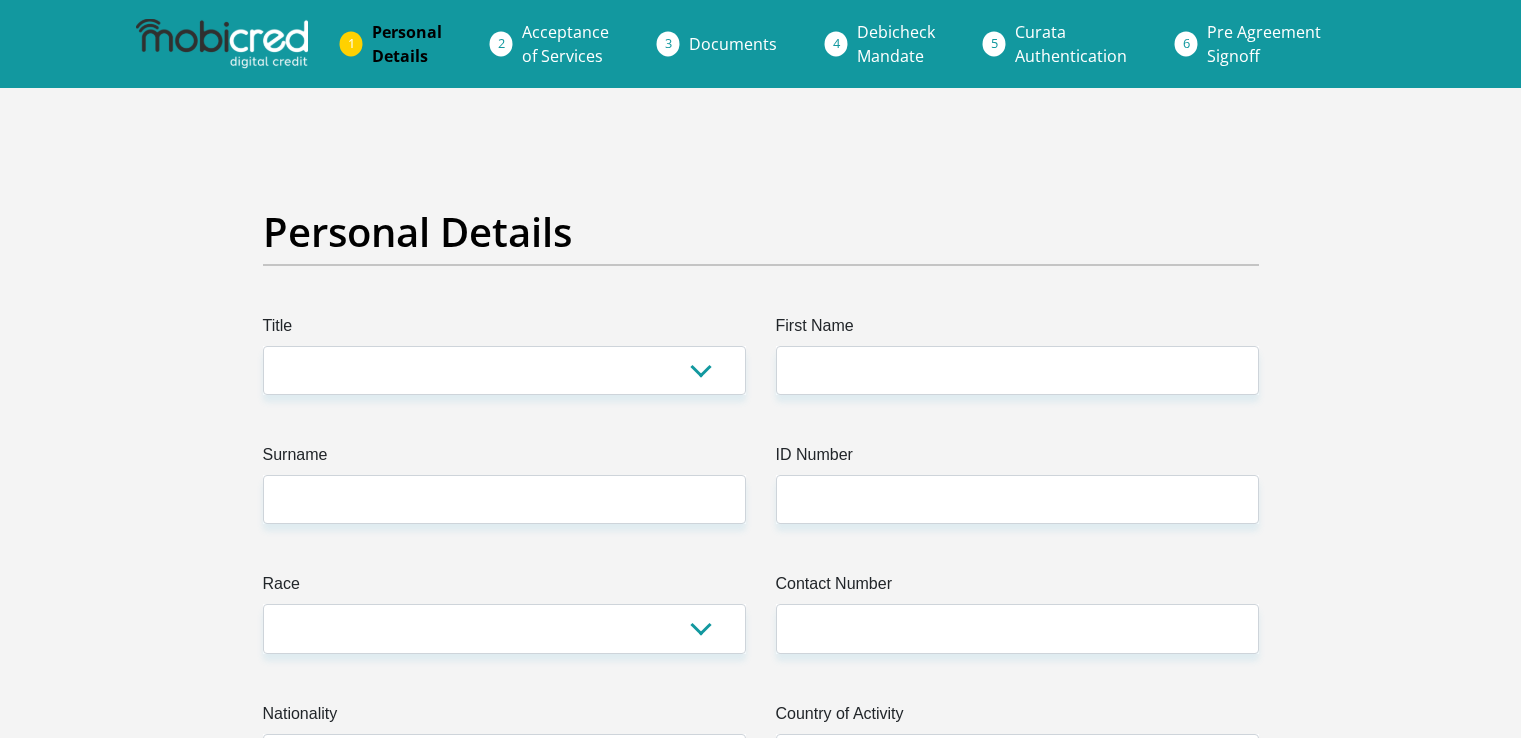scroll, scrollTop: 0, scrollLeft: 0, axis: both 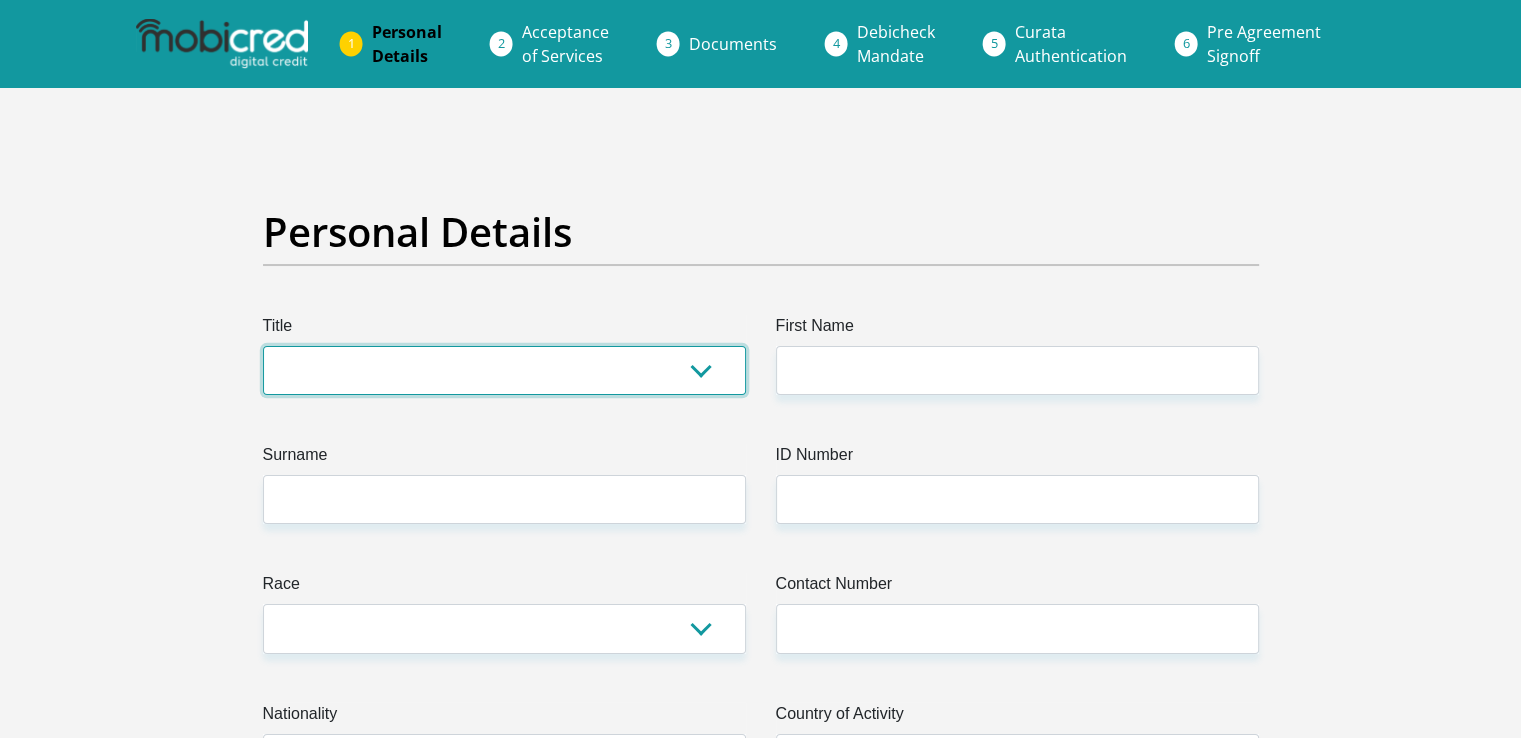 click on "Mr
Ms
Mrs
Dr
Other" at bounding box center (504, 370) 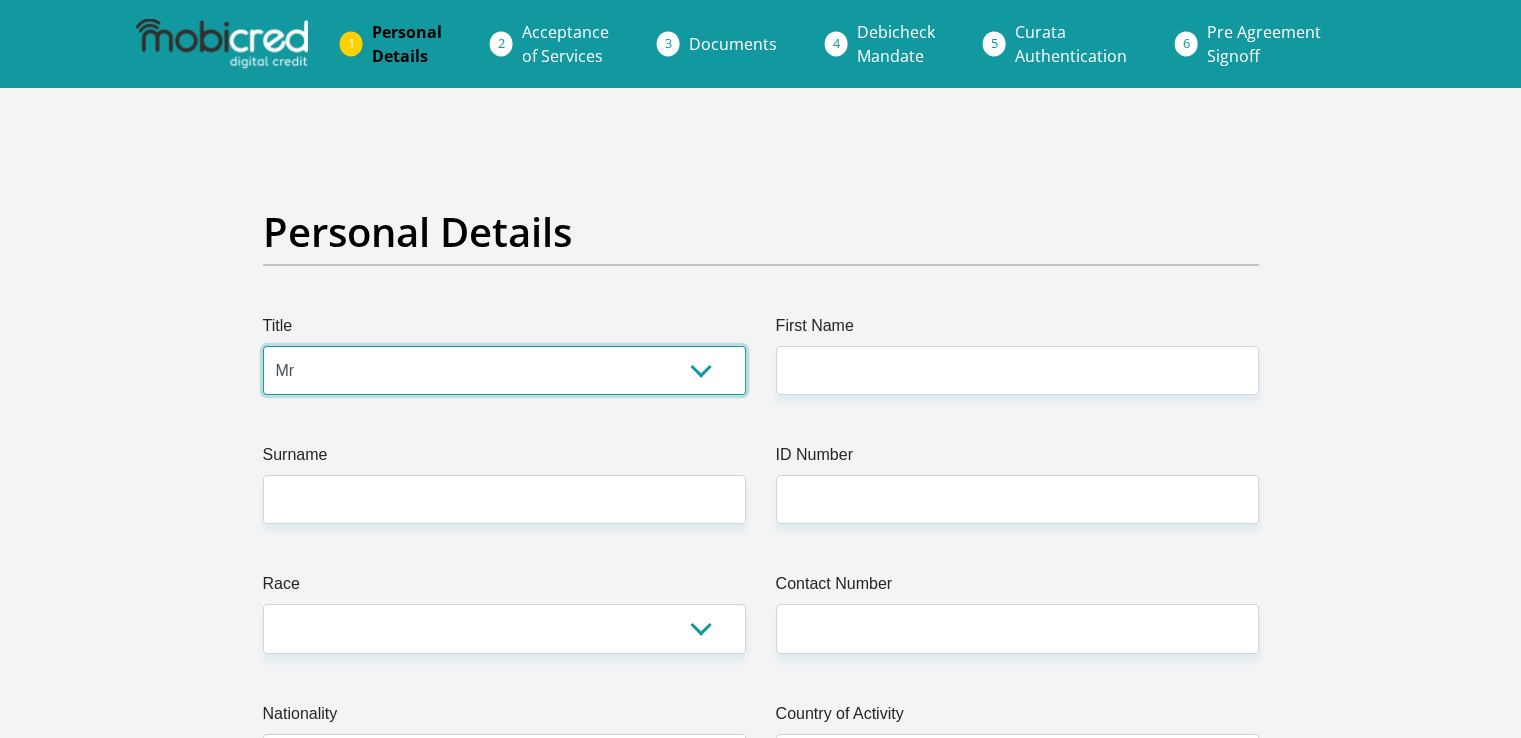 click on "Mr
Ms
Mrs
Dr
Other" at bounding box center (504, 370) 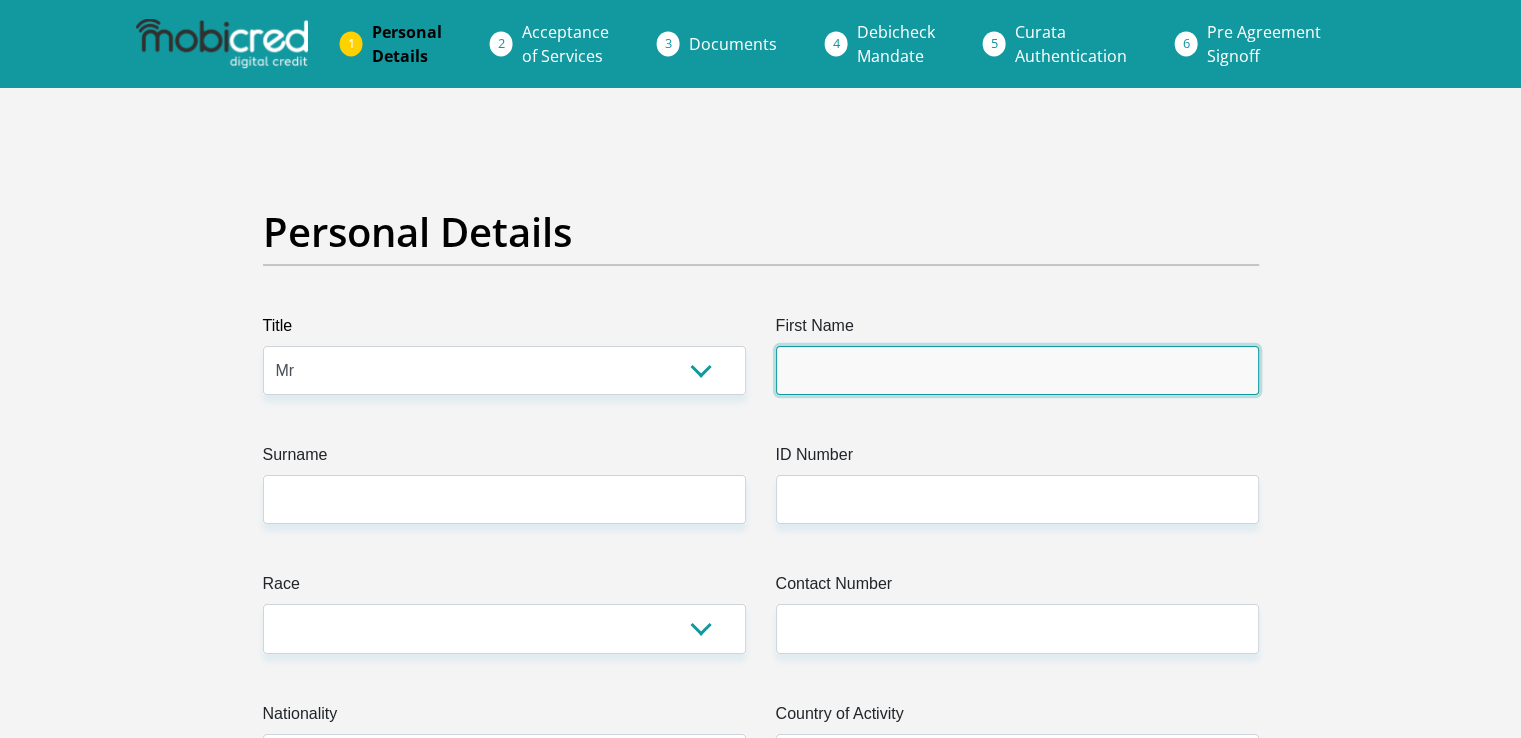 click on "First Name" at bounding box center [1017, 370] 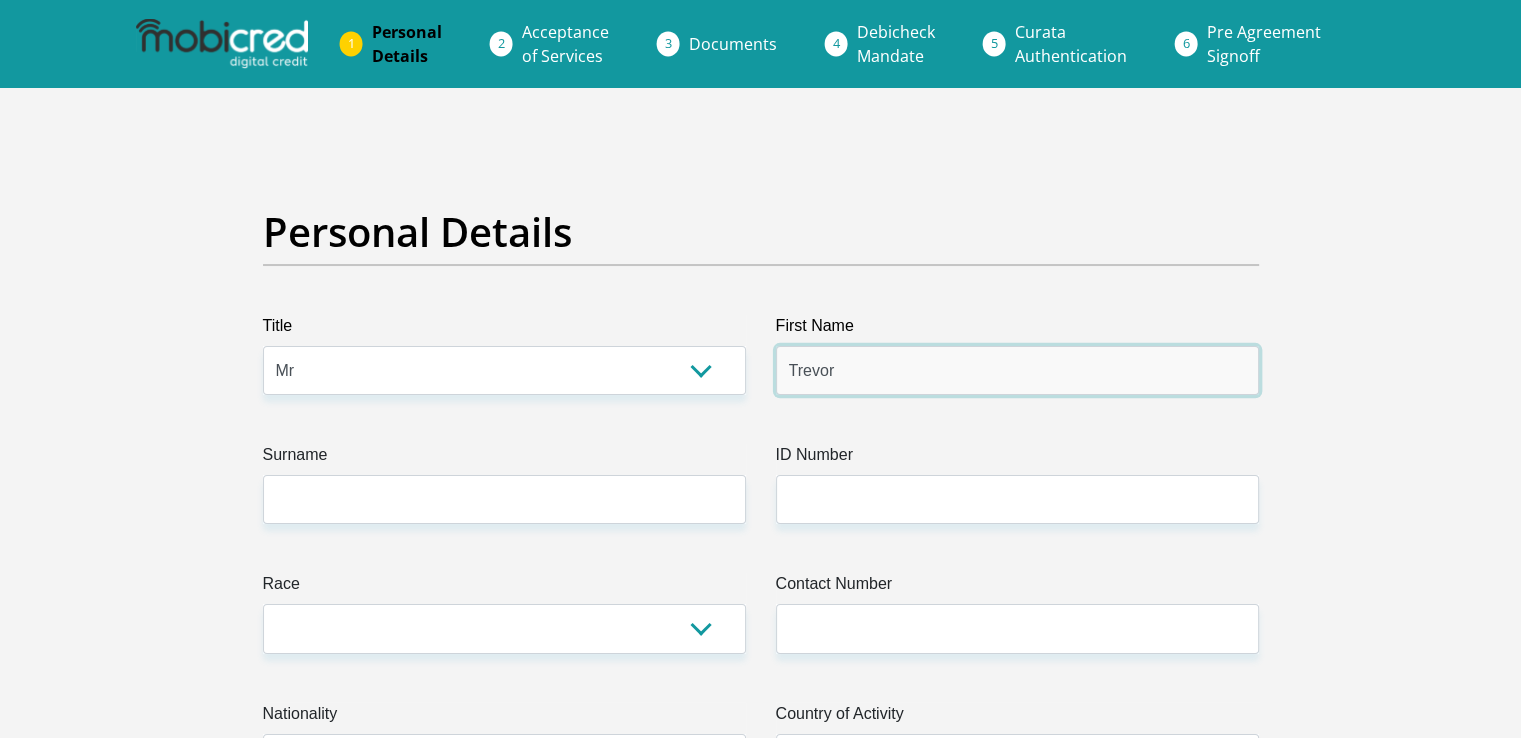 type on "Trevor" 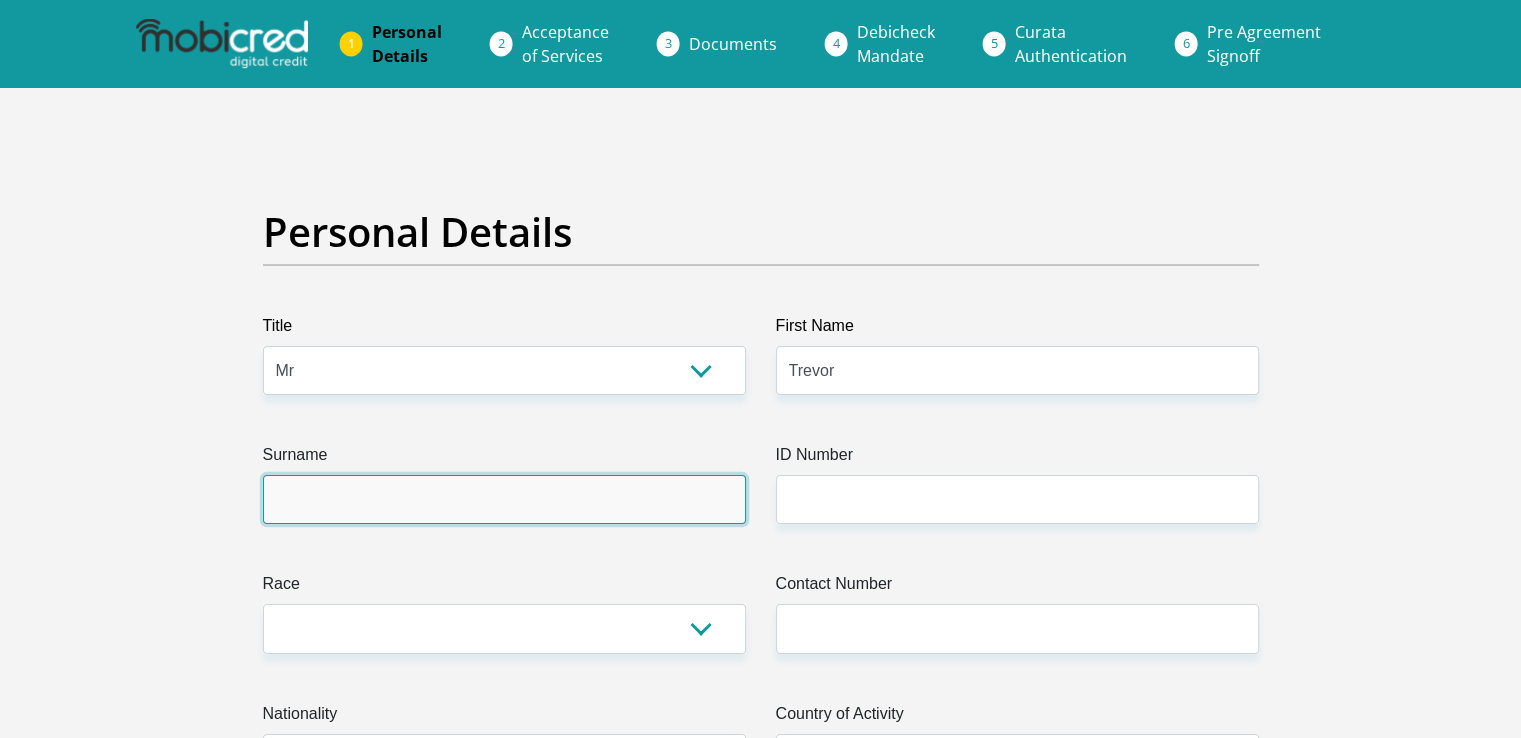 click on "Surname" at bounding box center (504, 499) 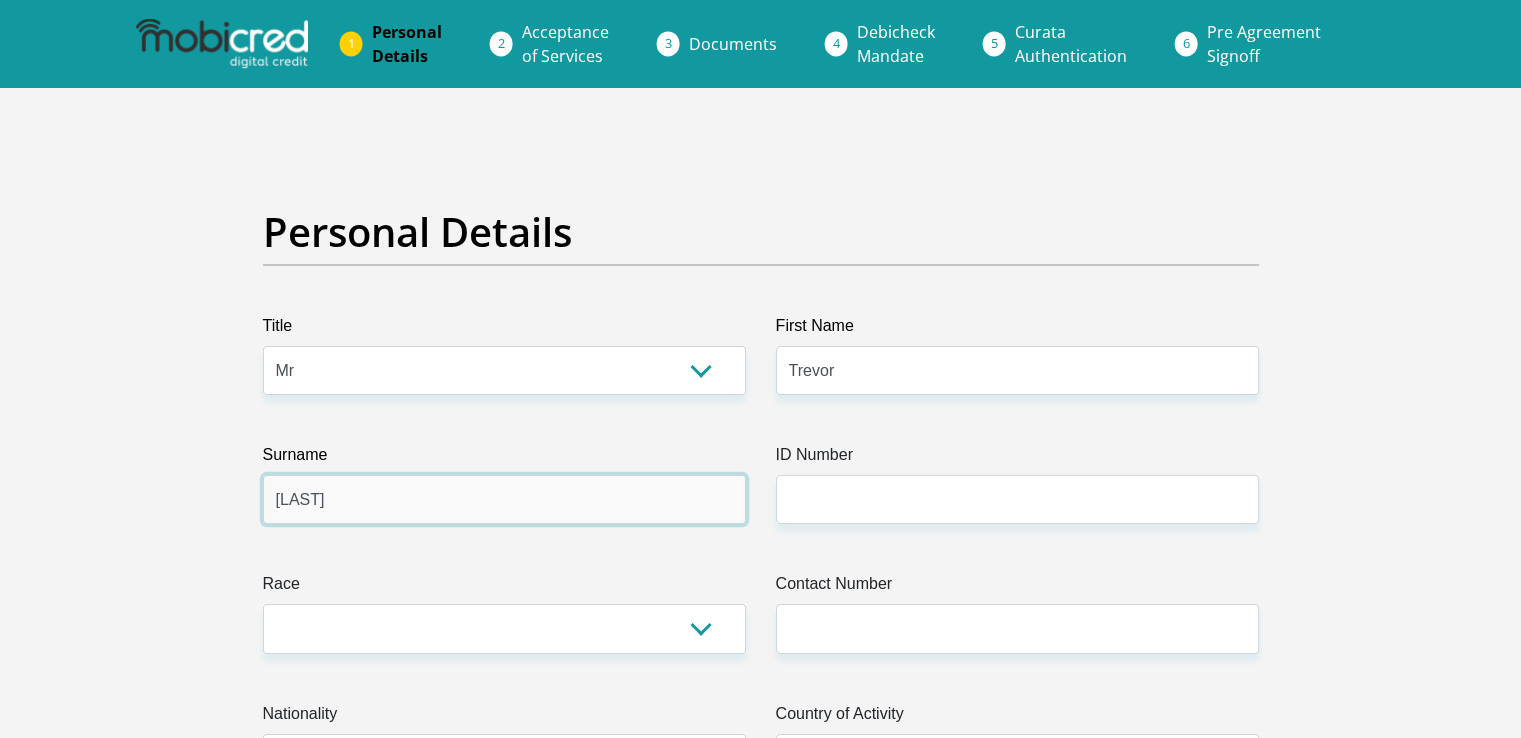 type on "[LAST]" 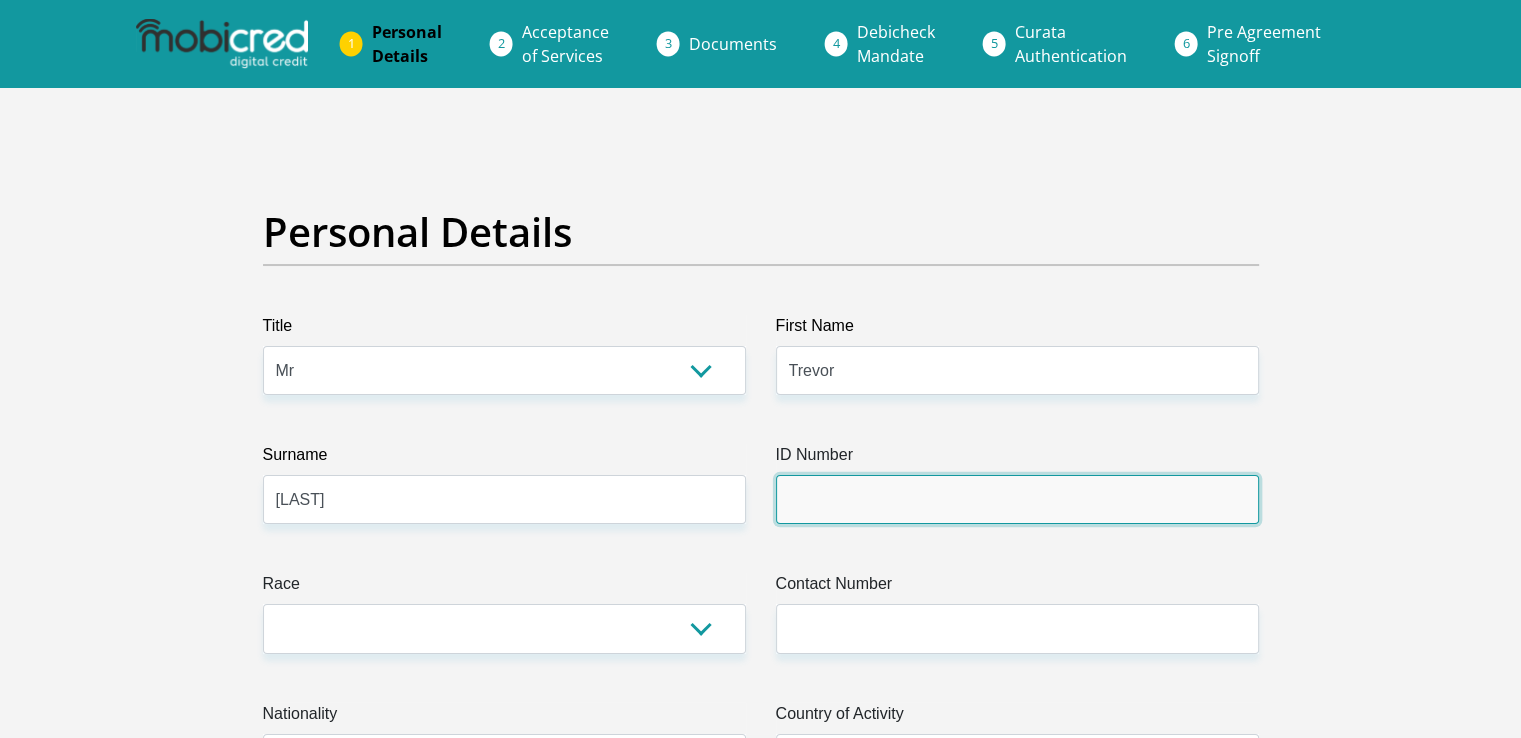 click on "ID Number" at bounding box center [1017, 499] 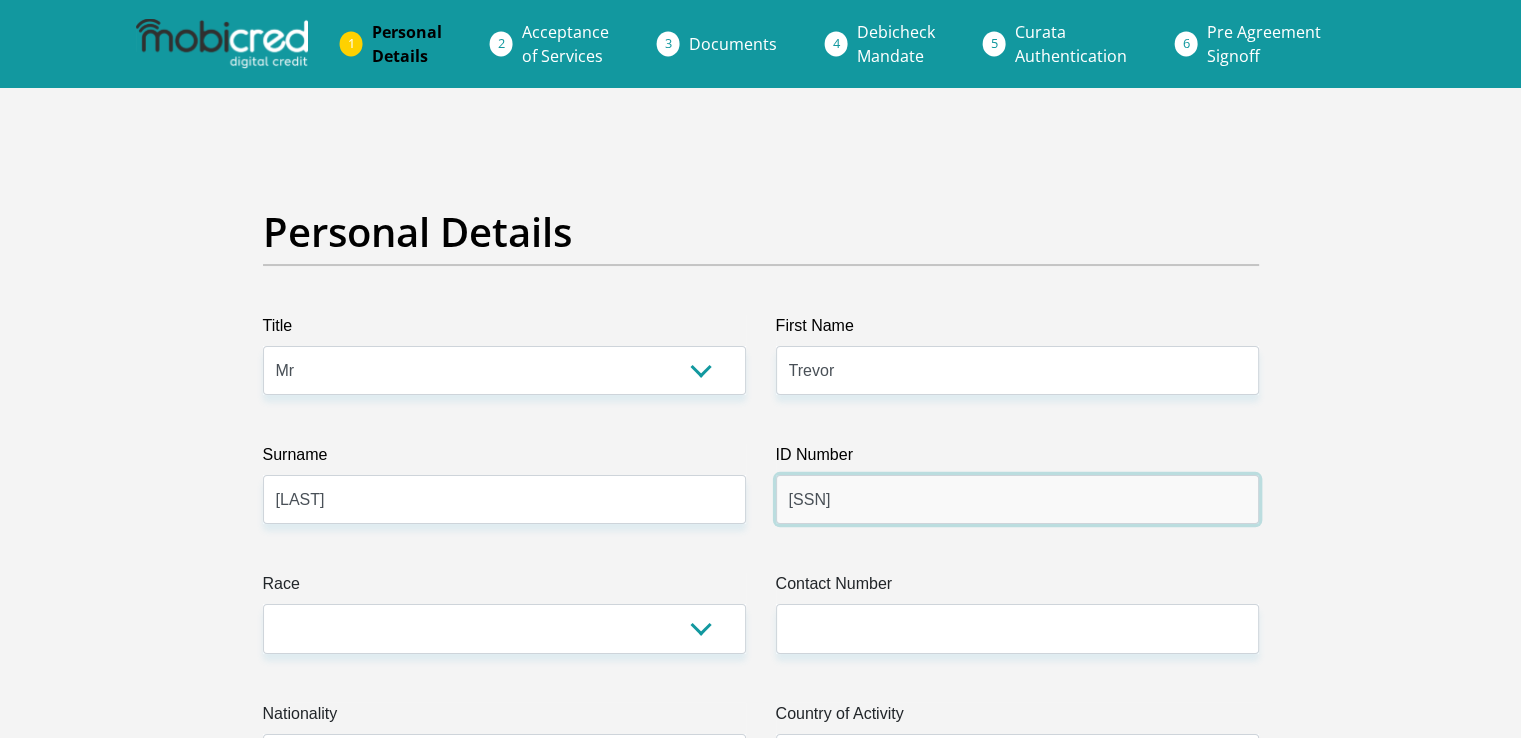 type on "[SSN]" 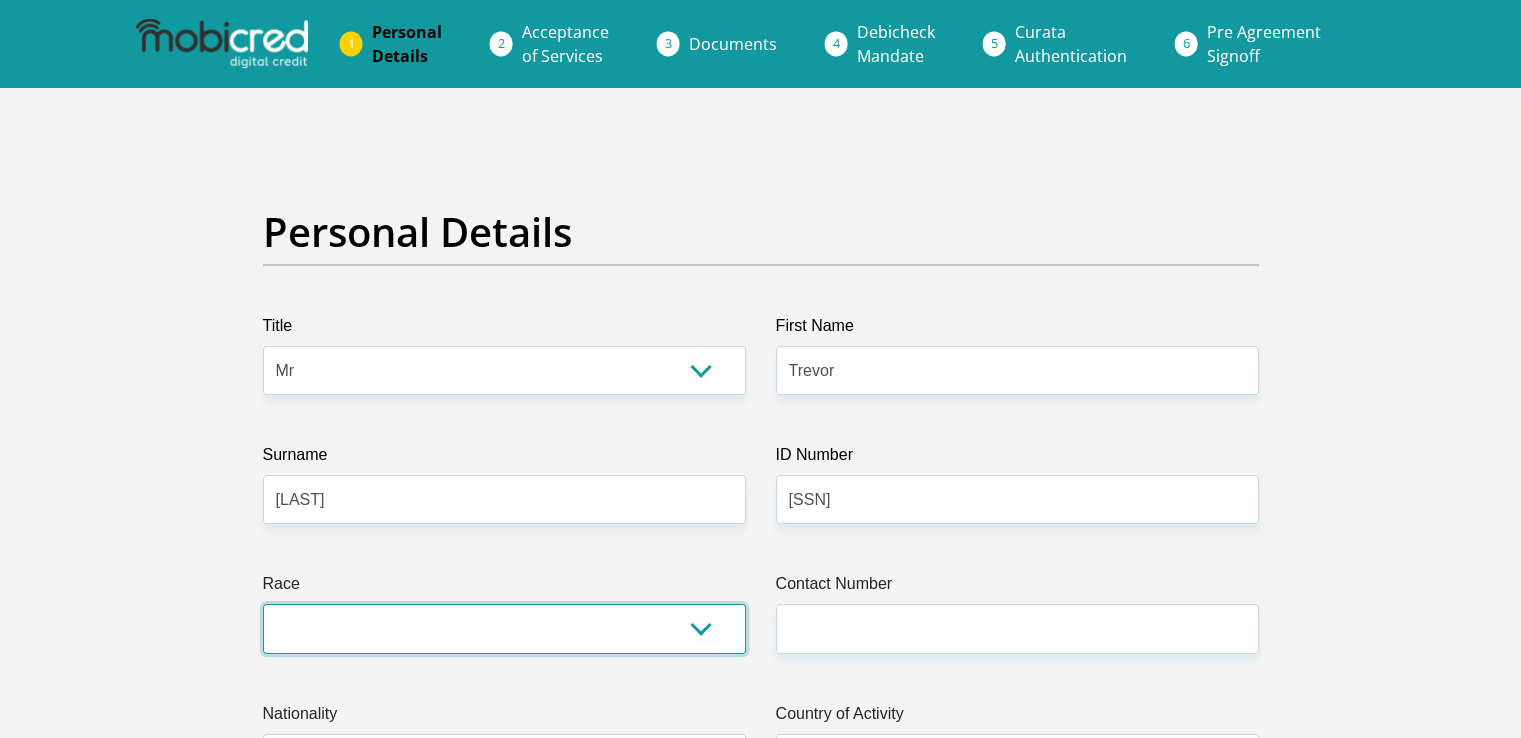 click on "Black
Coloured
Indian
White
Other" at bounding box center [504, 628] 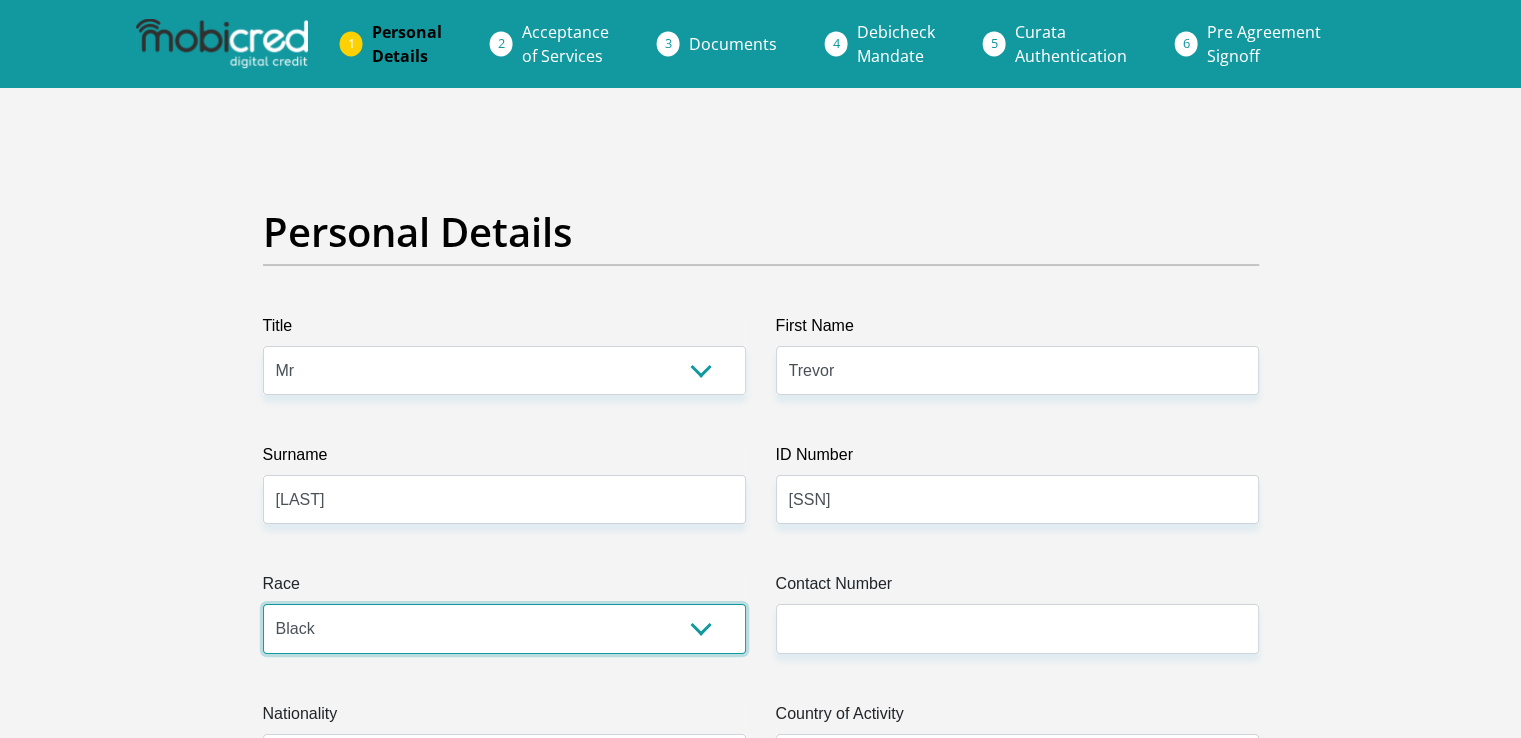 click on "Black
Coloured
Indian
White
Other" at bounding box center (504, 628) 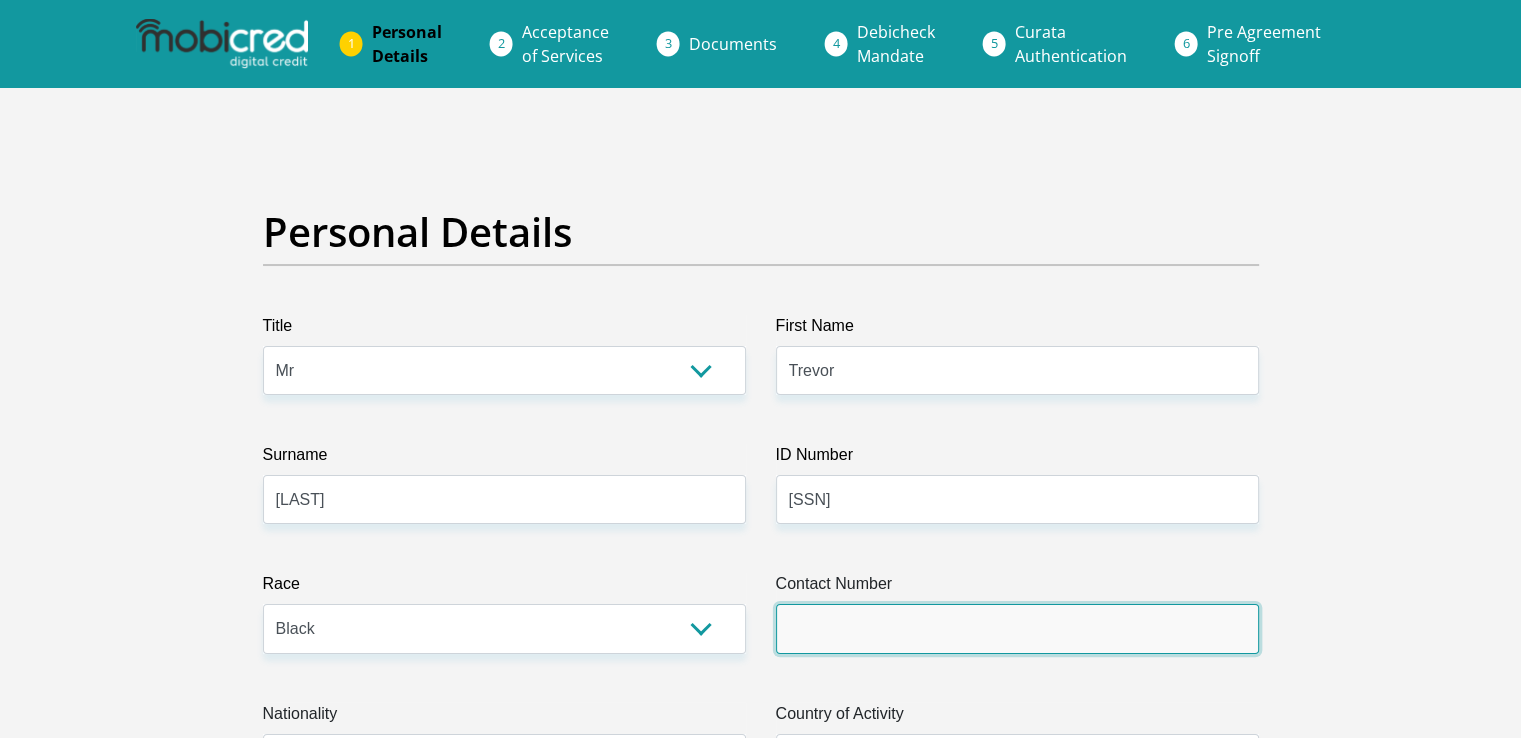 click on "Contact Number" at bounding box center (1017, 628) 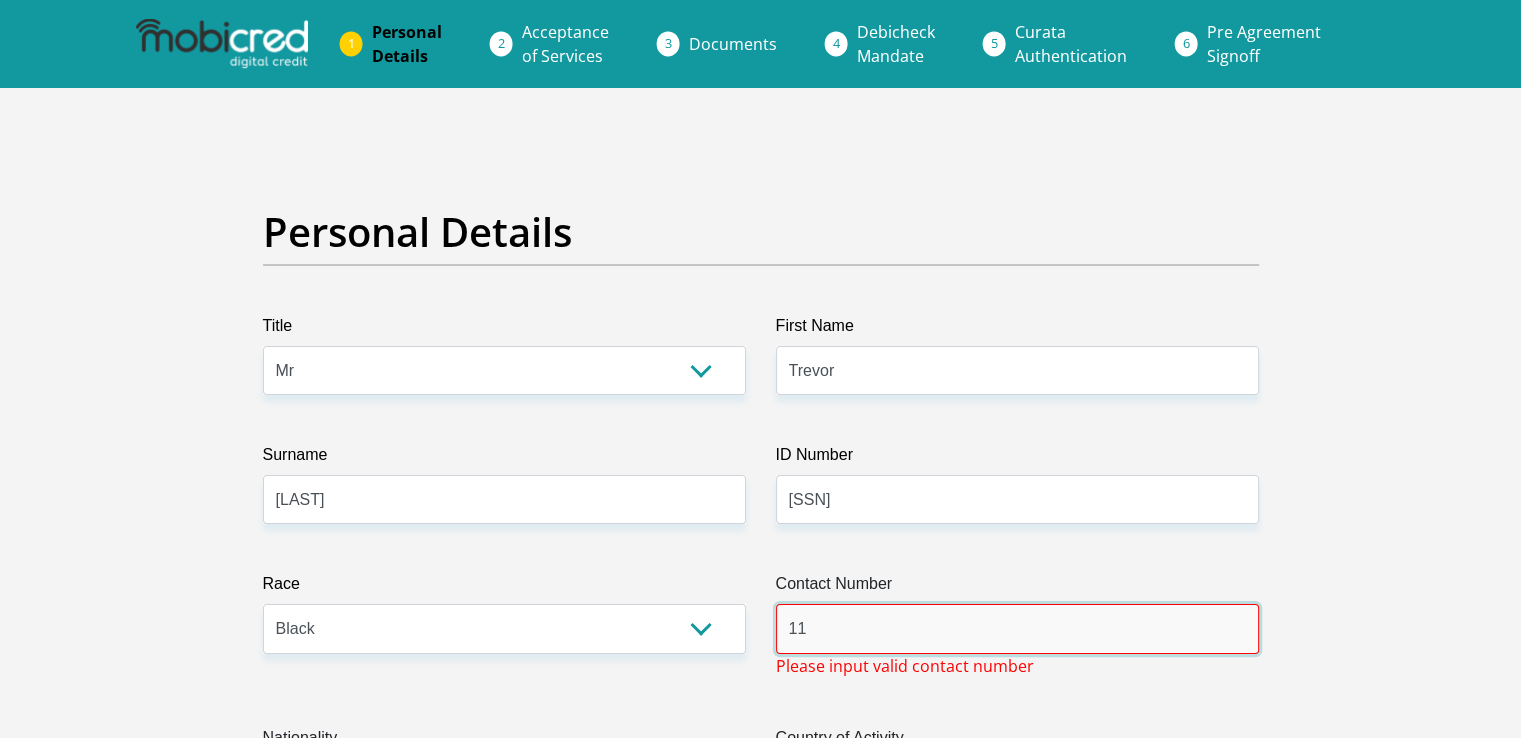 type on "1" 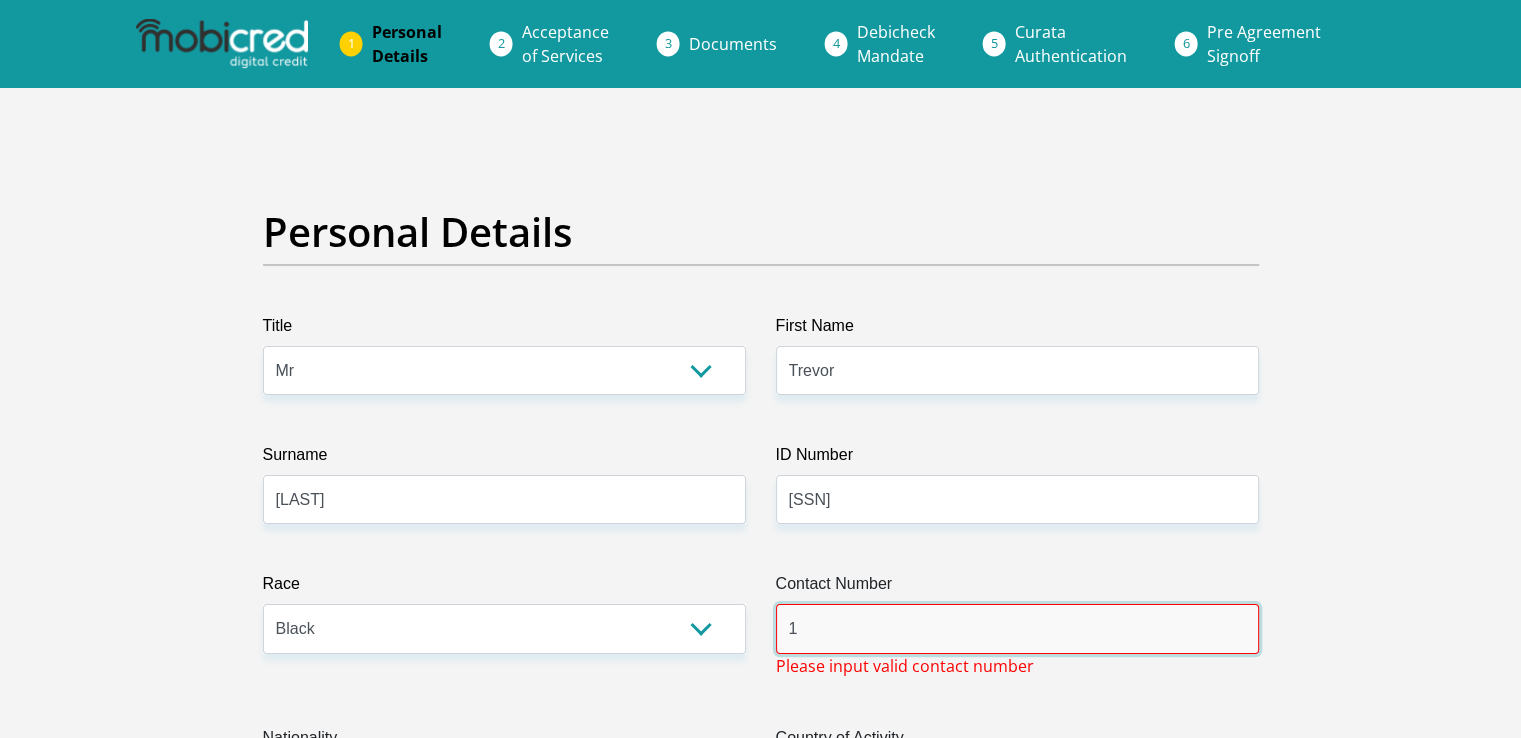 type 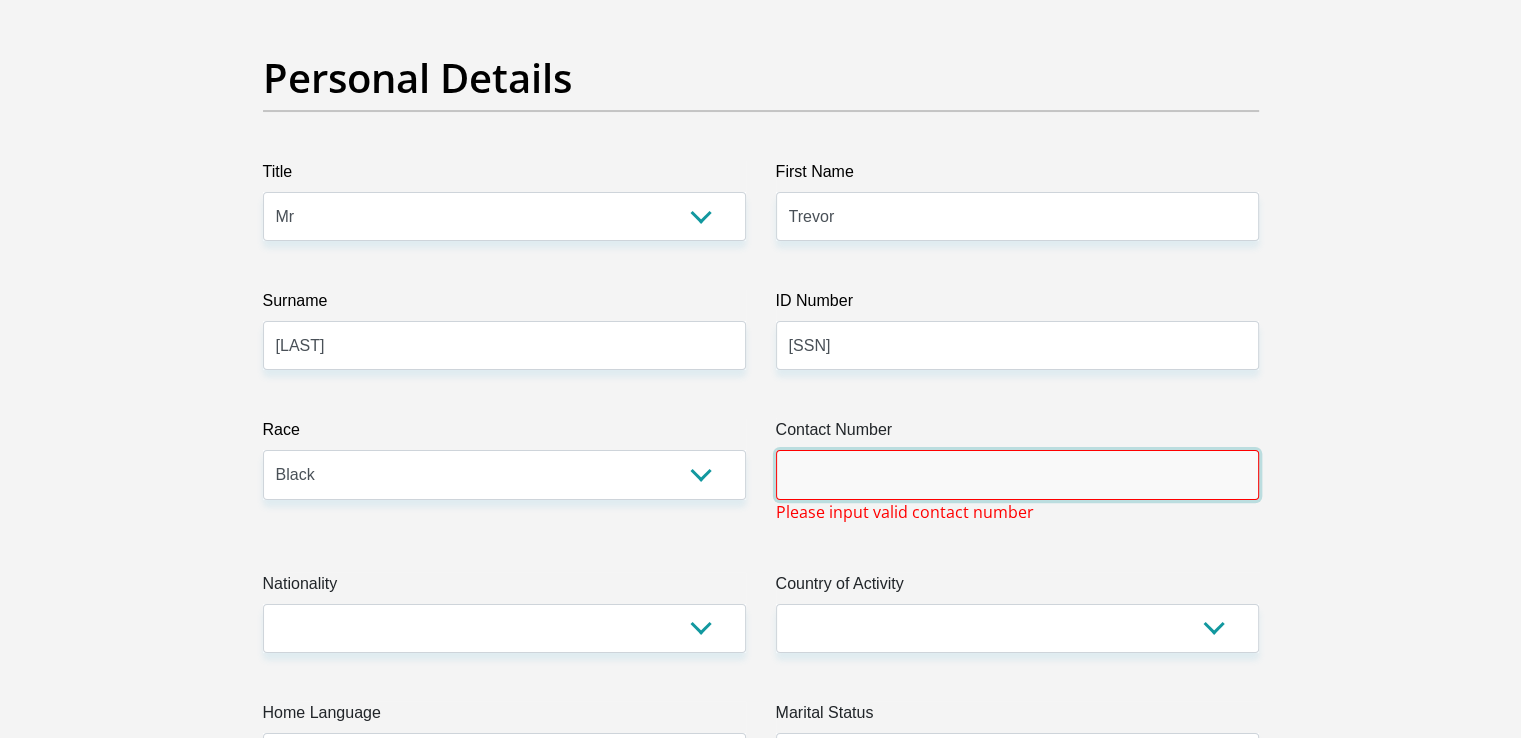 scroll, scrollTop: 168, scrollLeft: 0, axis: vertical 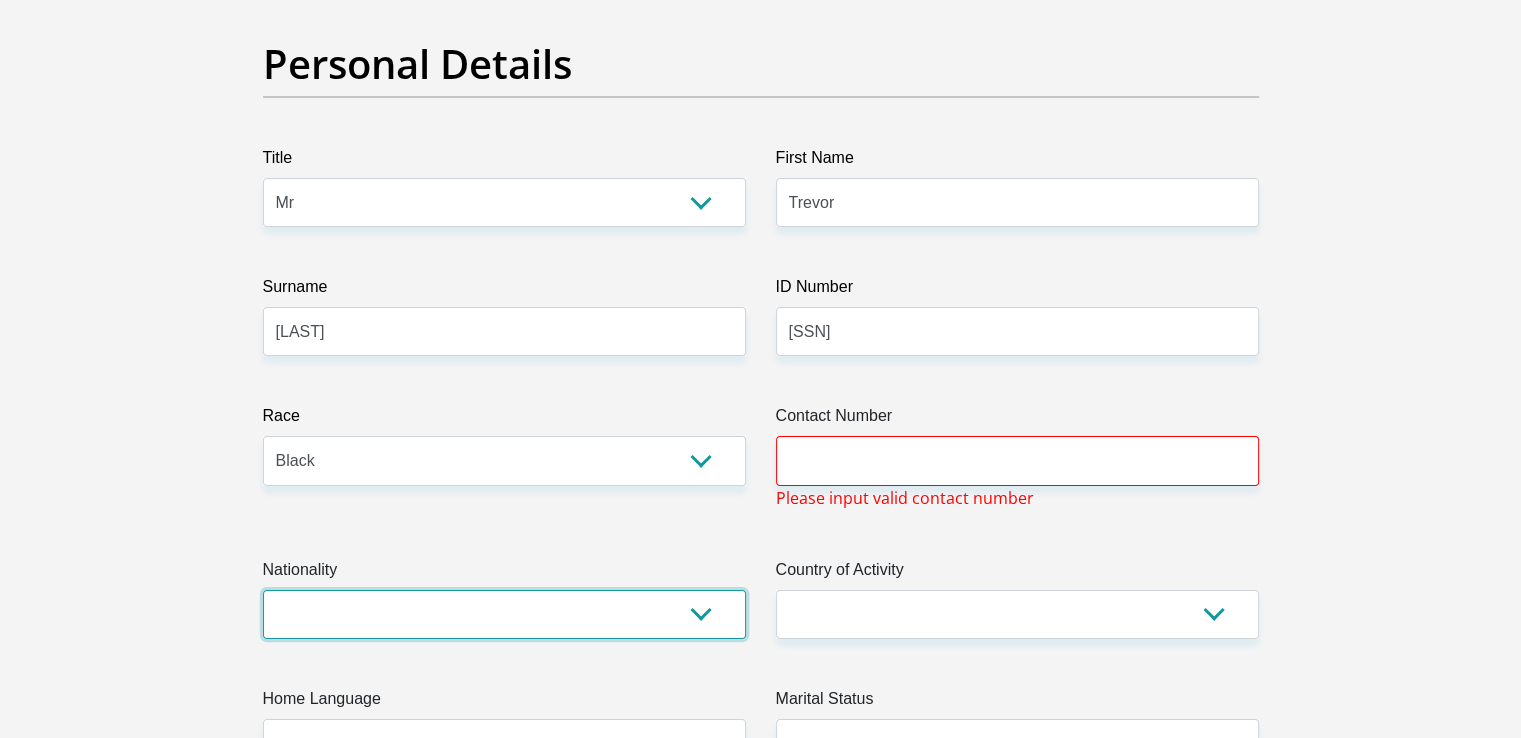 click on "South Africa
Afghanistan
Aland Islands
Albania
Algeria
America Samoa
American Virgin Islands
Andorra
Angola
Anguilla
Antarctica
Antigua and Barbuda
Argentina
Armenia
Aruba
Ascension Island
Australia
Austria
Azerbaijan
Bahamas
Bahrain
Bangladesh
Barbados
Chad" at bounding box center (504, 614) 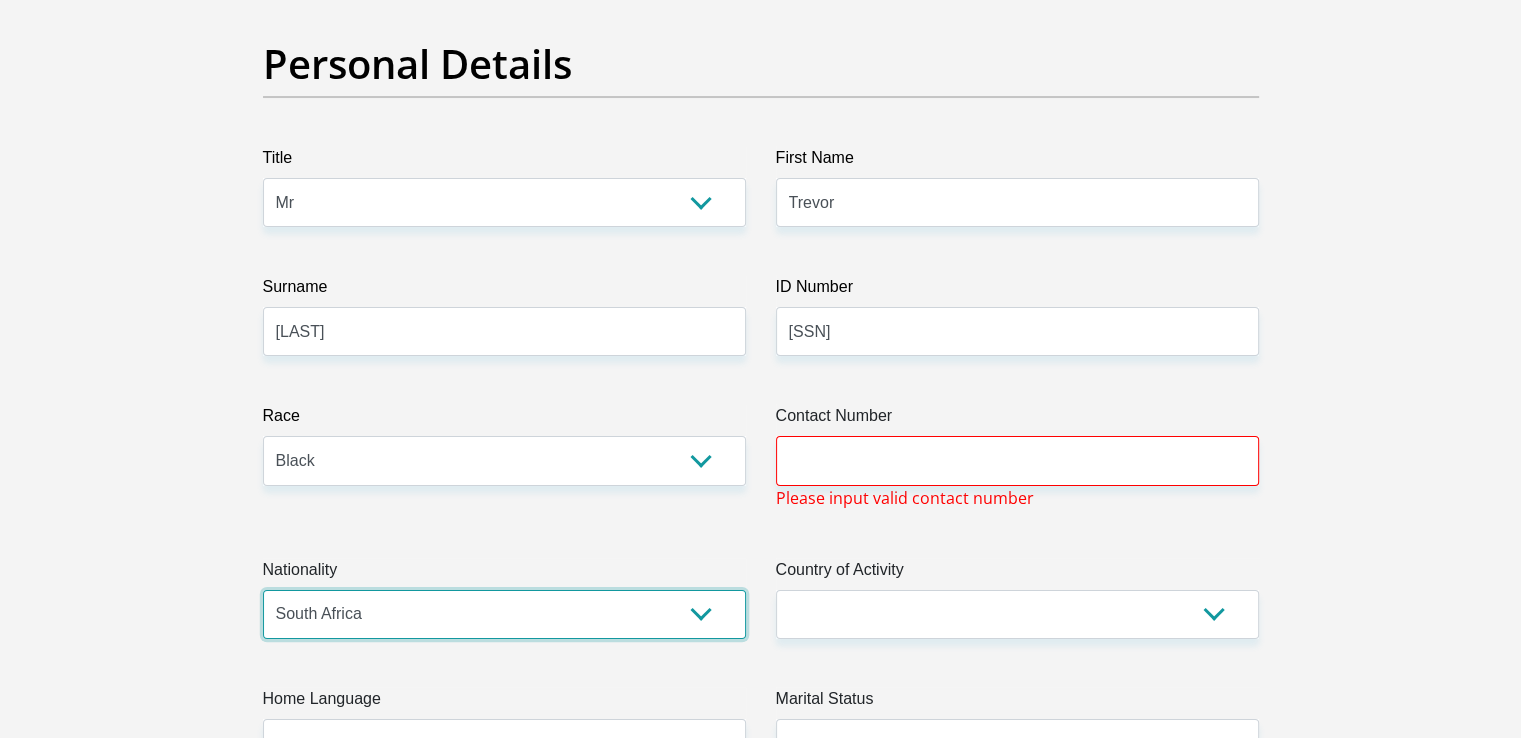 click on "South Africa
Afghanistan
Aland Islands
Albania
Algeria
America Samoa
American Virgin Islands
Andorra
Angola
Anguilla
Antarctica
Antigua and Barbuda
Argentina
Armenia
Aruba
Ascension Island
Australia
Austria
Azerbaijan
Bahamas
Bahrain
Bangladesh
Barbados
Chad" at bounding box center [504, 614] 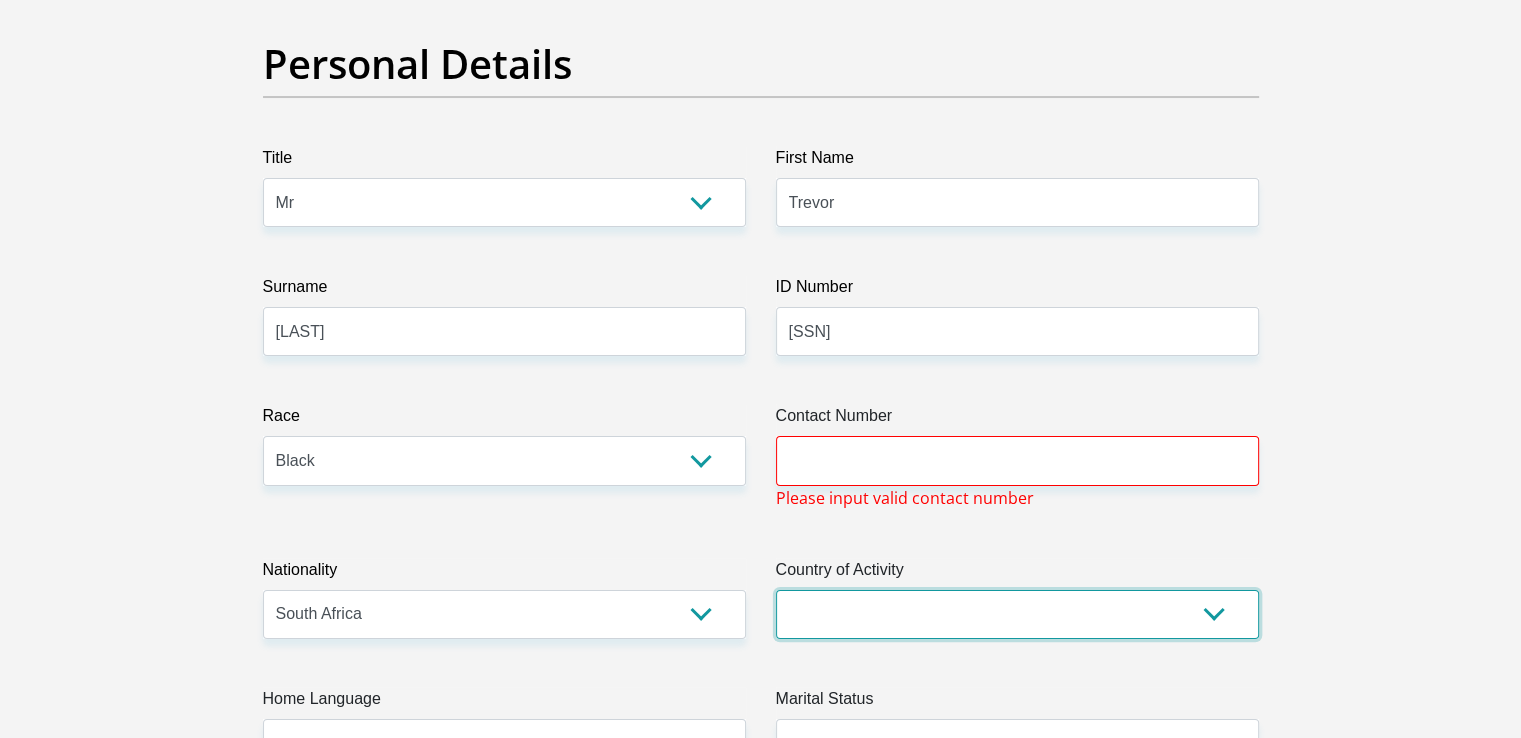 click on "South Africa
Afghanistan
Aland Islands
Albania
Algeria
America Samoa
American Virgin Islands
Andorra
Angola
Anguilla
Antarctica
Antigua and Barbuda
Argentina
Armenia
Aruba
Ascension Island
Australia
Austria
Azerbaijan
Chad" at bounding box center (1017, 614) 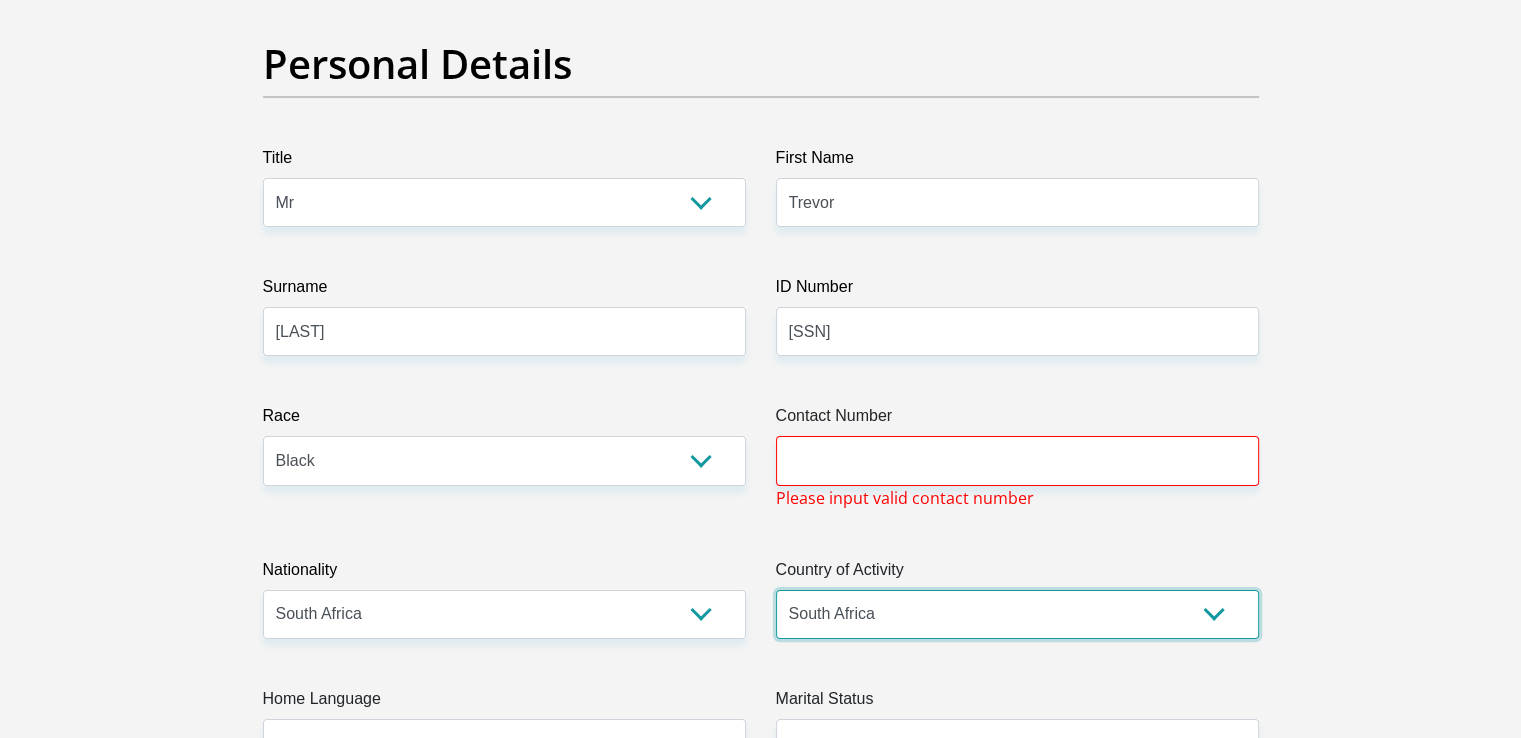 click on "South Africa
Afghanistan
Aland Islands
Albania
Algeria
America Samoa
American Virgin Islands
Andorra
Angola
Anguilla
Antarctica
Antigua and Barbuda
Argentina
Armenia
Aruba
Ascension Island
Australia
Austria
Azerbaijan
Chad" at bounding box center [1017, 614] 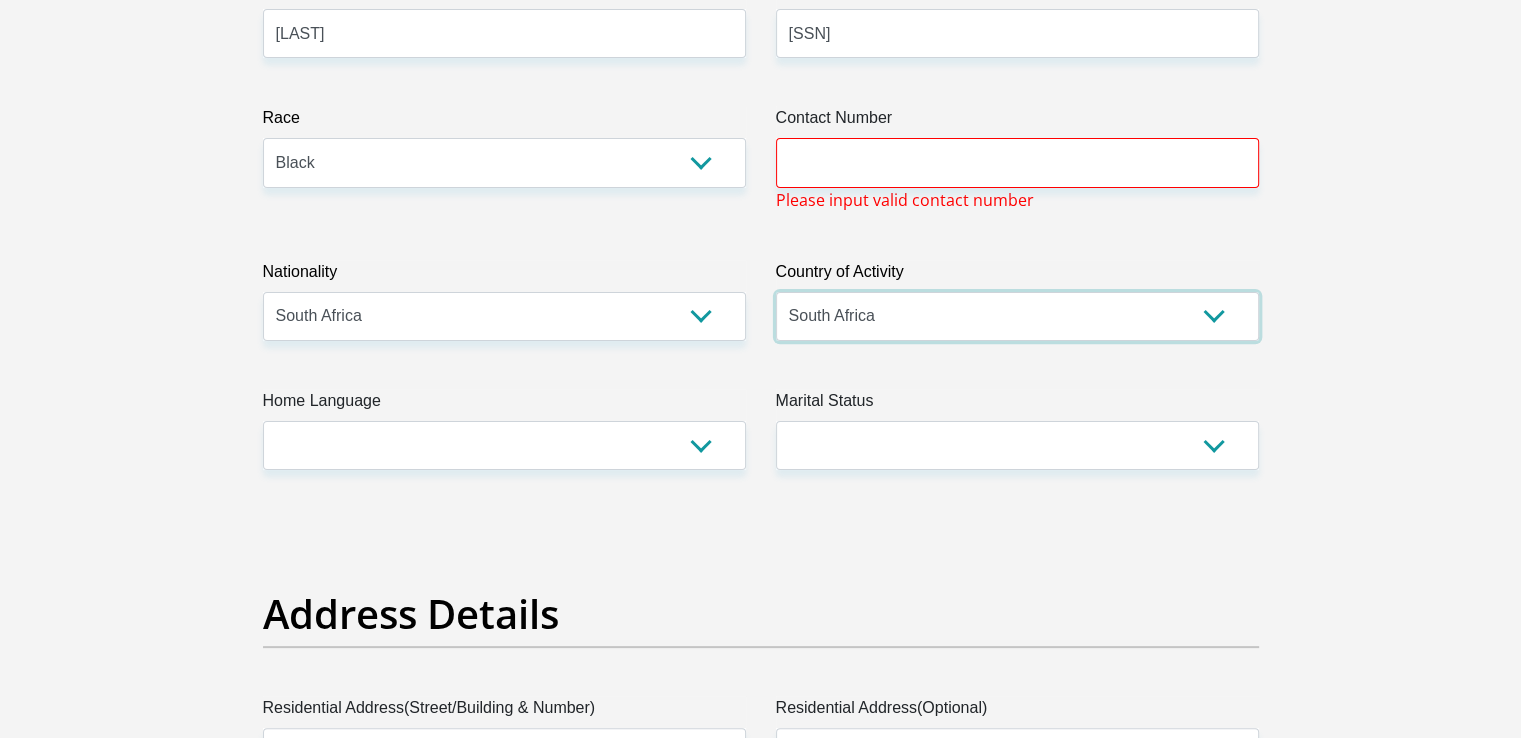 scroll, scrollTop: 475, scrollLeft: 0, axis: vertical 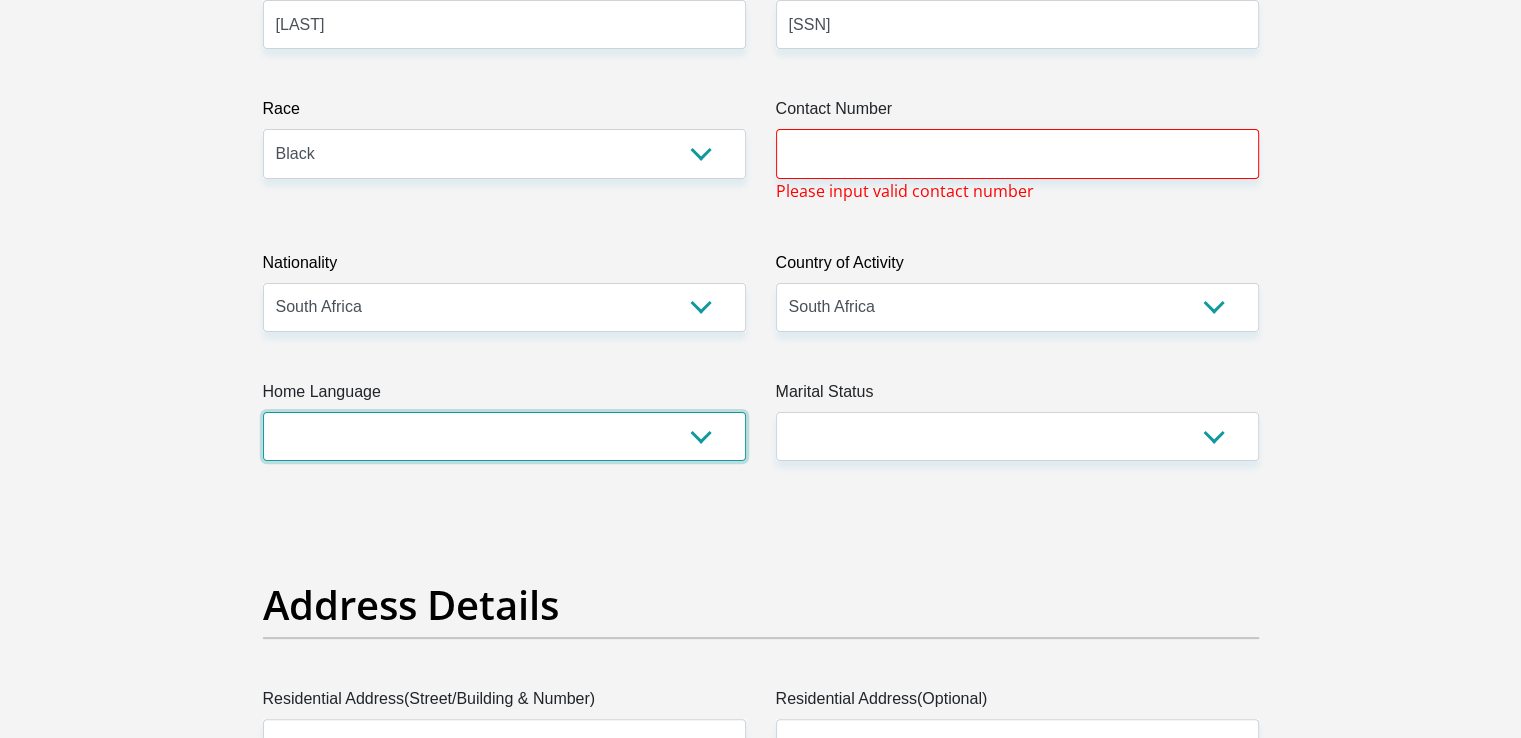 click on "Afrikaans
English
Sepedi
South Ndebele
Southern Sotho
Swati
Tsonga
Tswana
Venda
Xhosa
Zulu
Other" at bounding box center [504, 436] 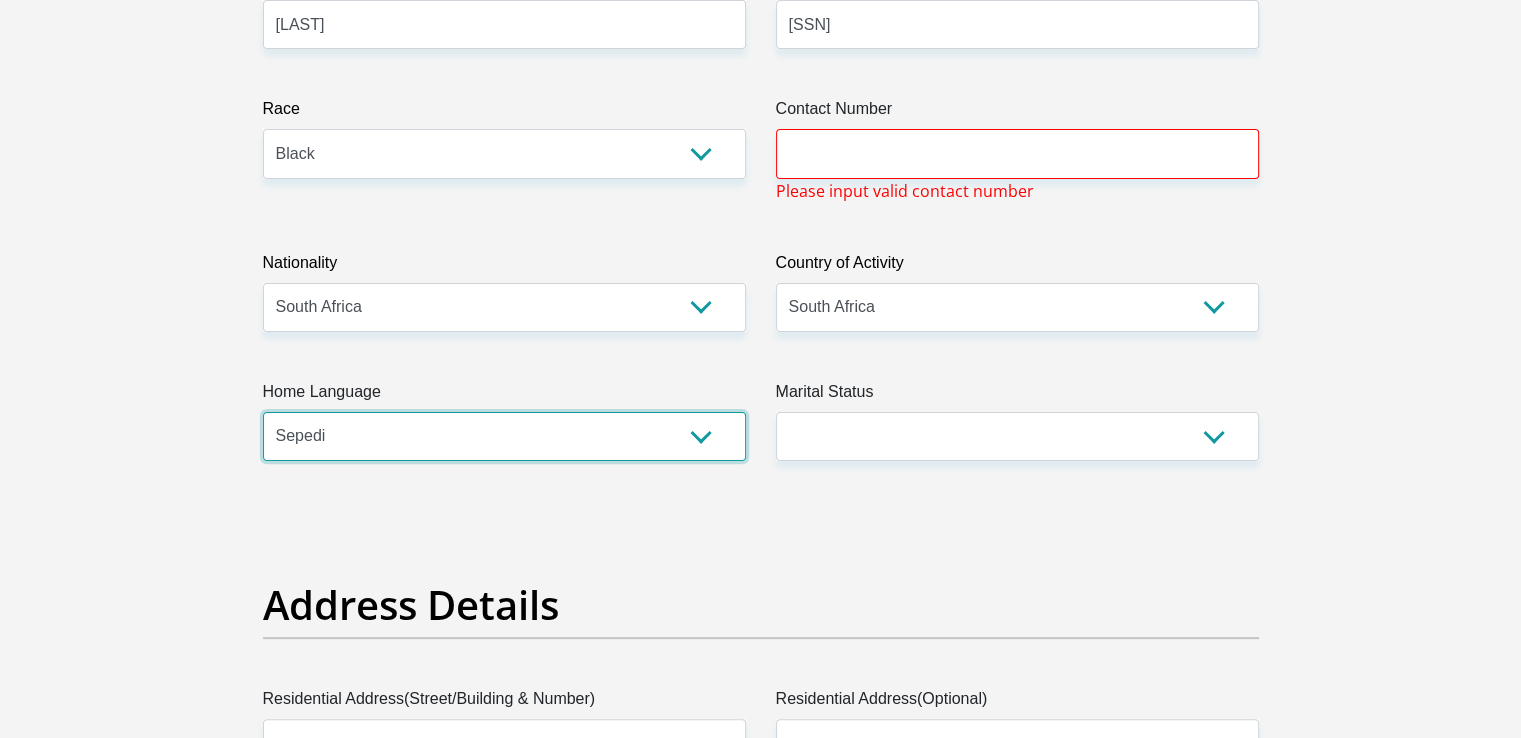click on "Afrikaans
English
Sepedi
South Ndebele
Southern Sotho
Swati
Tsonga
Tswana
Venda
Xhosa
Zulu
Other" at bounding box center (504, 436) 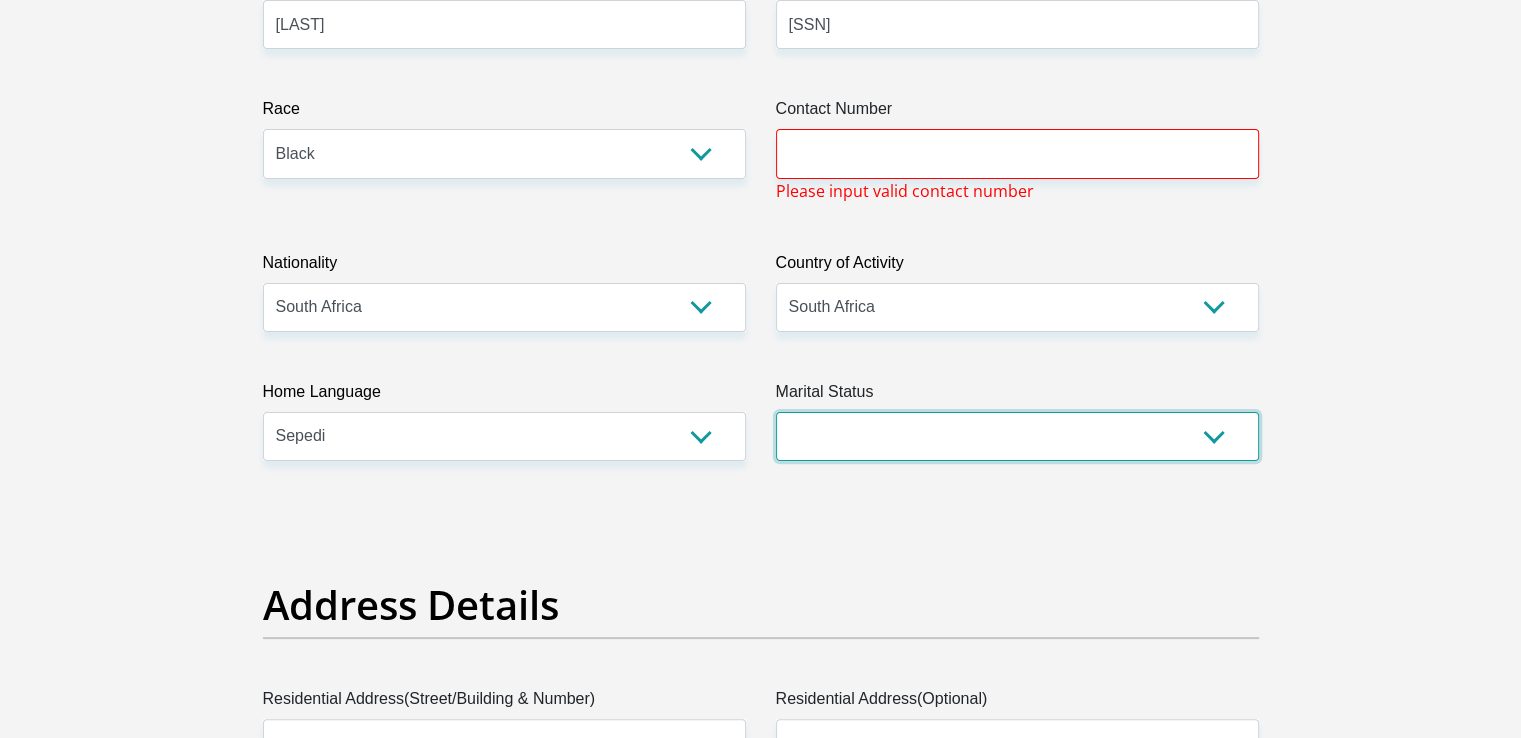 click on "Married ANC
Single
Divorced
Widowed
Married COP or Customary Law" at bounding box center [1017, 436] 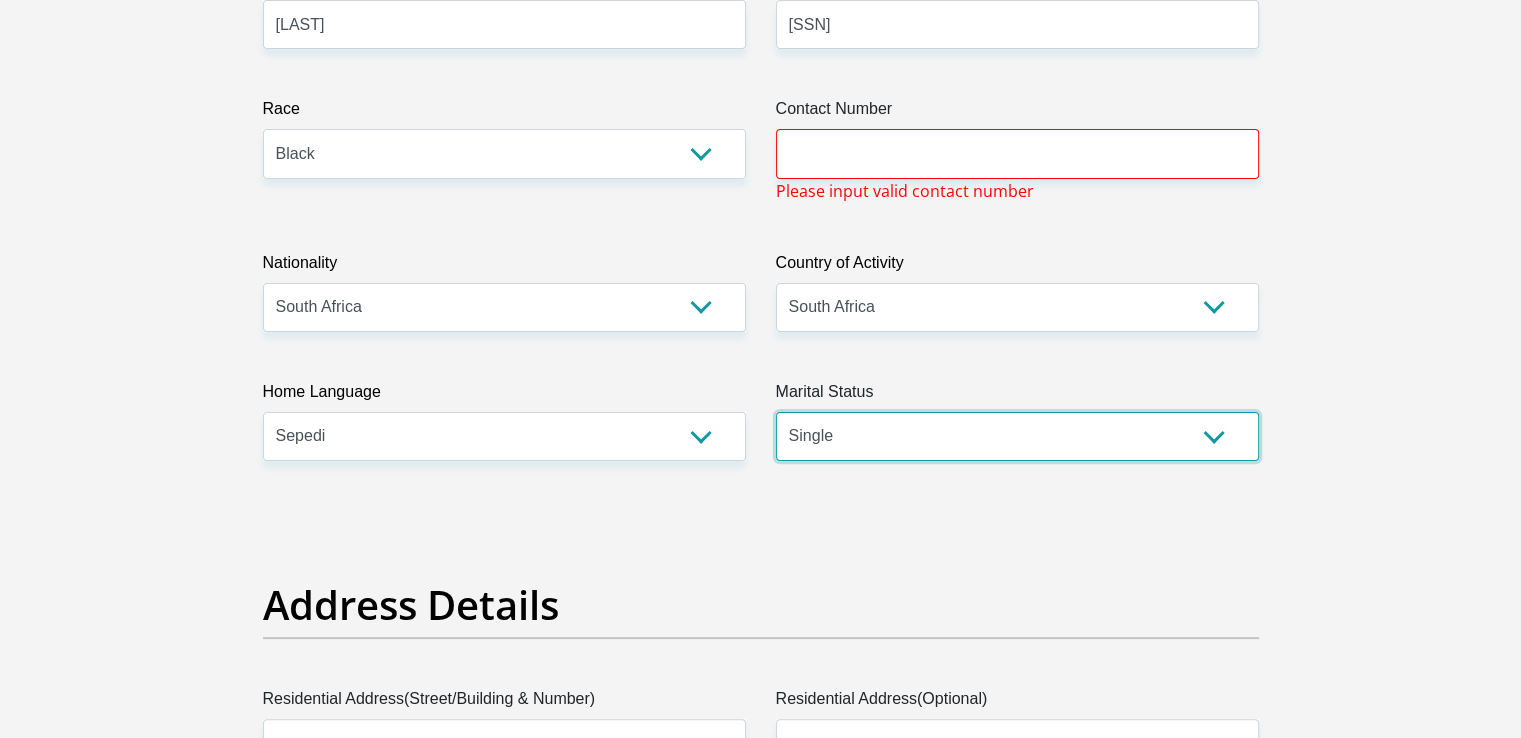 click on "Married ANC
Single
Divorced
Widowed
Married COP or Customary Law" at bounding box center [1017, 436] 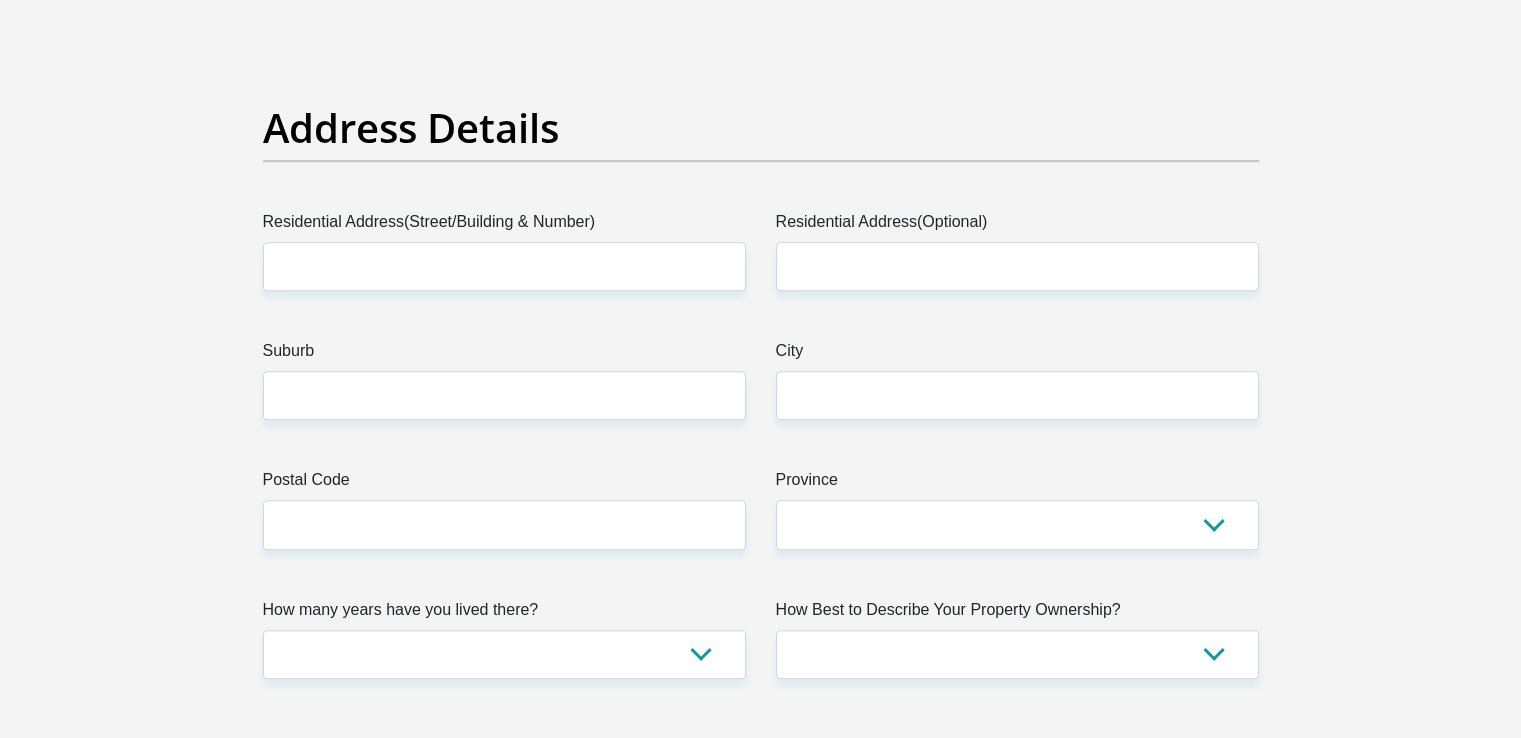 scroll, scrollTop: 958, scrollLeft: 0, axis: vertical 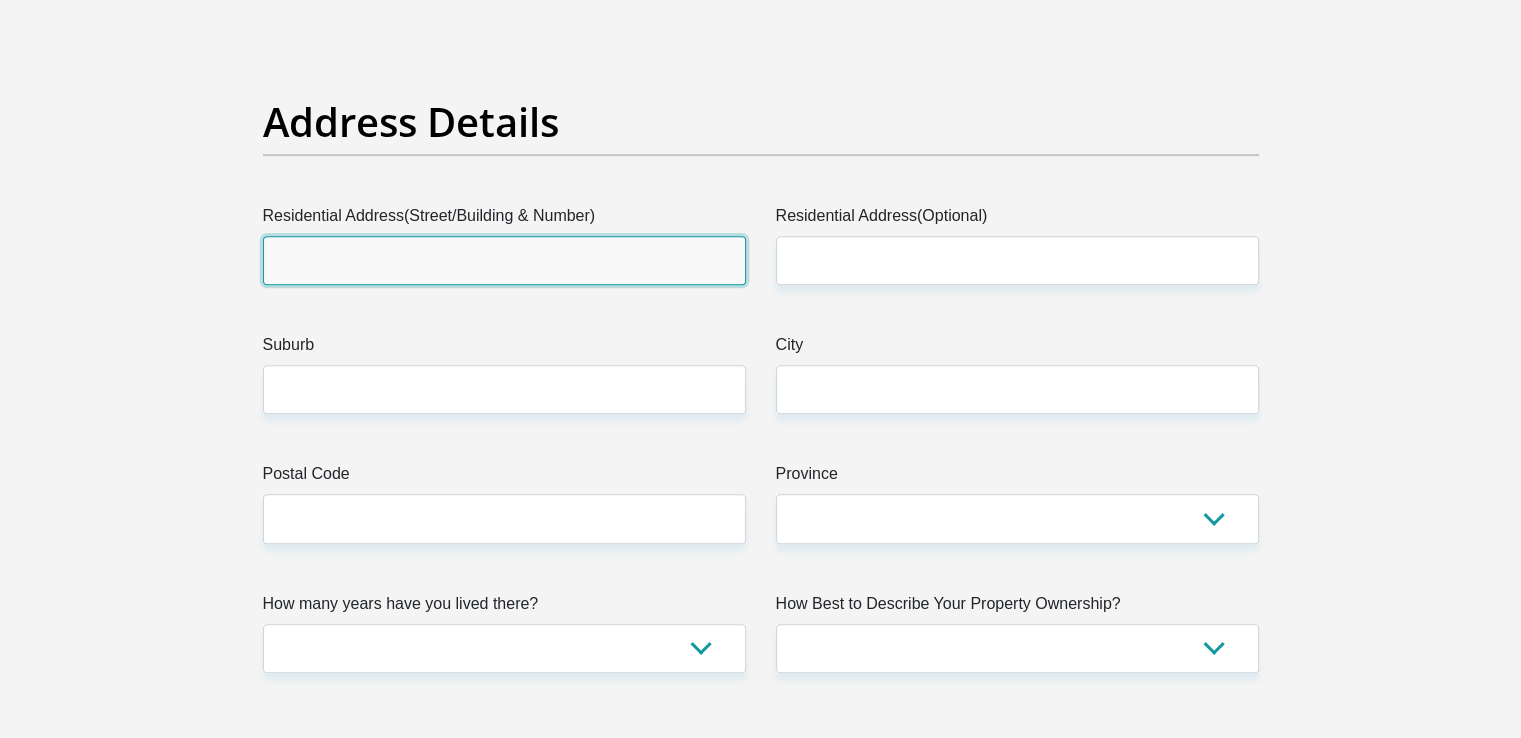 click on "Residential Address(Street/Building & Number)" at bounding box center (504, 260) 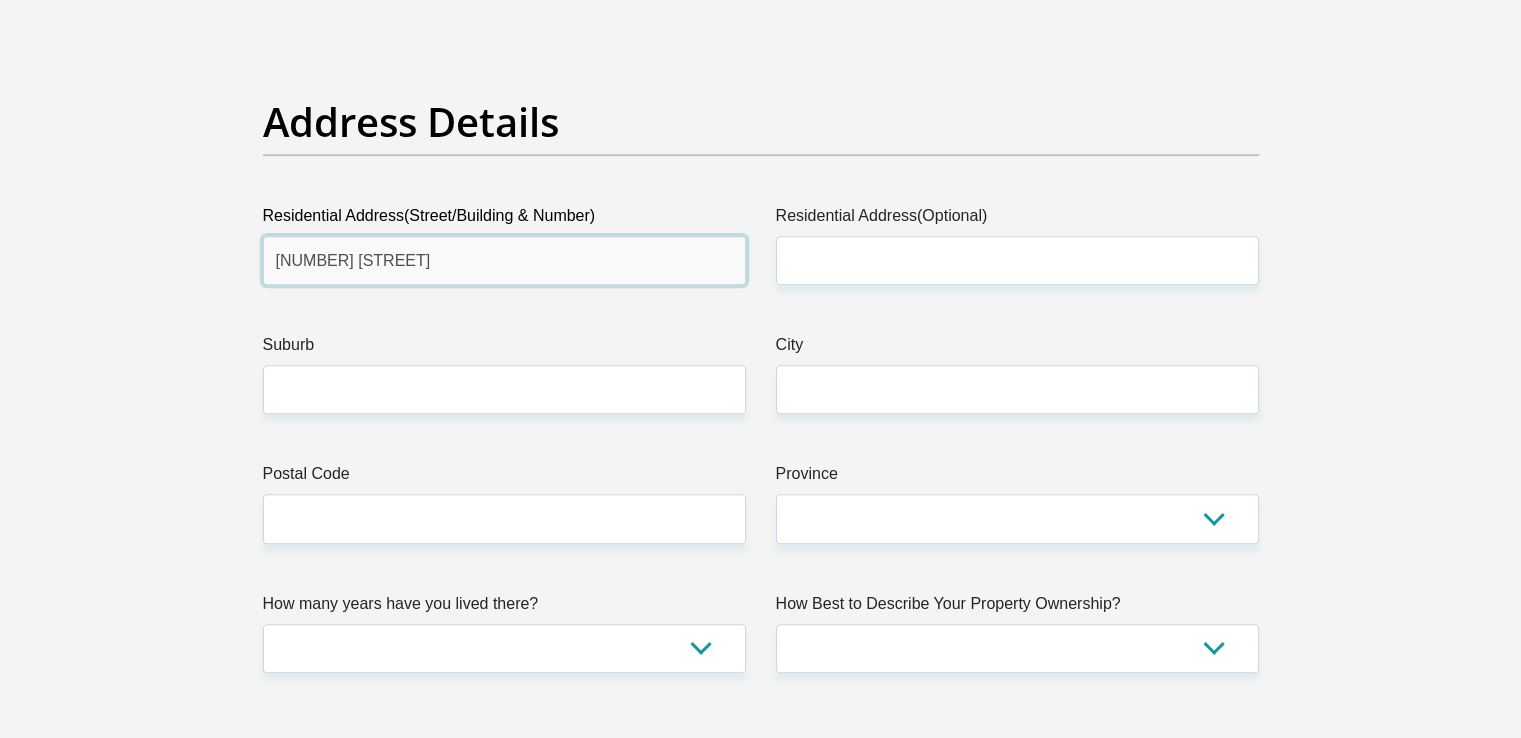 type on "2 Black Eagle Place" 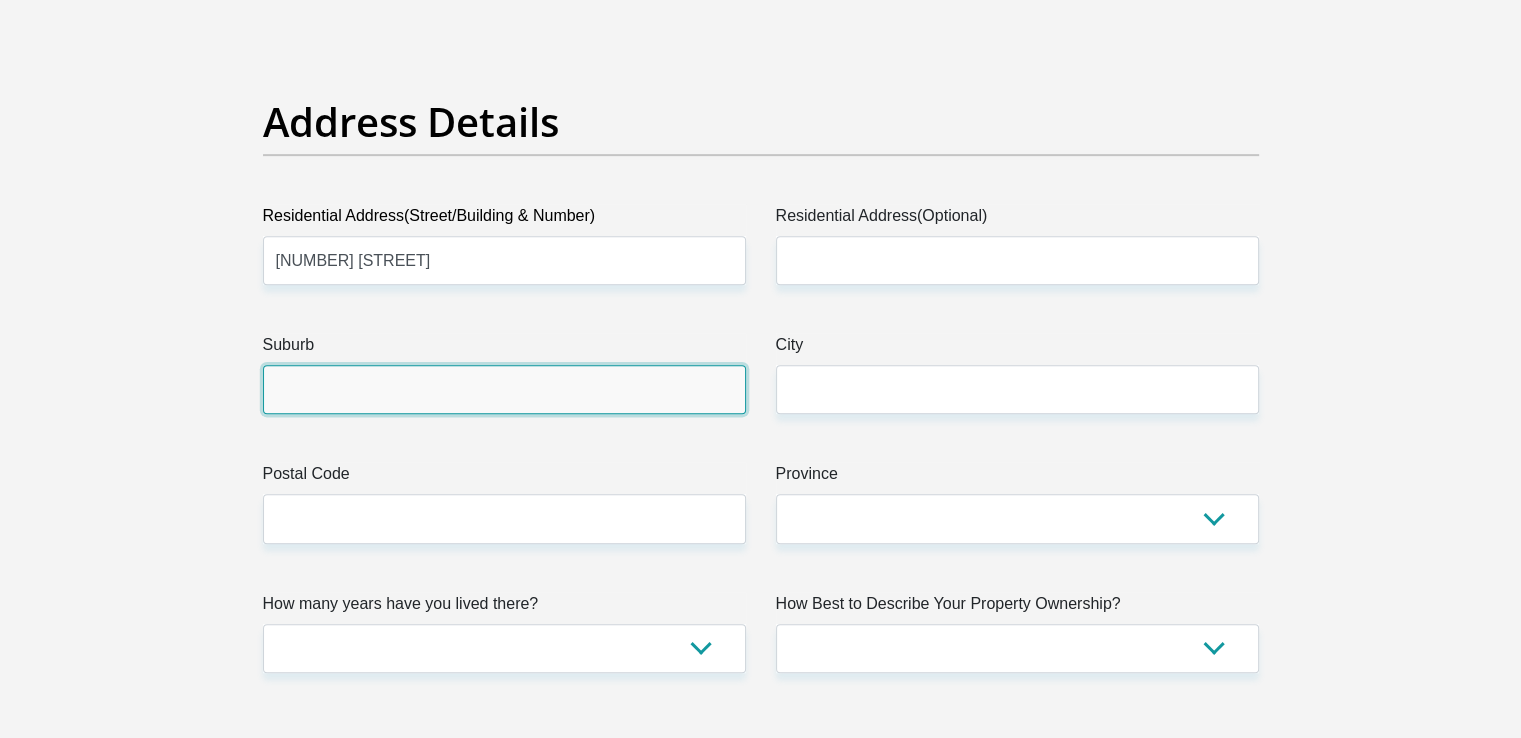 click on "Suburb" at bounding box center (504, 389) 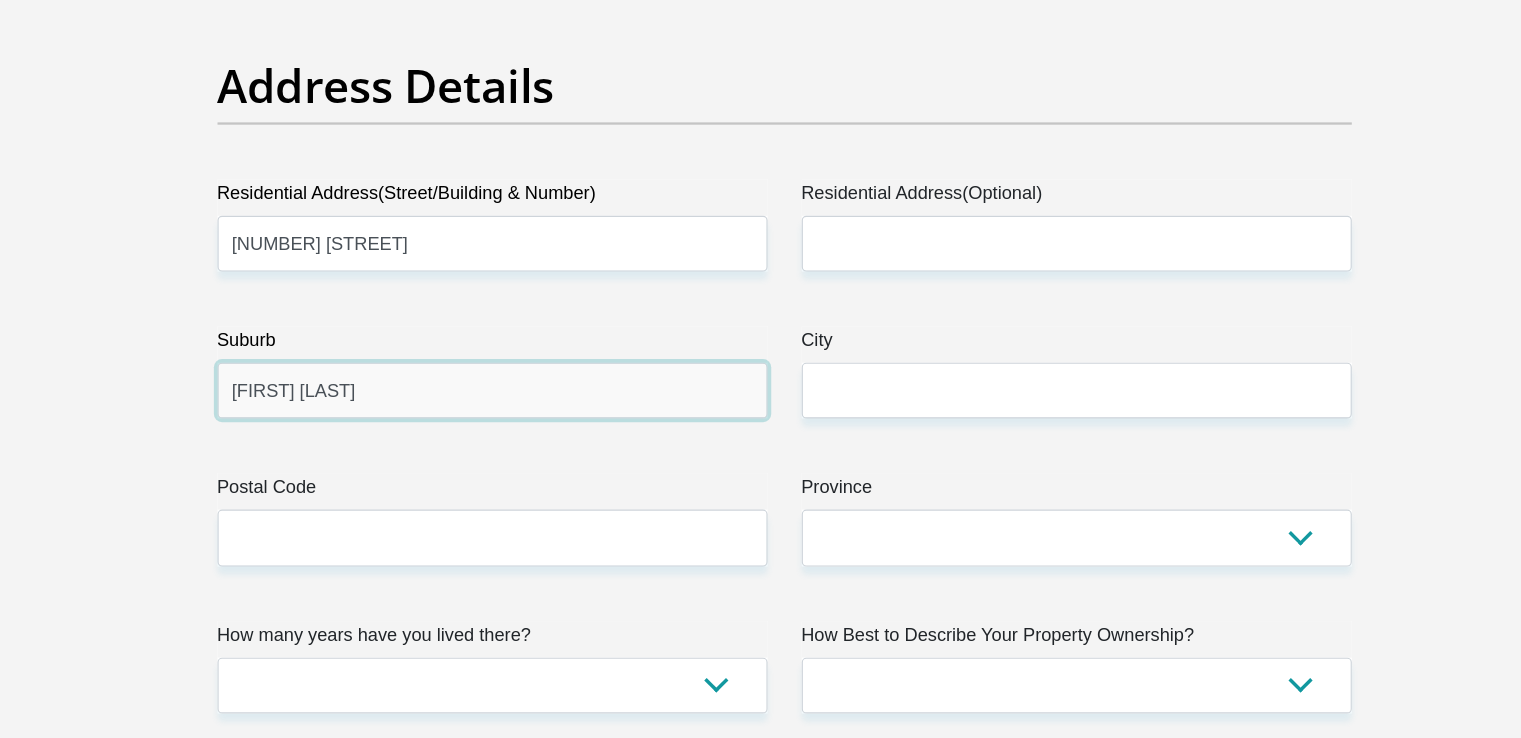 scroll, scrollTop: 958, scrollLeft: 0, axis: vertical 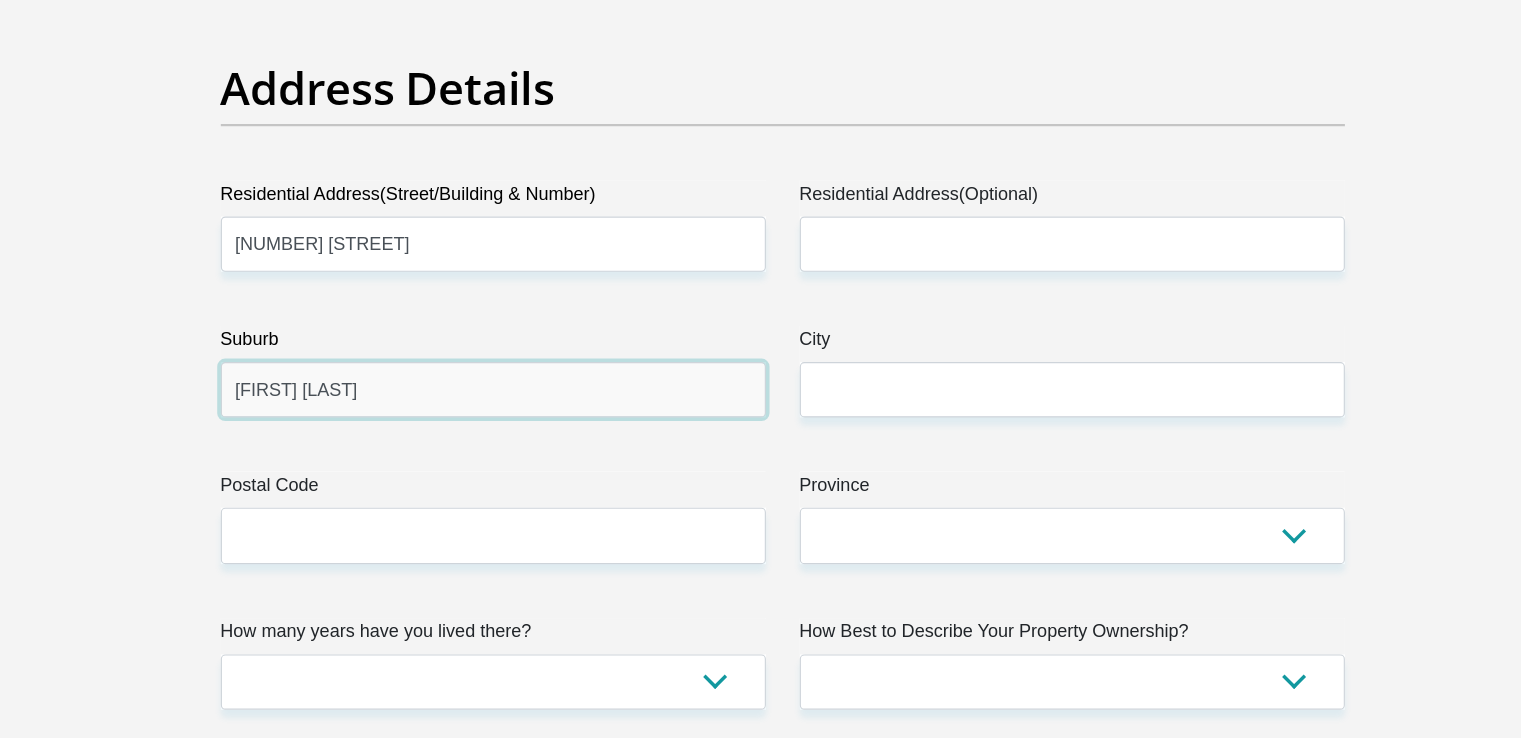 type on "Glen Marais" 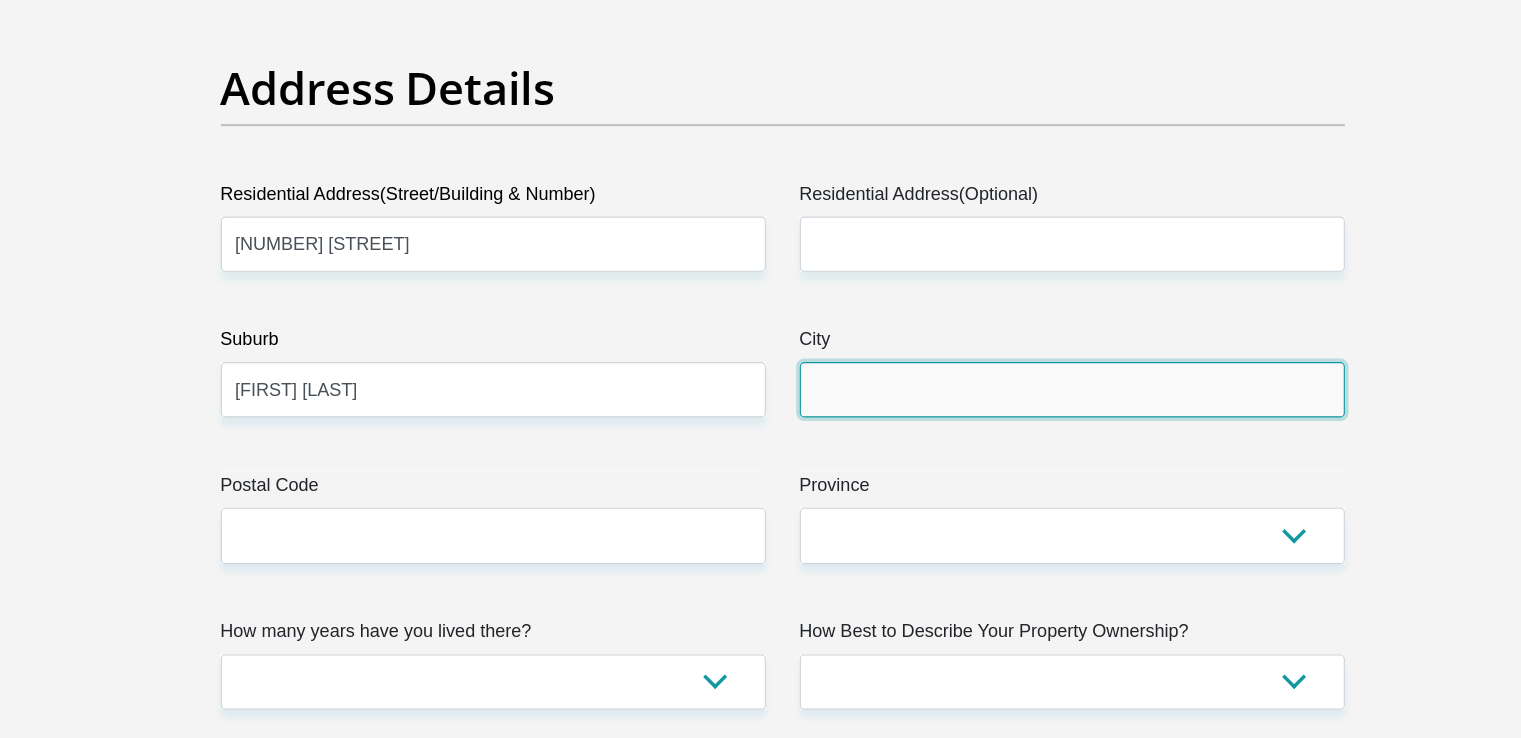 click on "City" at bounding box center [1017, 389] 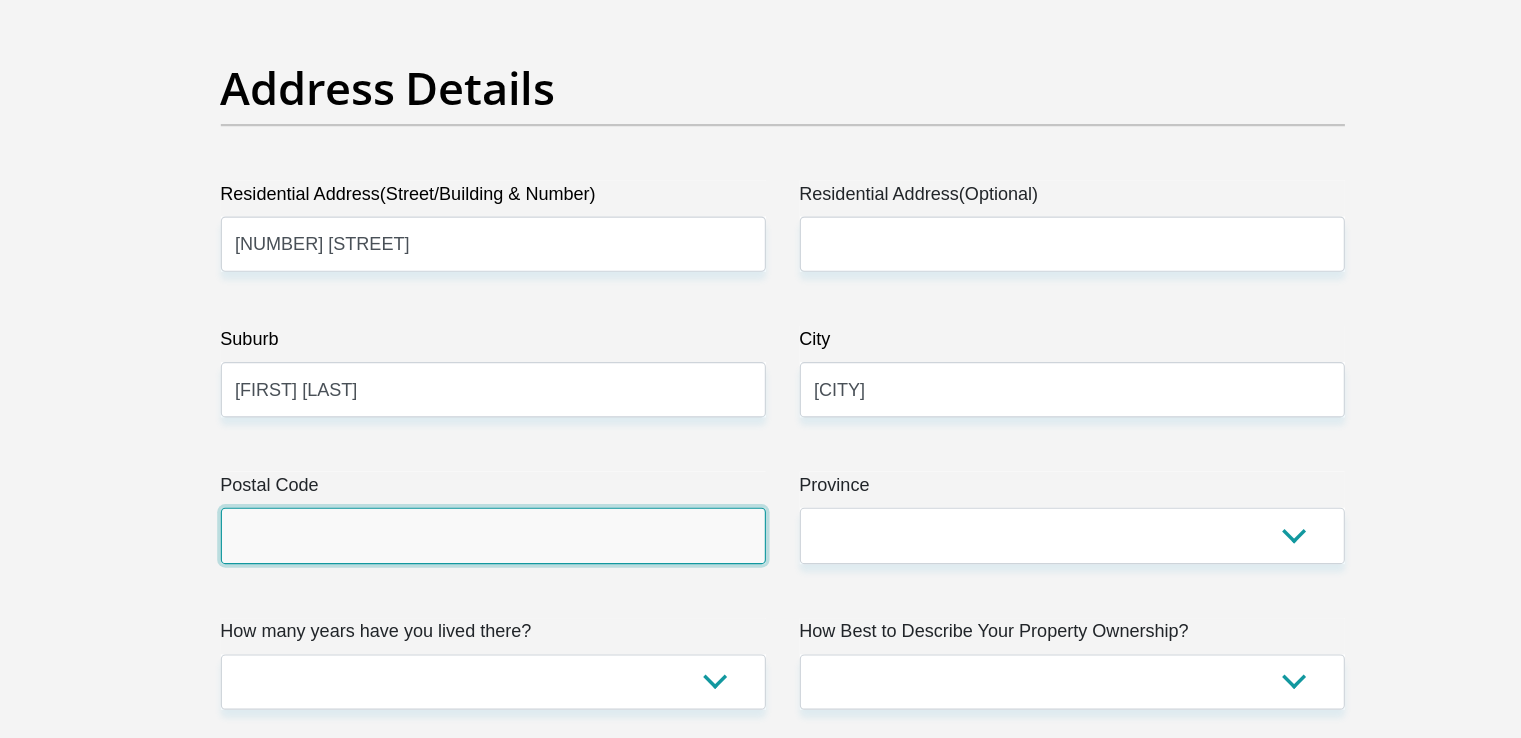 click on "Postal Code" at bounding box center [504, 518] 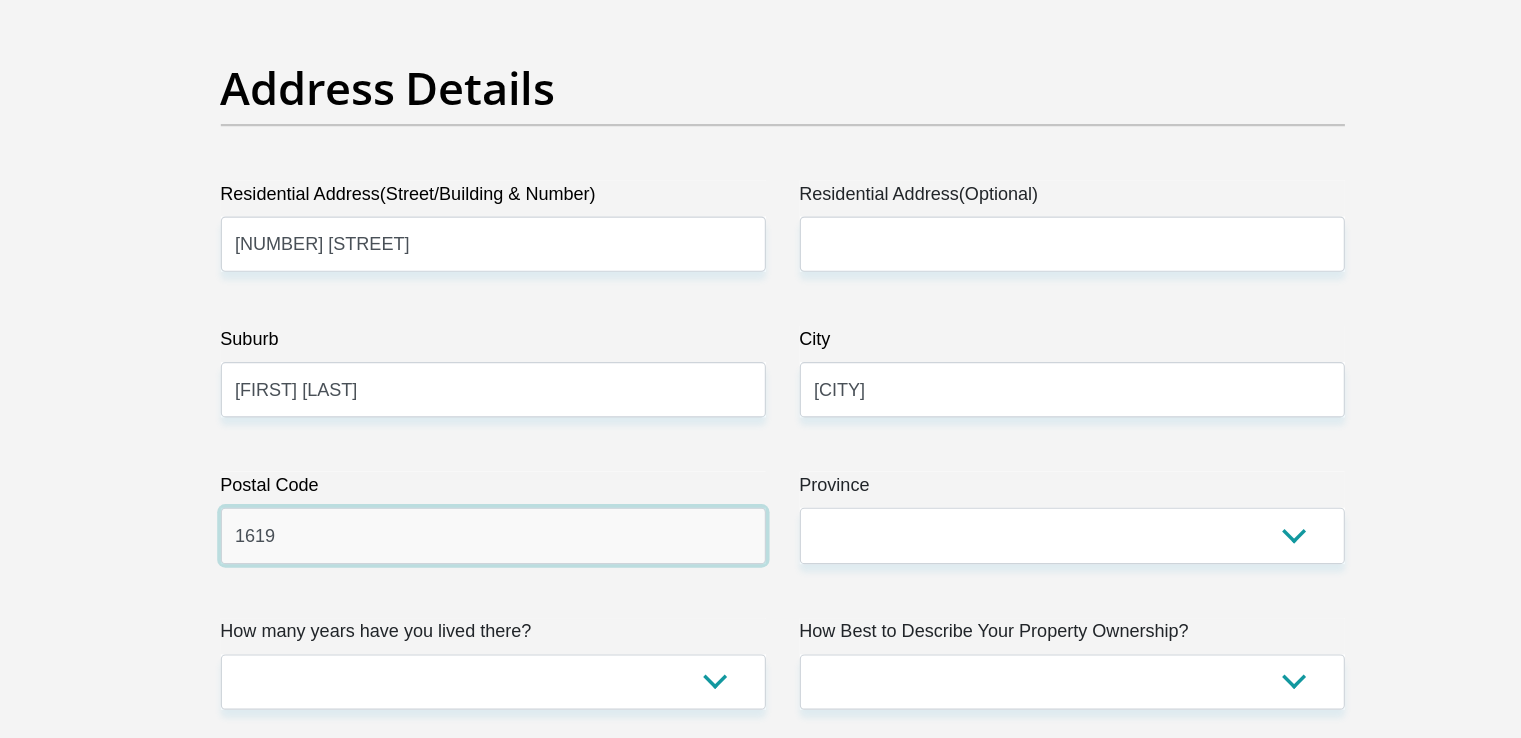 type on "1619" 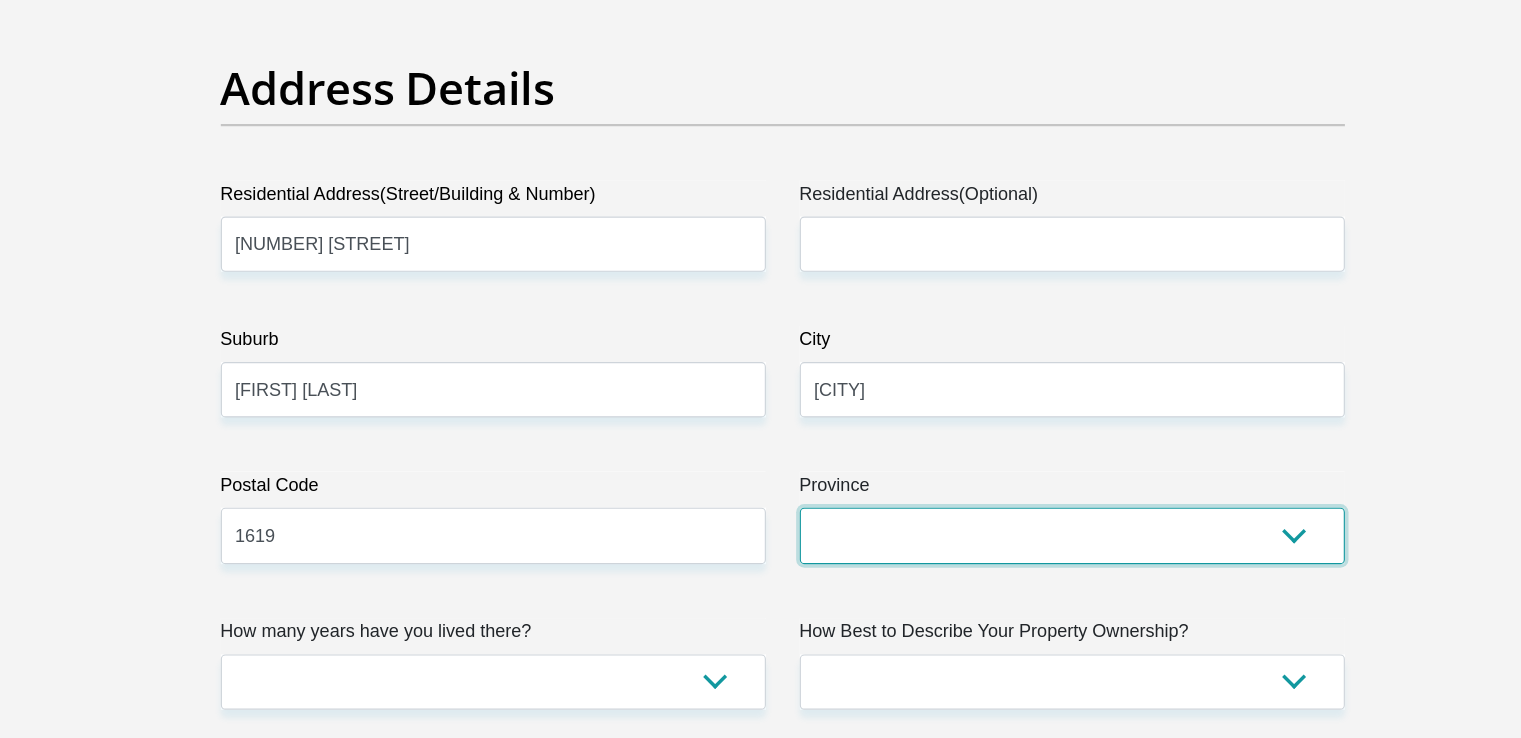 click on "Eastern Cape
Free State
Gauteng
KwaZulu-Natal
Limpopo
Mpumalanga
Northern Cape
North West
Western Cape" at bounding box center [1017, 518] 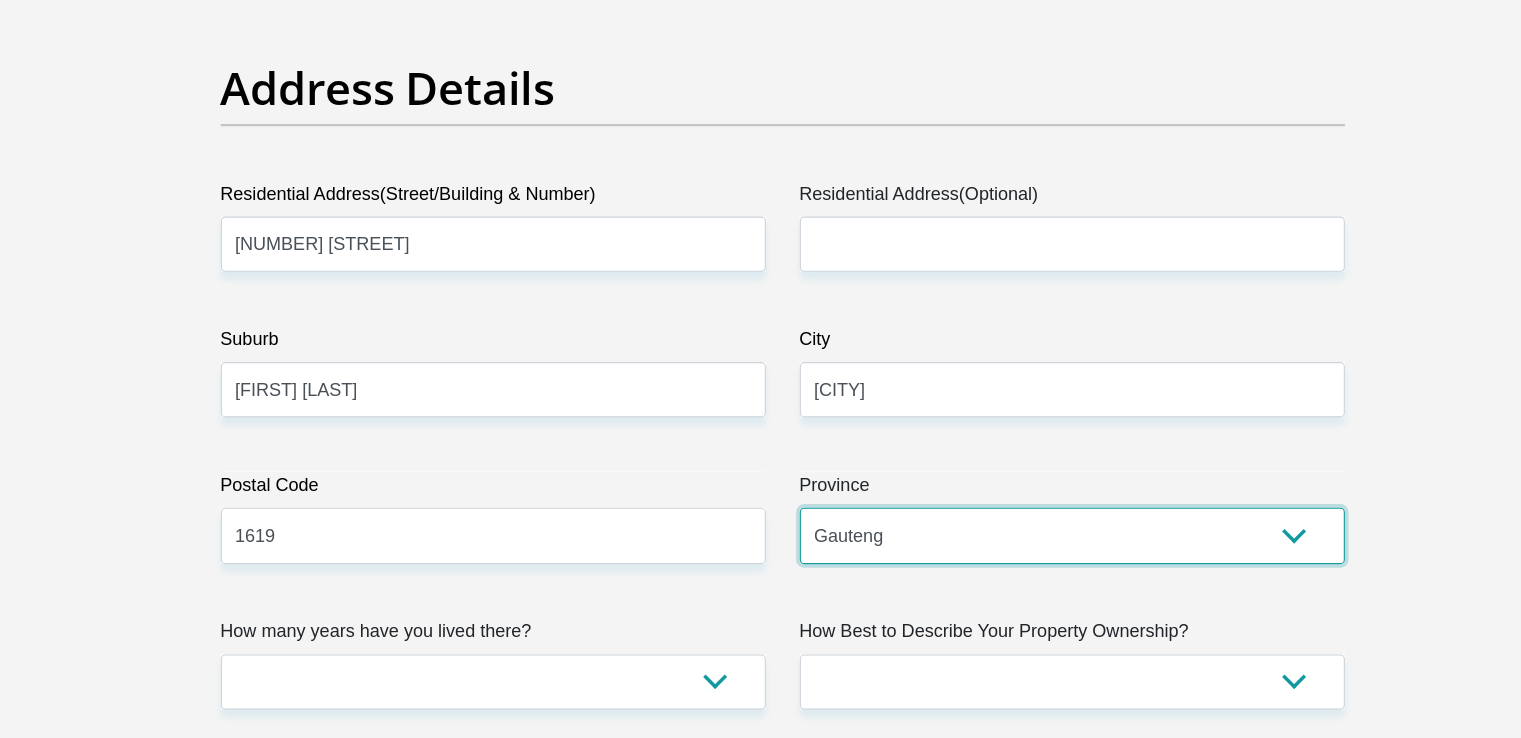 click on "Eastern Cape
Free State
Gauteng
KwaZulu-Natal
Limpopo
Mpumalanga
Northern Cape
North West
Western Cape" at bounding box center [1017, 518] 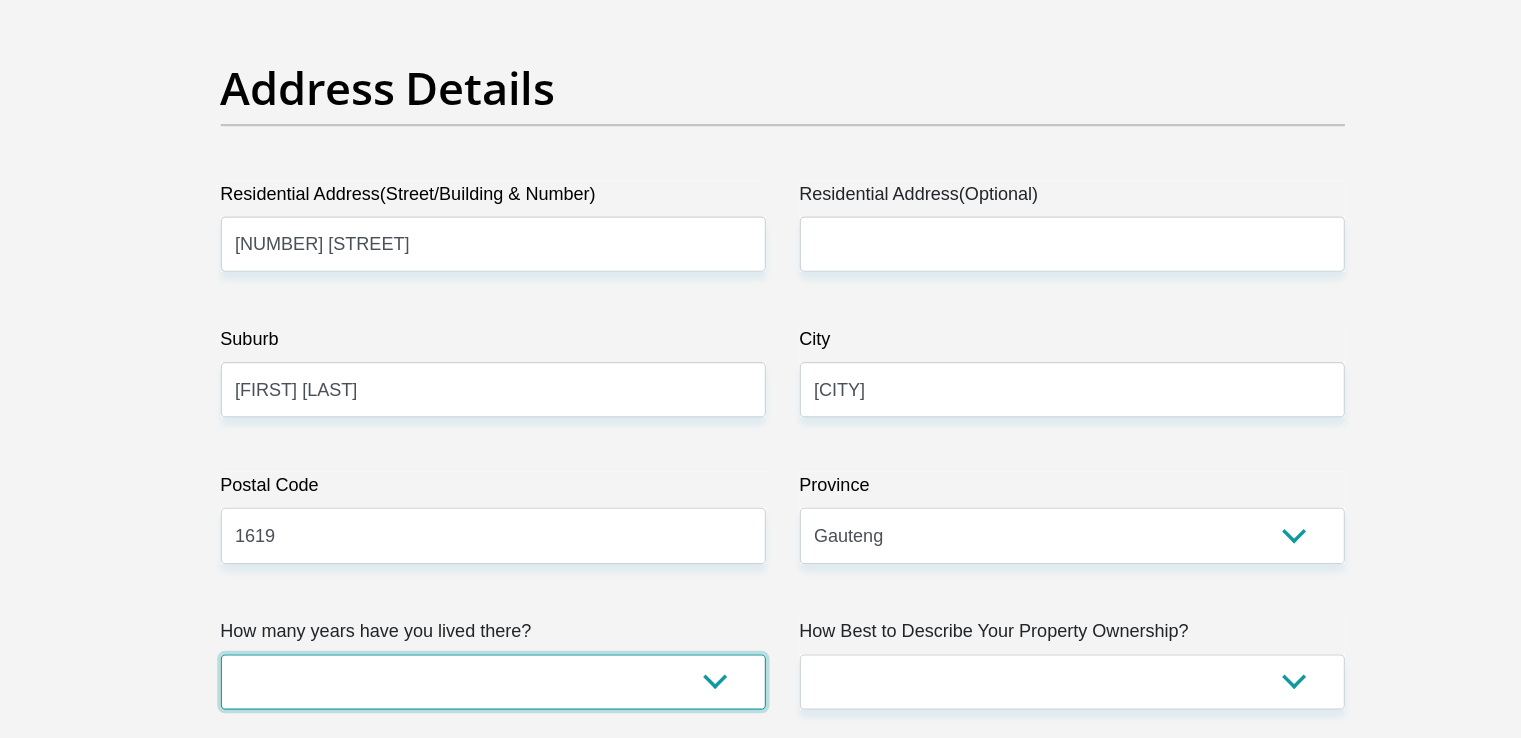 click on "less than 1 year
1-3 years
3-5 years
5+ years" at bounding box center [504, 648] 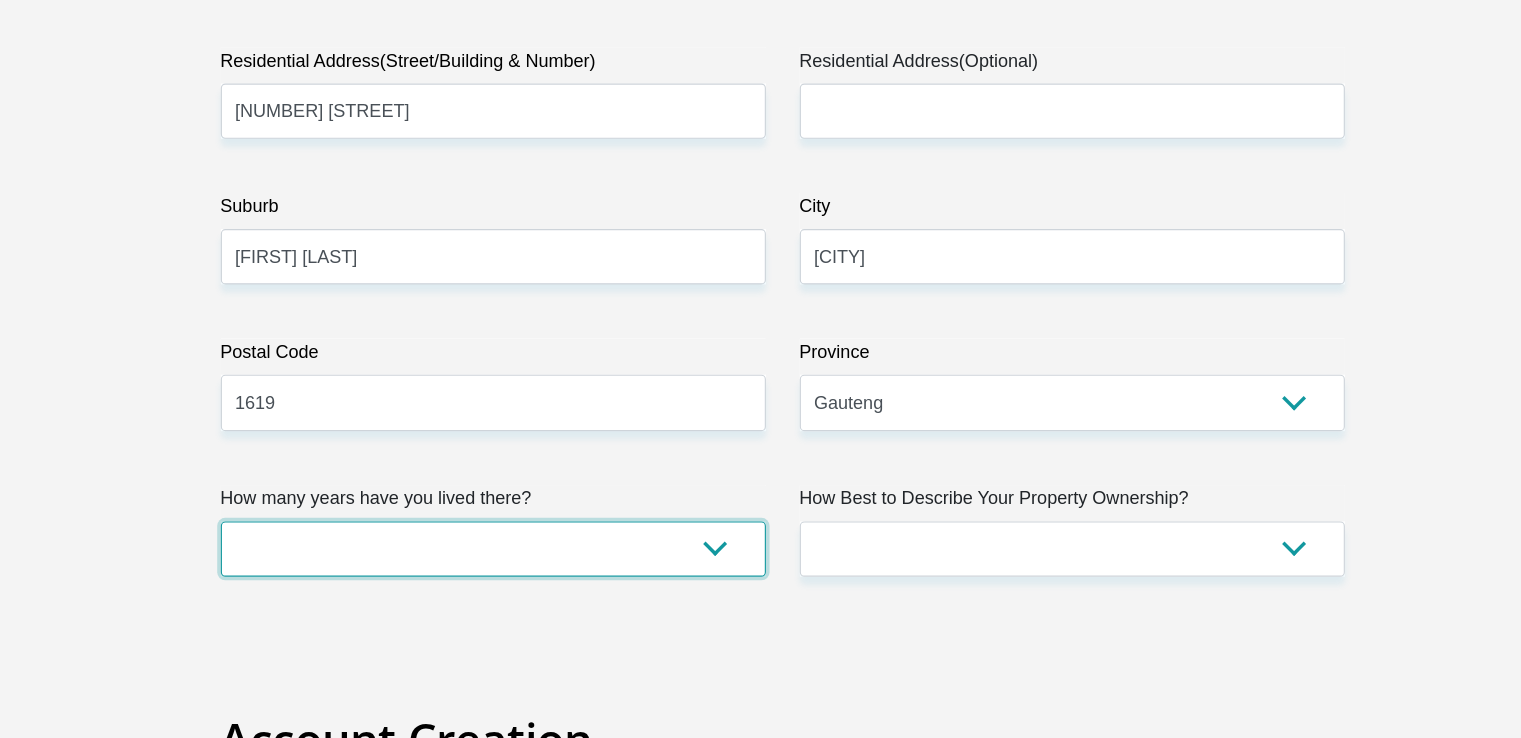 scroll, scrollTop: 1040, scrollLeft: 0, axis: vertical 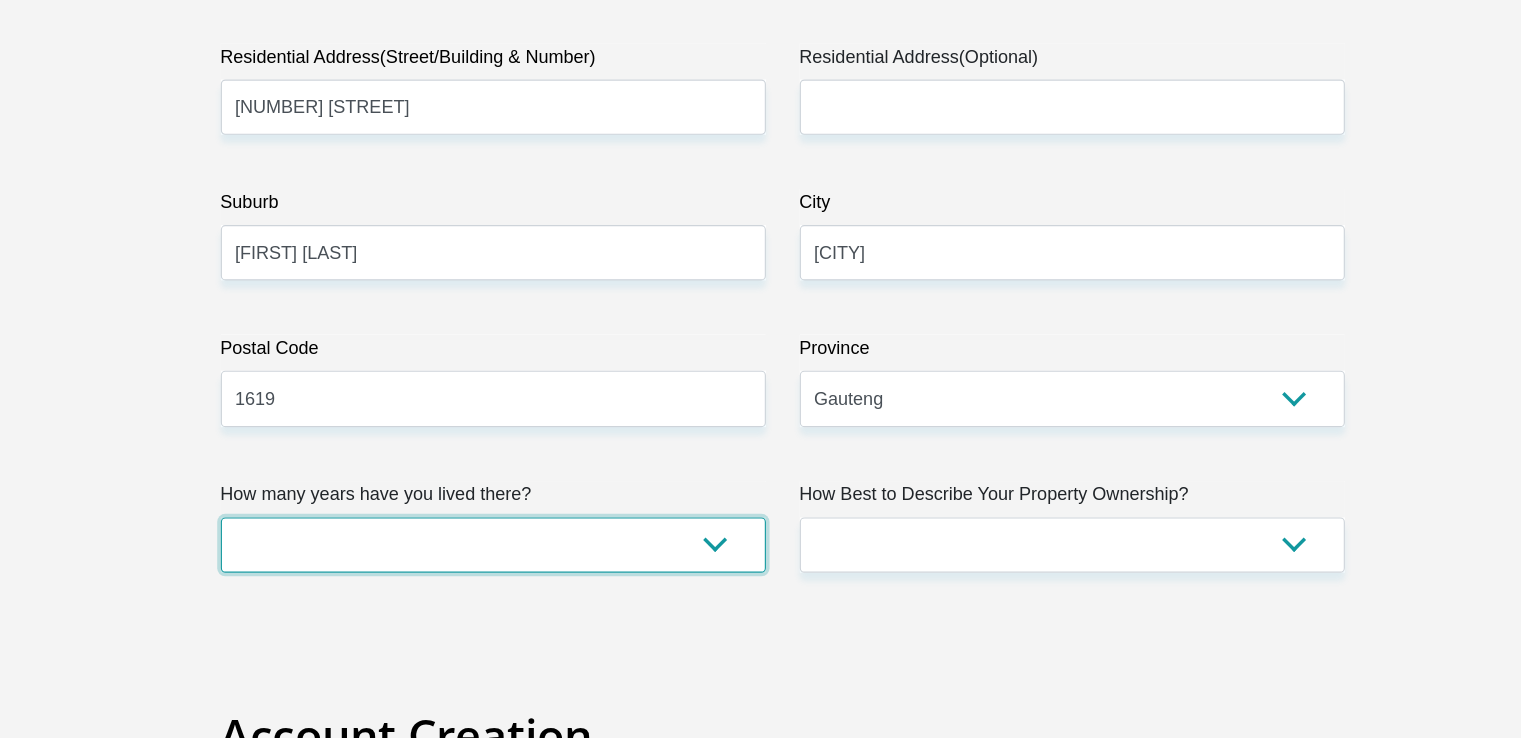 click on "less than 1 year
1-3 years
3-5 years
5+ years" at bounding box center (504, 566) 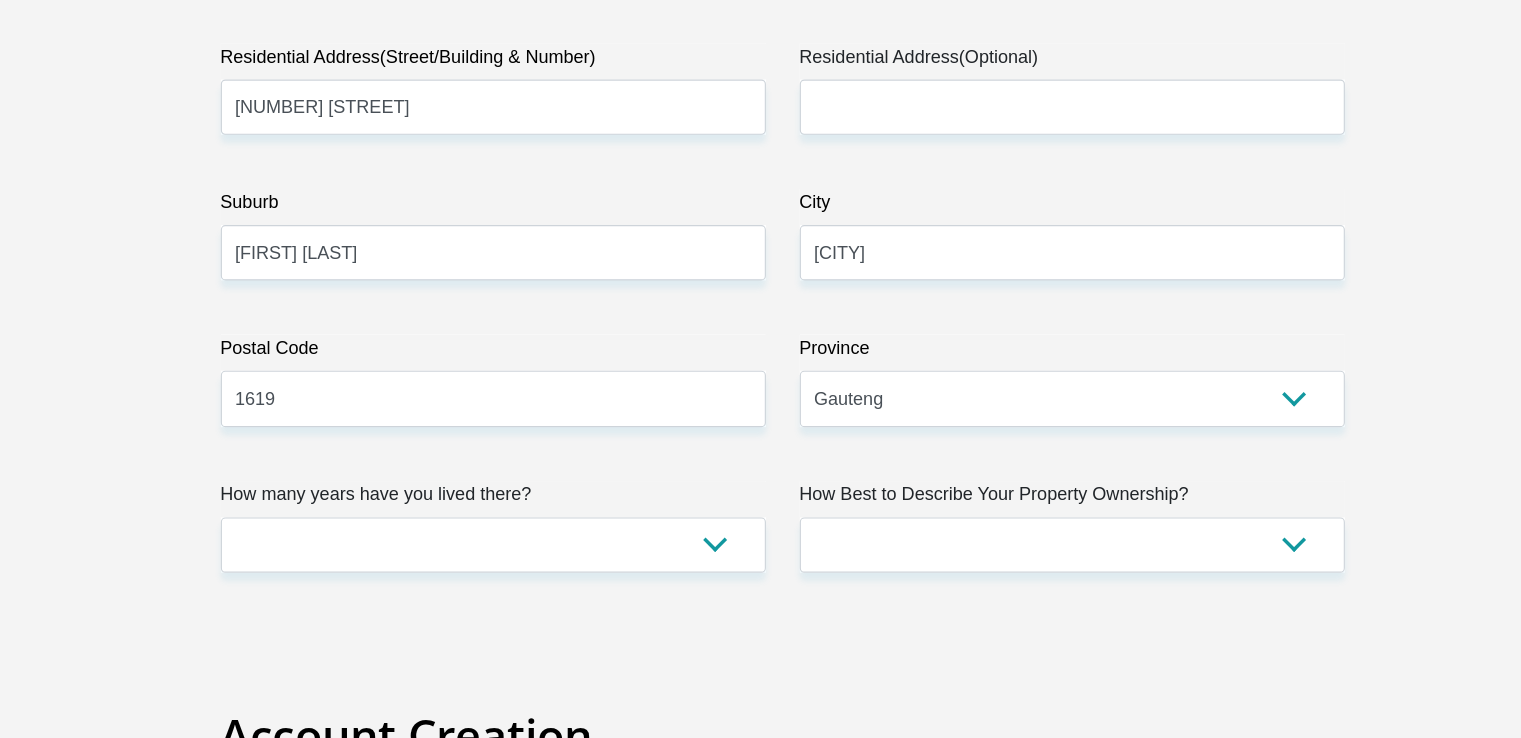 click on "Account Creation" at bounding box center (761, 735) 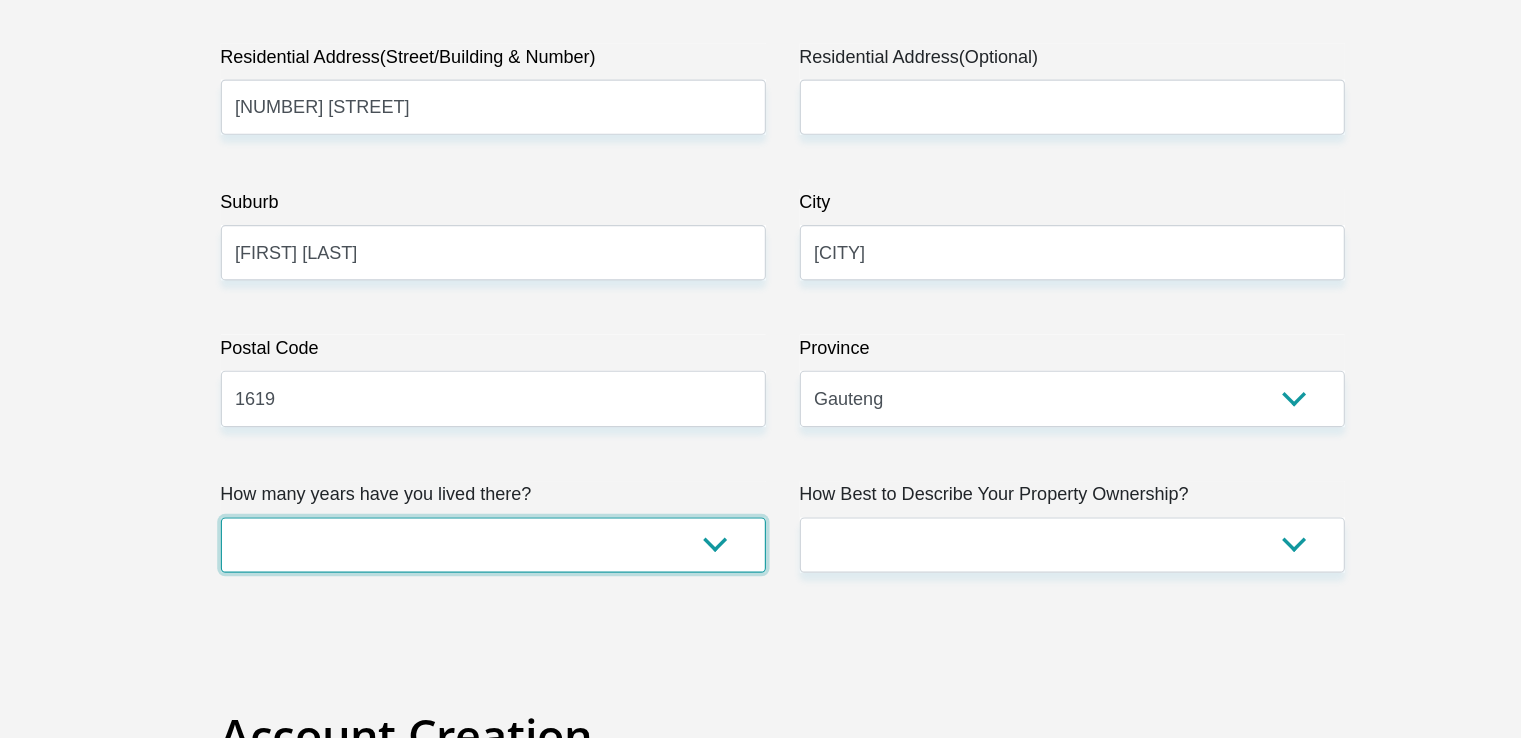 click on "less than 1 year
1-3 years
3-5 years
5+ years" at bounding box center (504, 566) 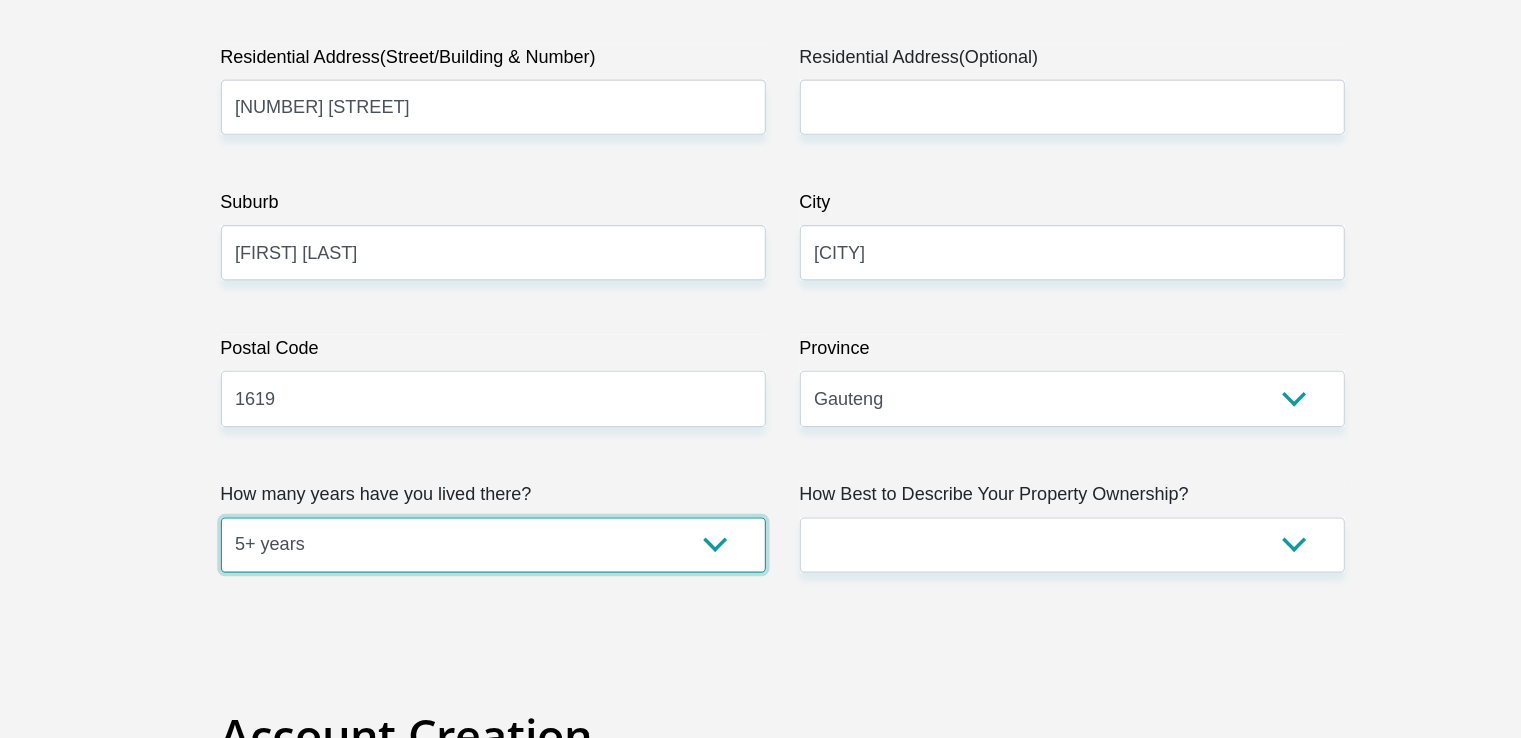 click on "less than 1 year
1-3 years
3-5 years
5+ years" at bounding box center [504, 566] 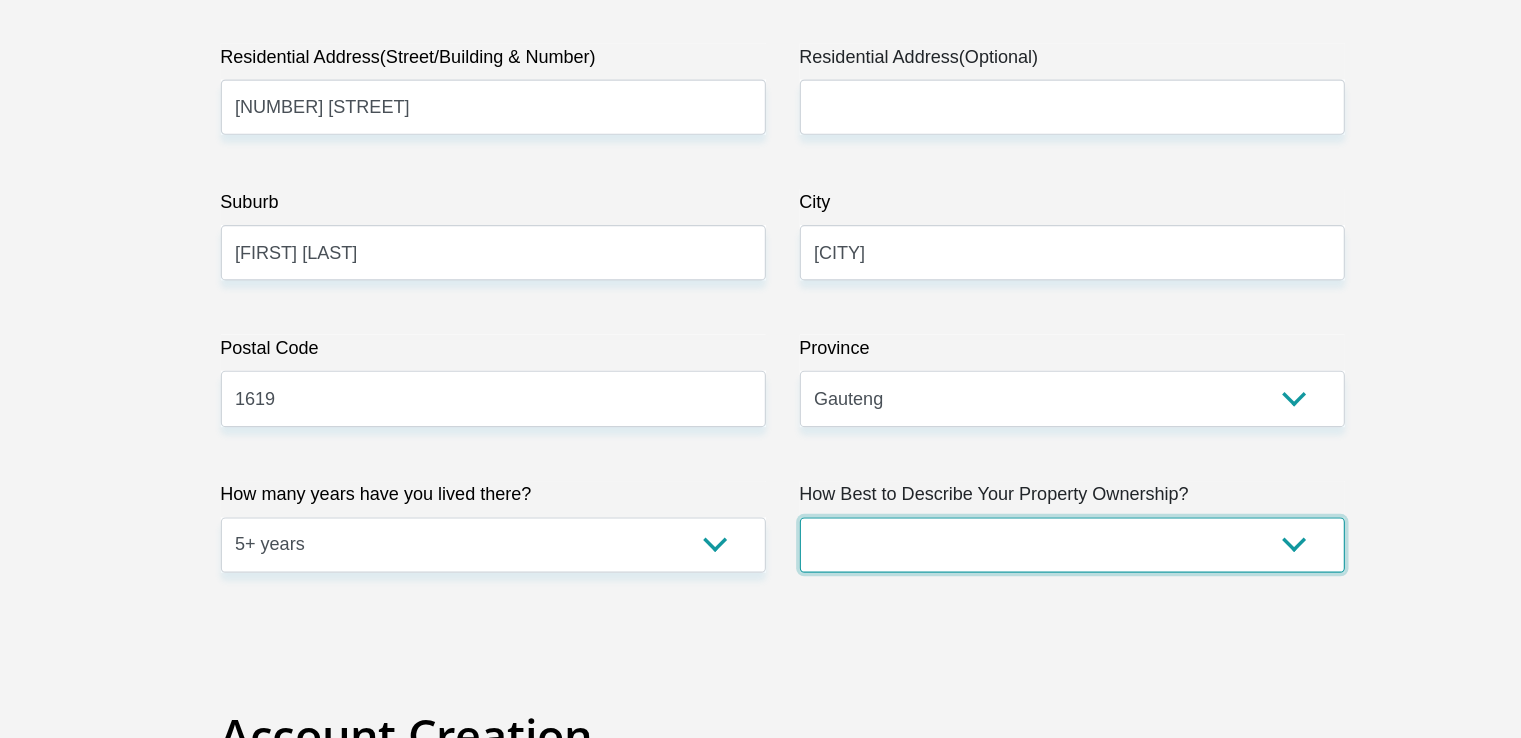 click on "Owned
Rented
Family Owned
Company Dwelling" at bounding box center [1017, 566] 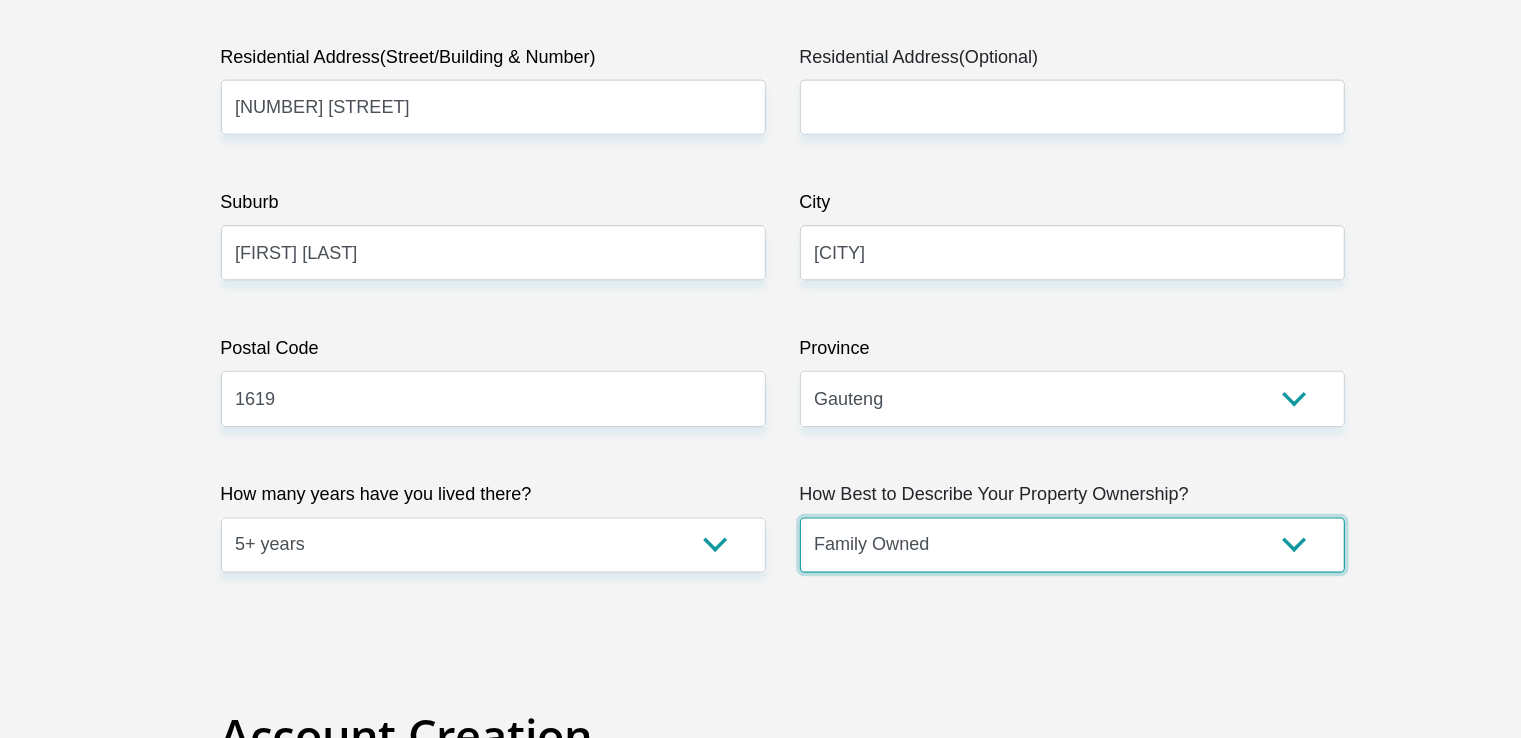 click on "Owned
Rented
Family Owned
Company Dwelling" at bounding box center [1017, 566] 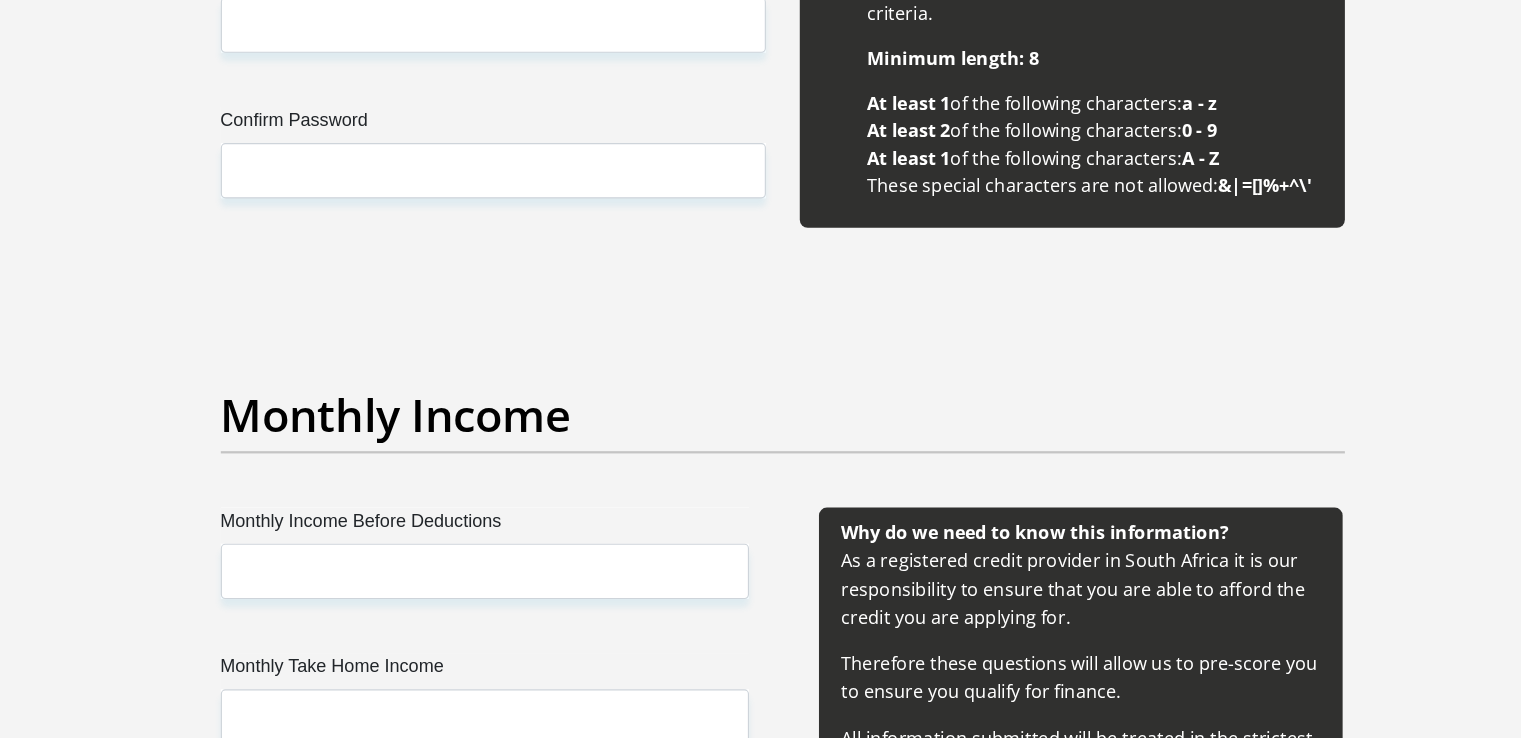 scroll, scrollTop: 1946, scrollLeft: 0, axis: vertical 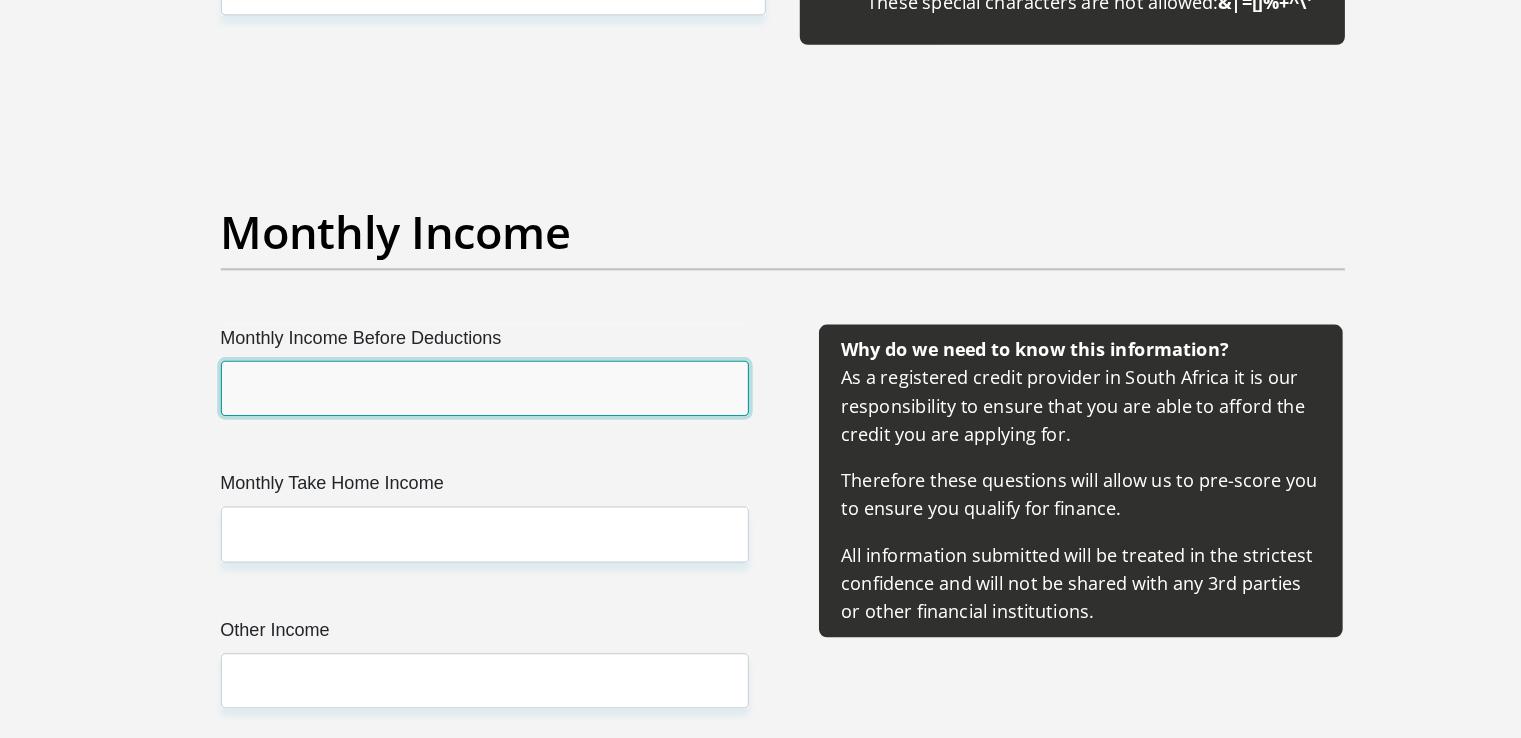 click on "Monthly Income Before Deductions" at bounding box center (497, 427) 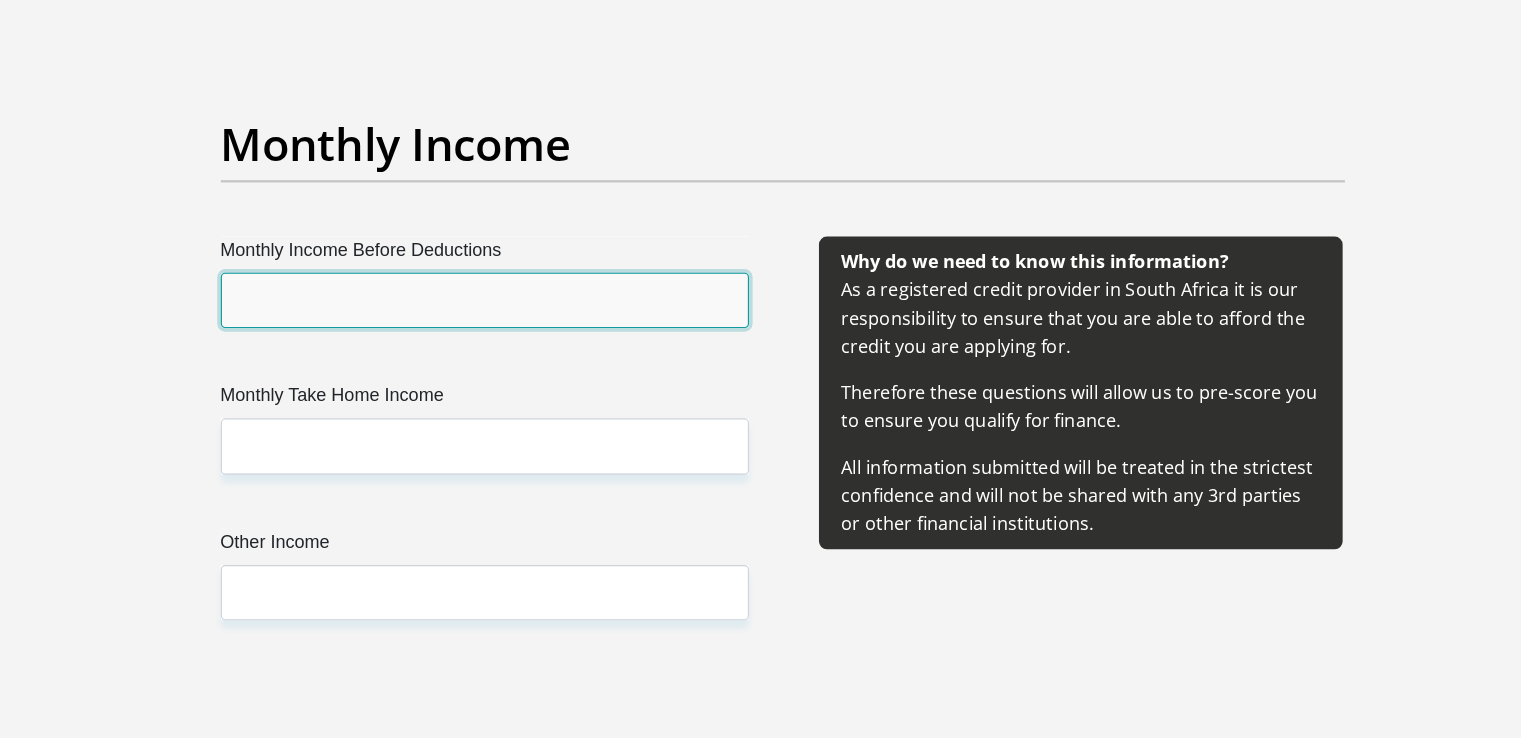 scroll, scrollTop: 2179, scrollLeft: 0, axis: vertical 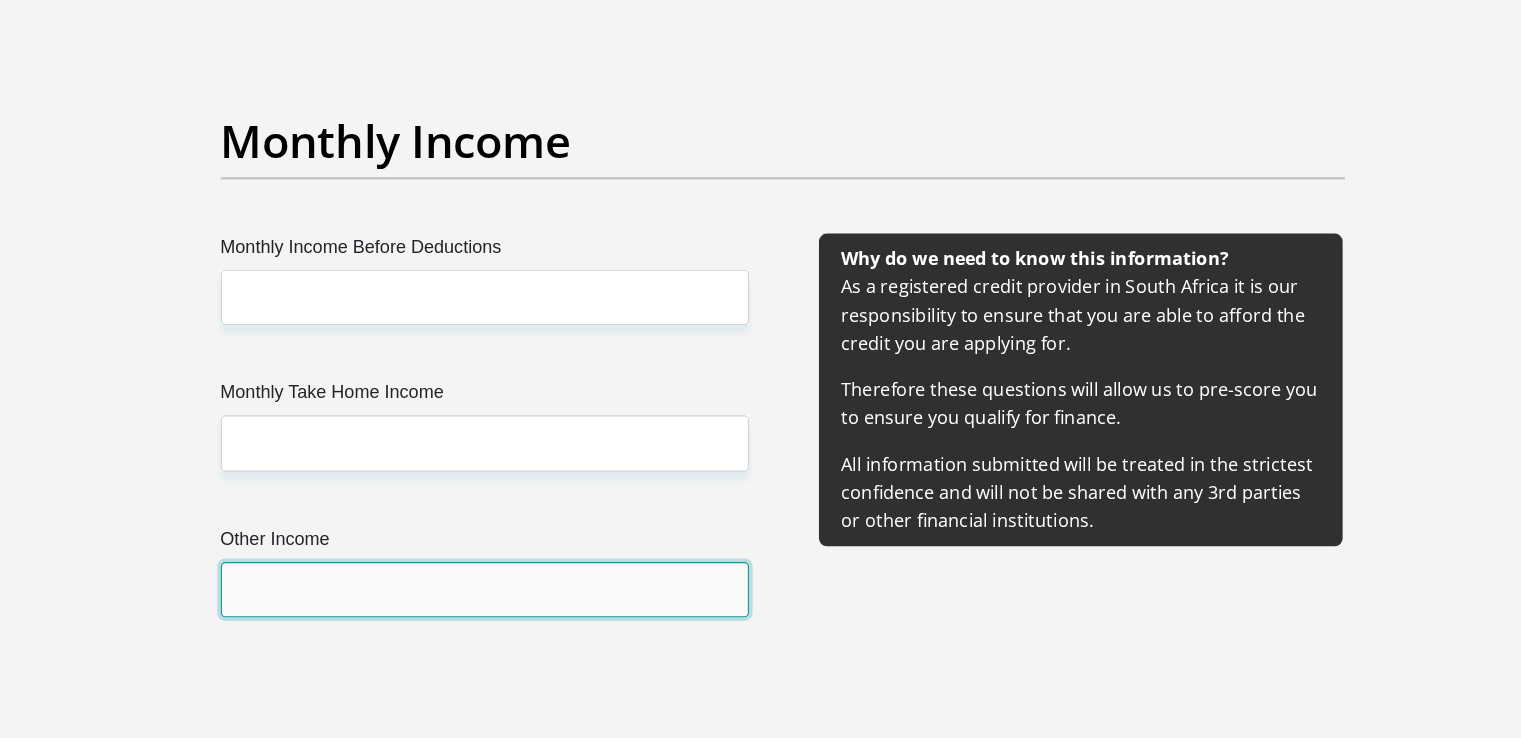 click on "Other Income" at bounding box center (497, 606) 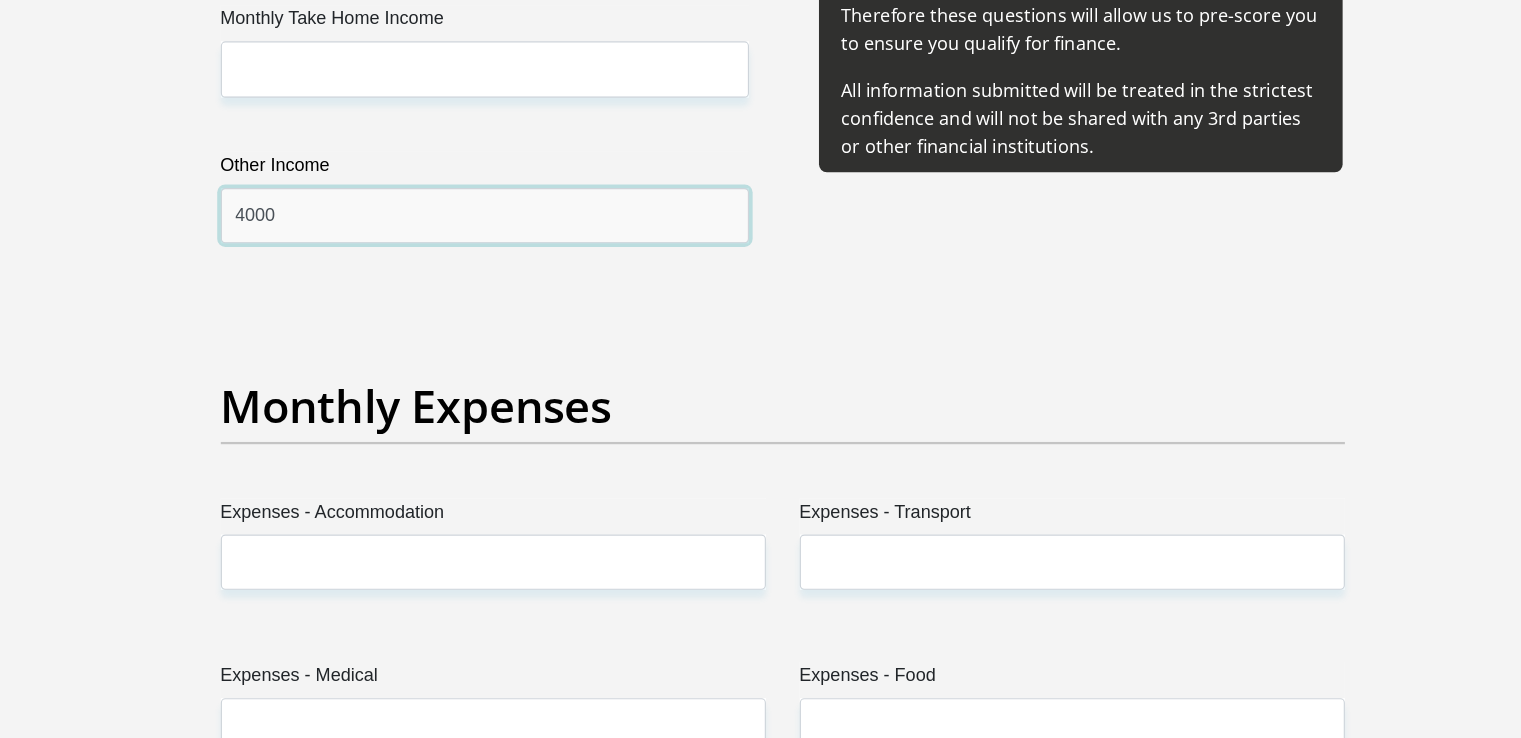 scroll, scrollTop: 2522, scrollLeft: 0, axis: vertical 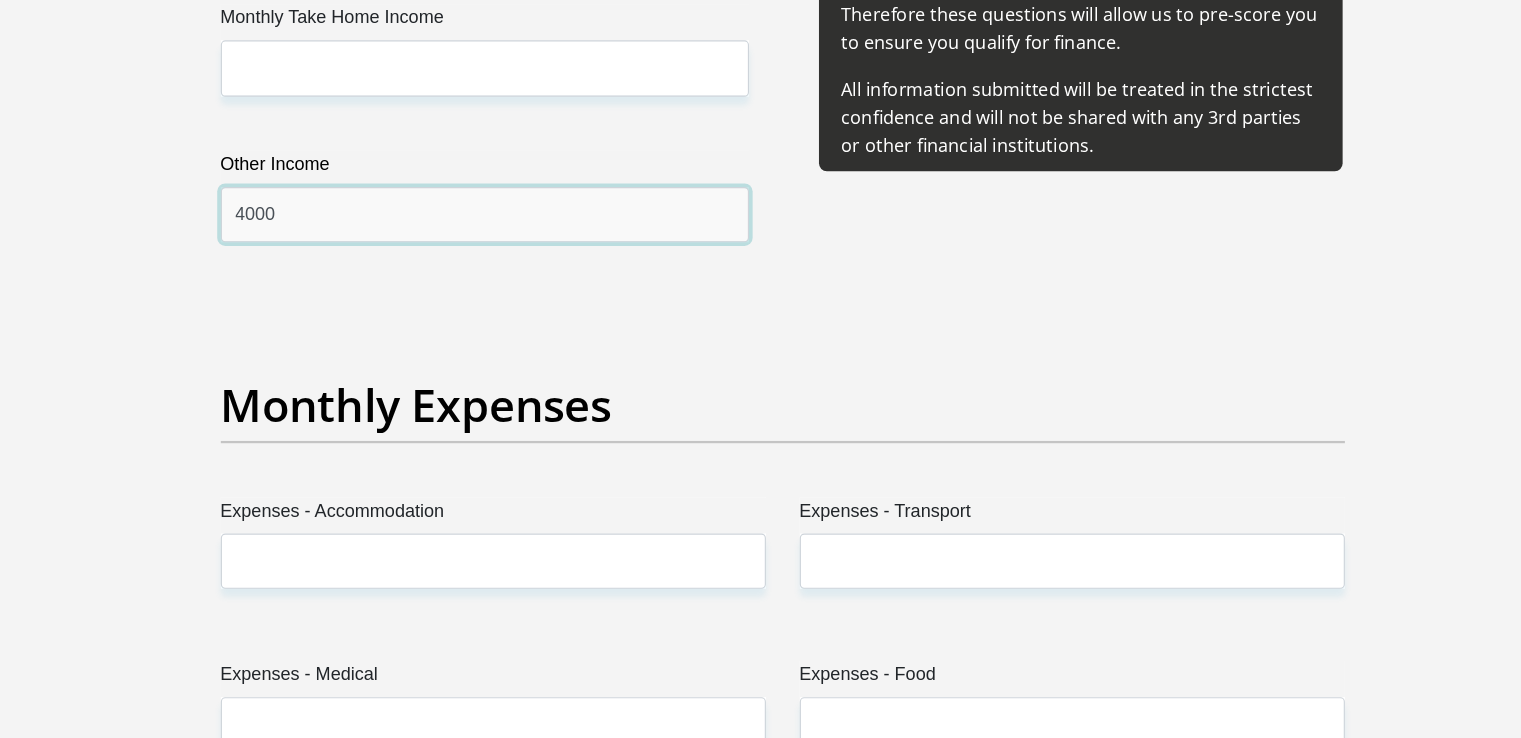 type on "4000" 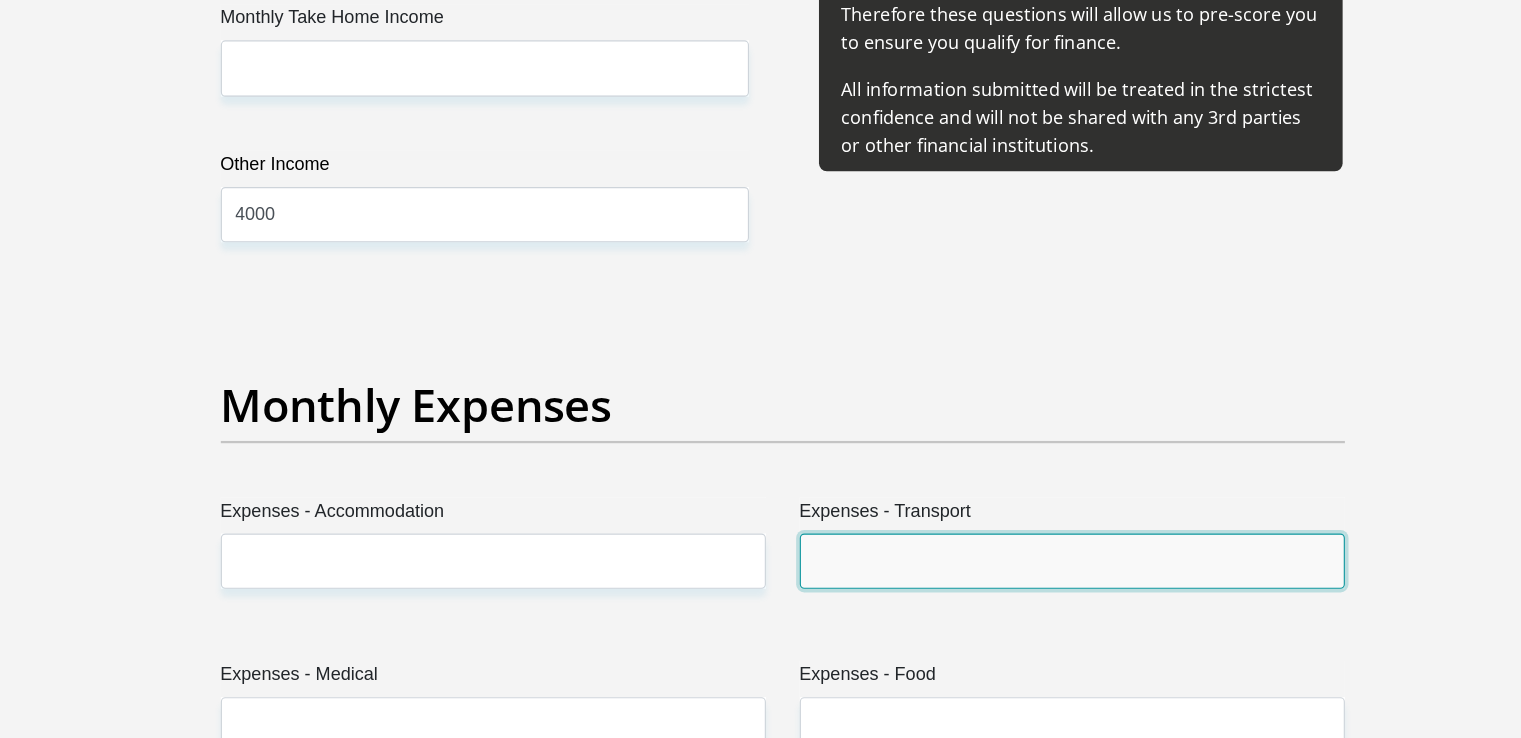click on "Expenses - Transport" at bounding box center [1017, 570] 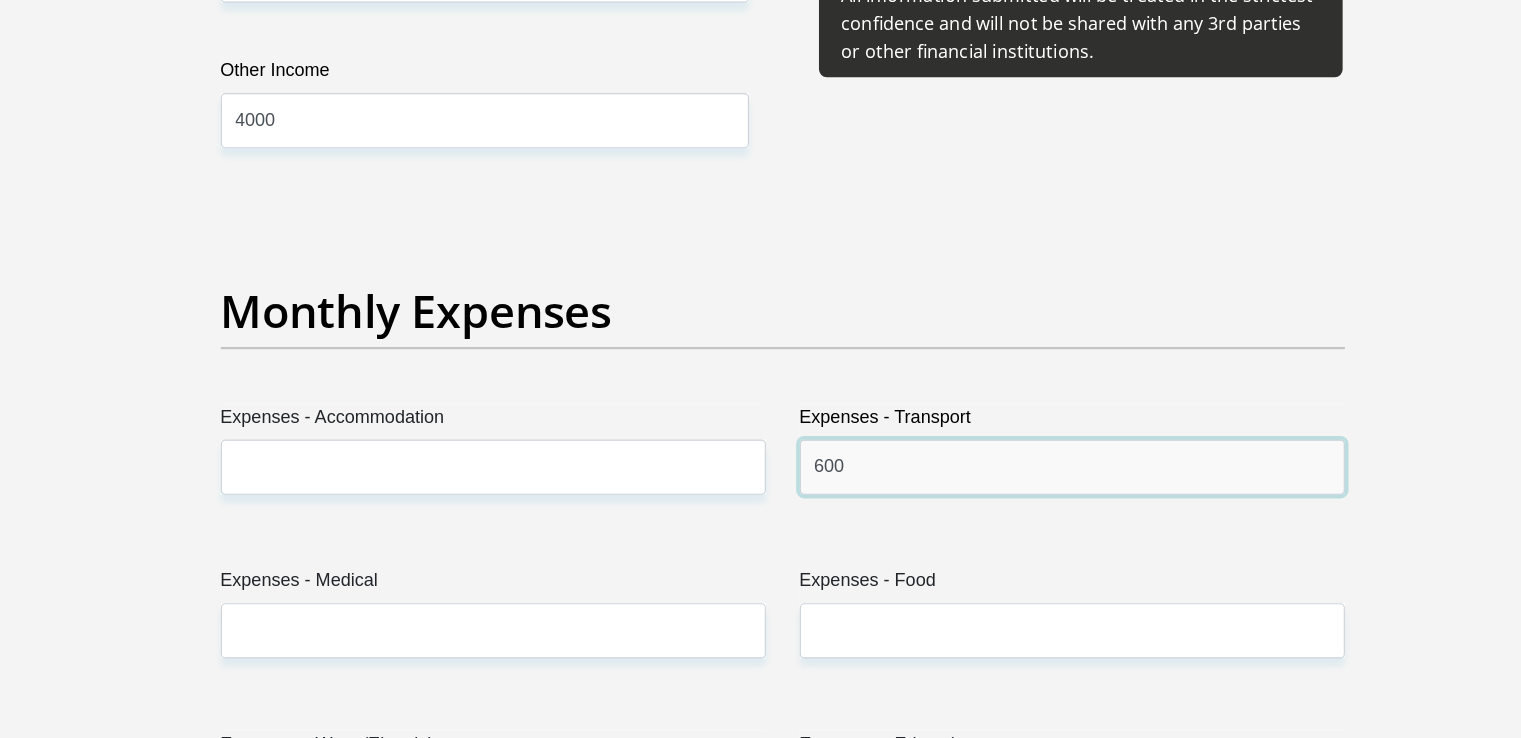 scroll, scrollTop: 2674, scrollLeft: 0, axis: vertical 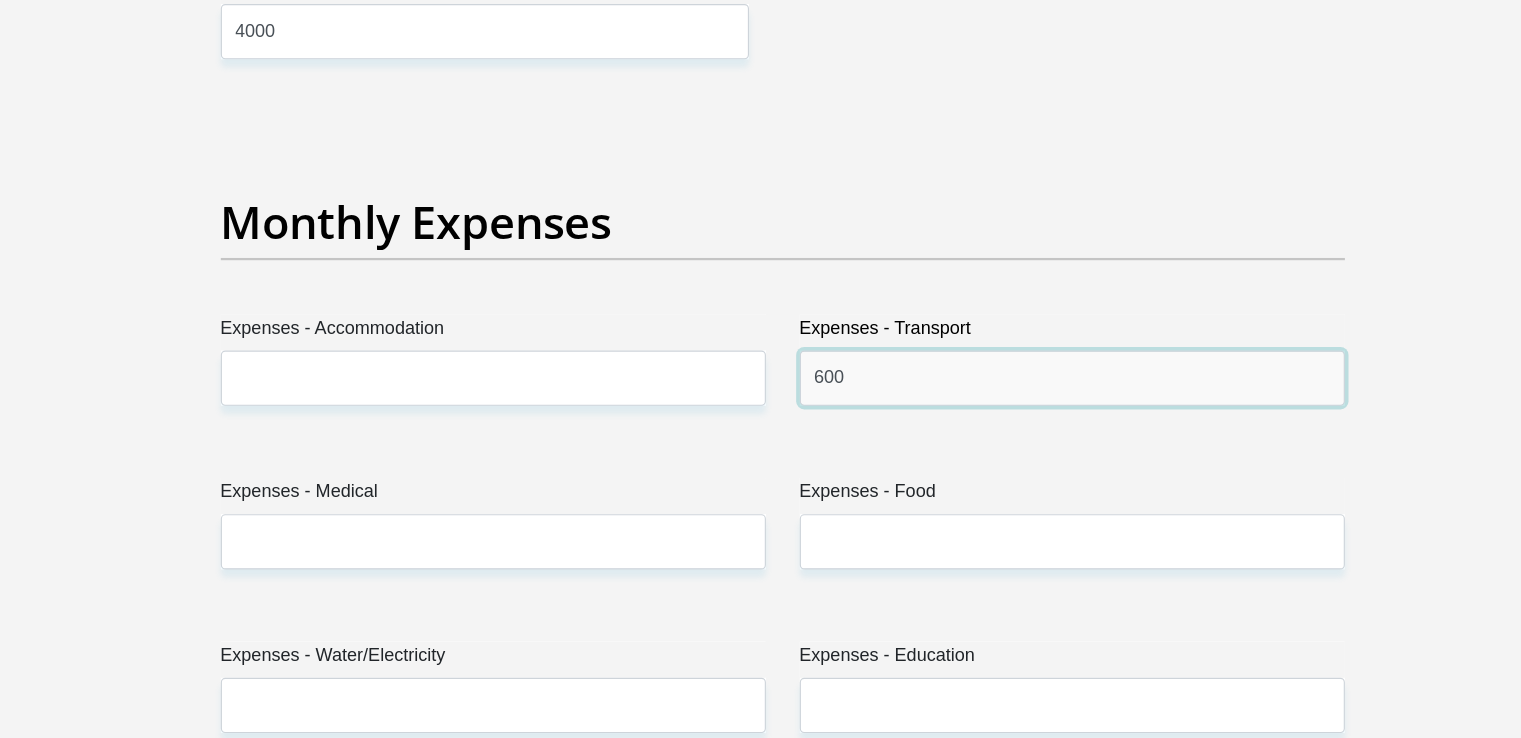 type on "600" 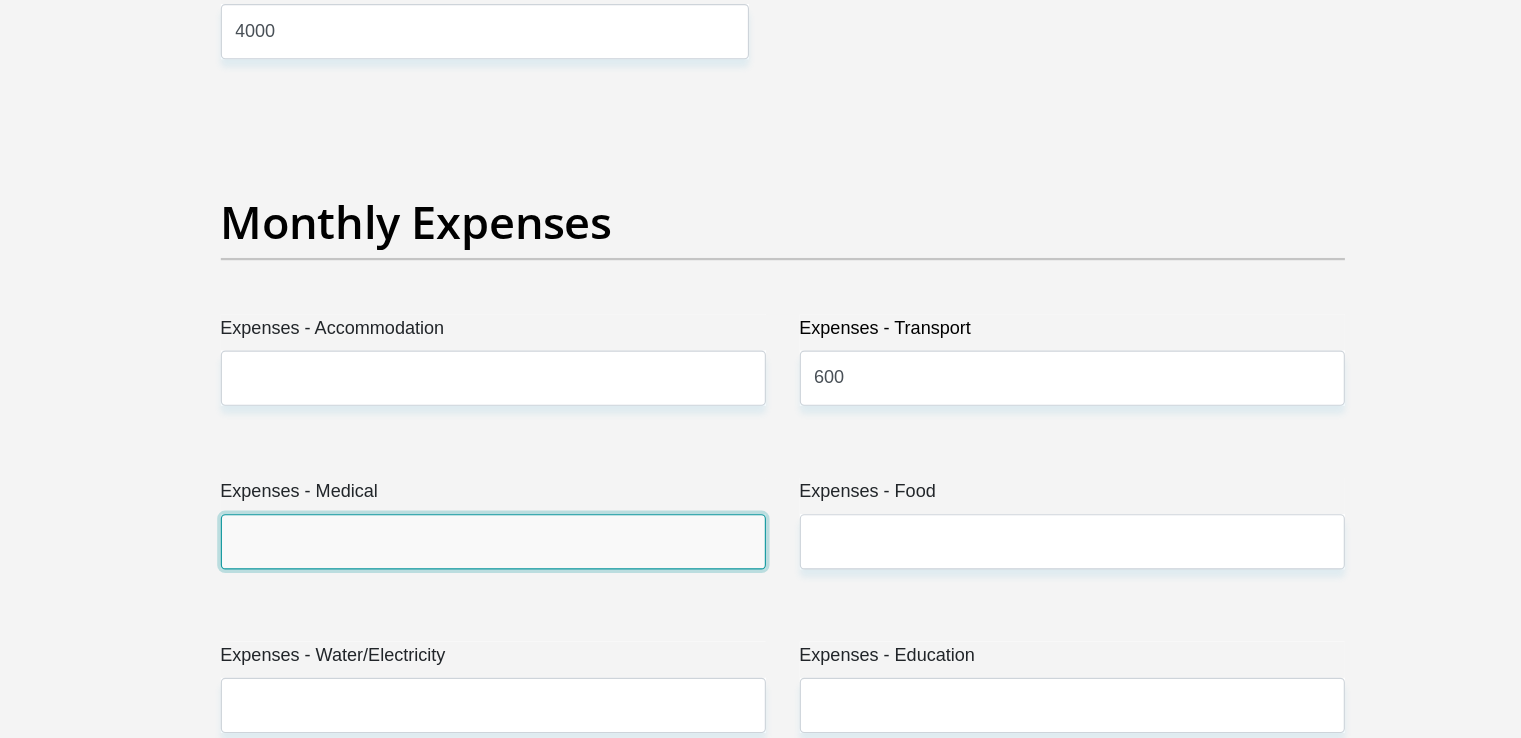 click on "Expenses - Medical" at bounding box center [504, 563] 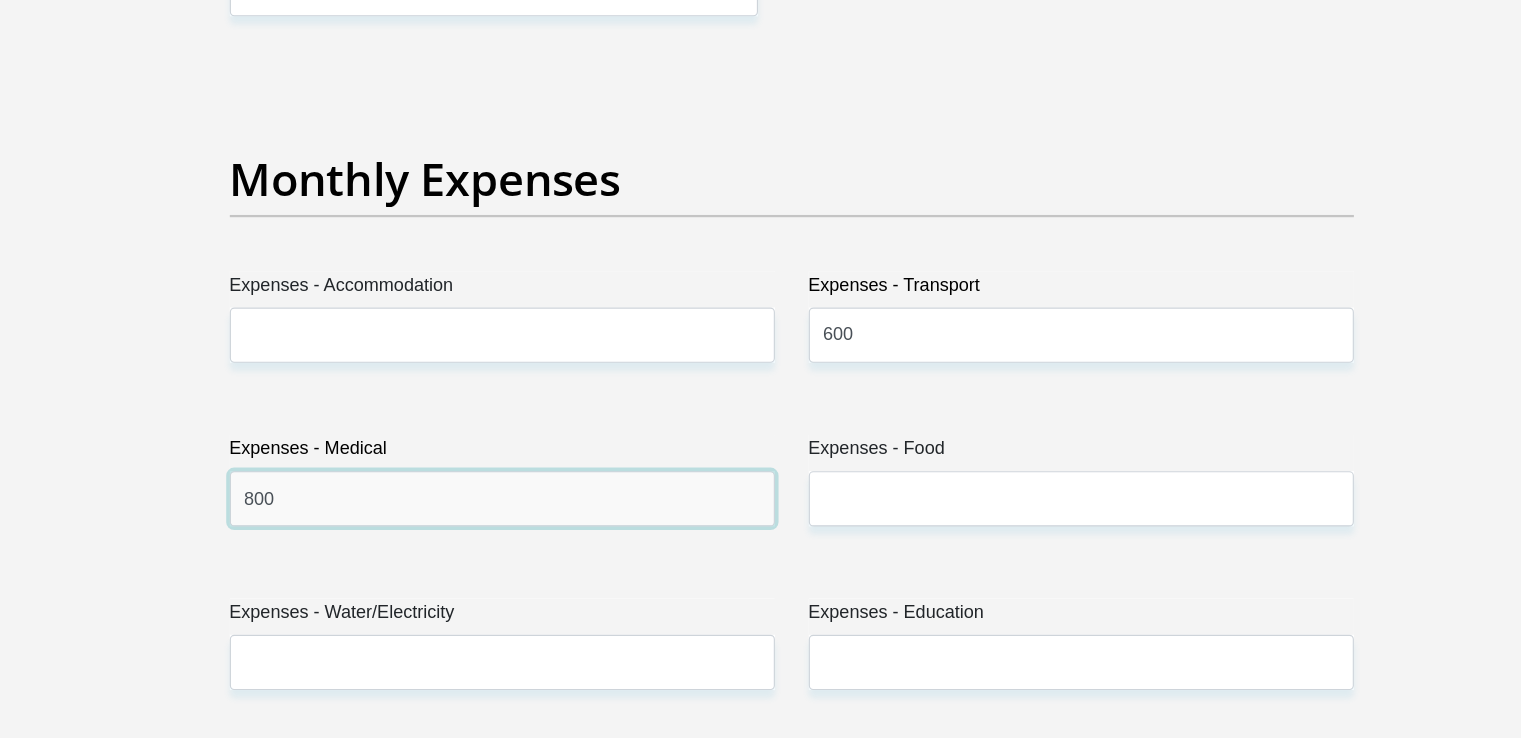 scroll, scrollTop: 2725, scrollLeft: 0, axis: vertical 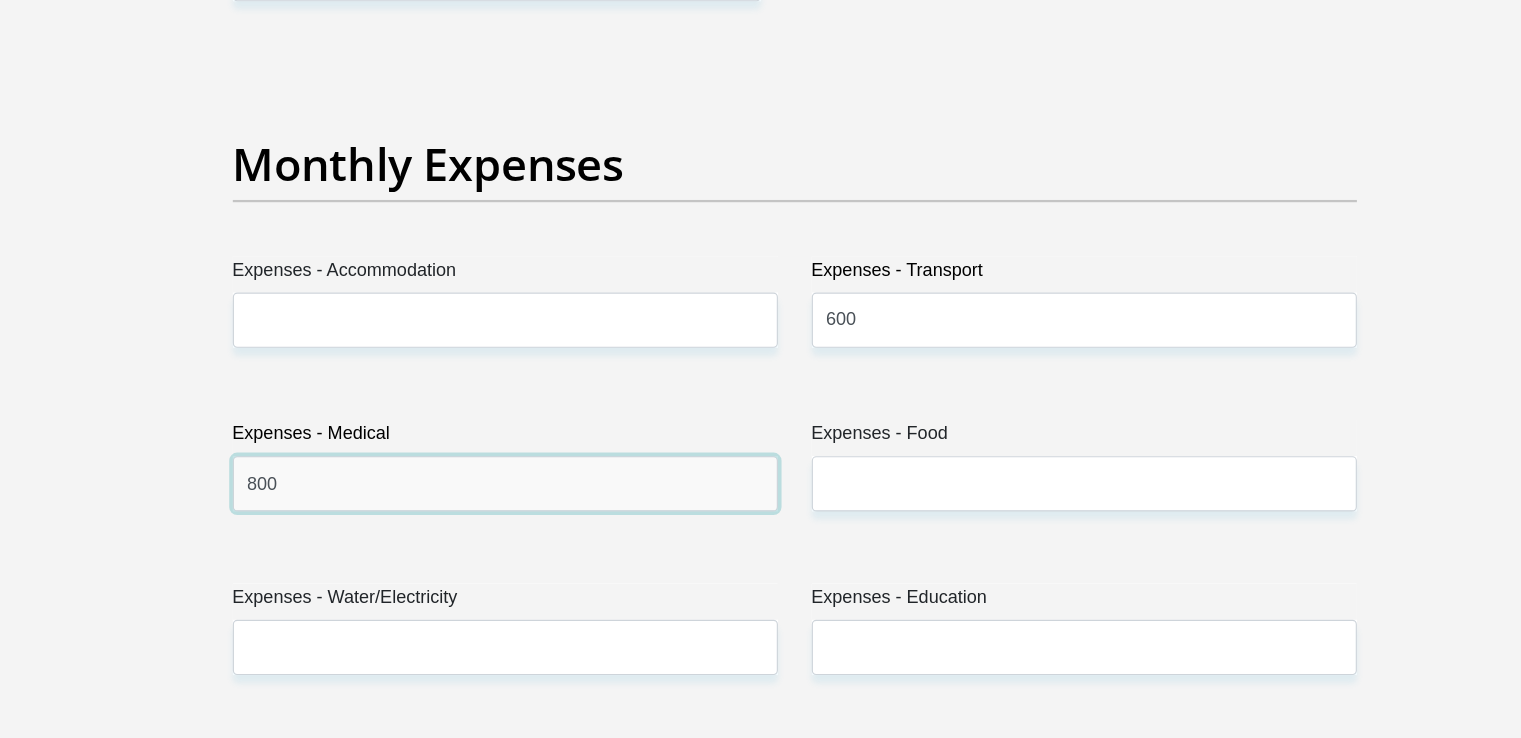 type on "800" 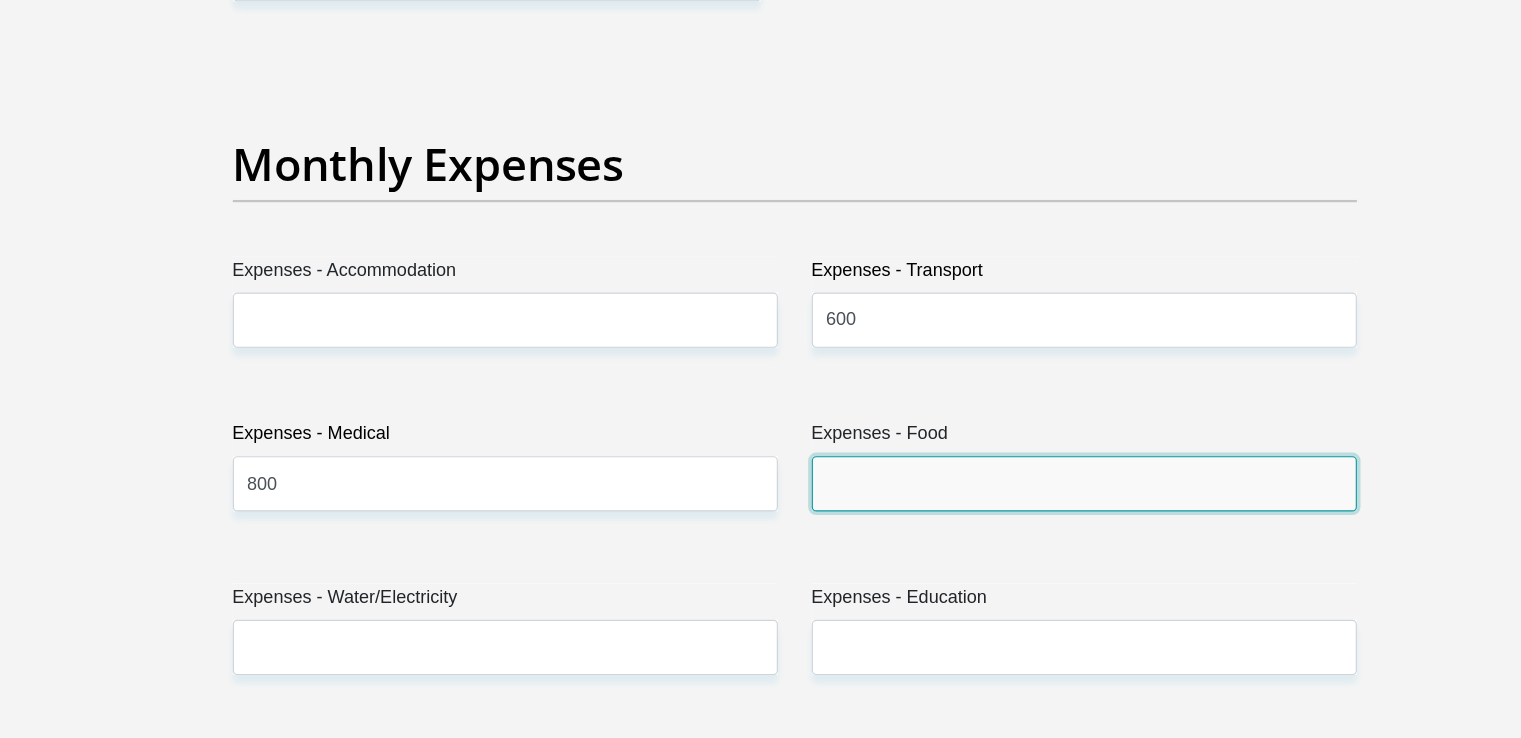 click on "Expenses - Food" at bounding box center (1017, 512) 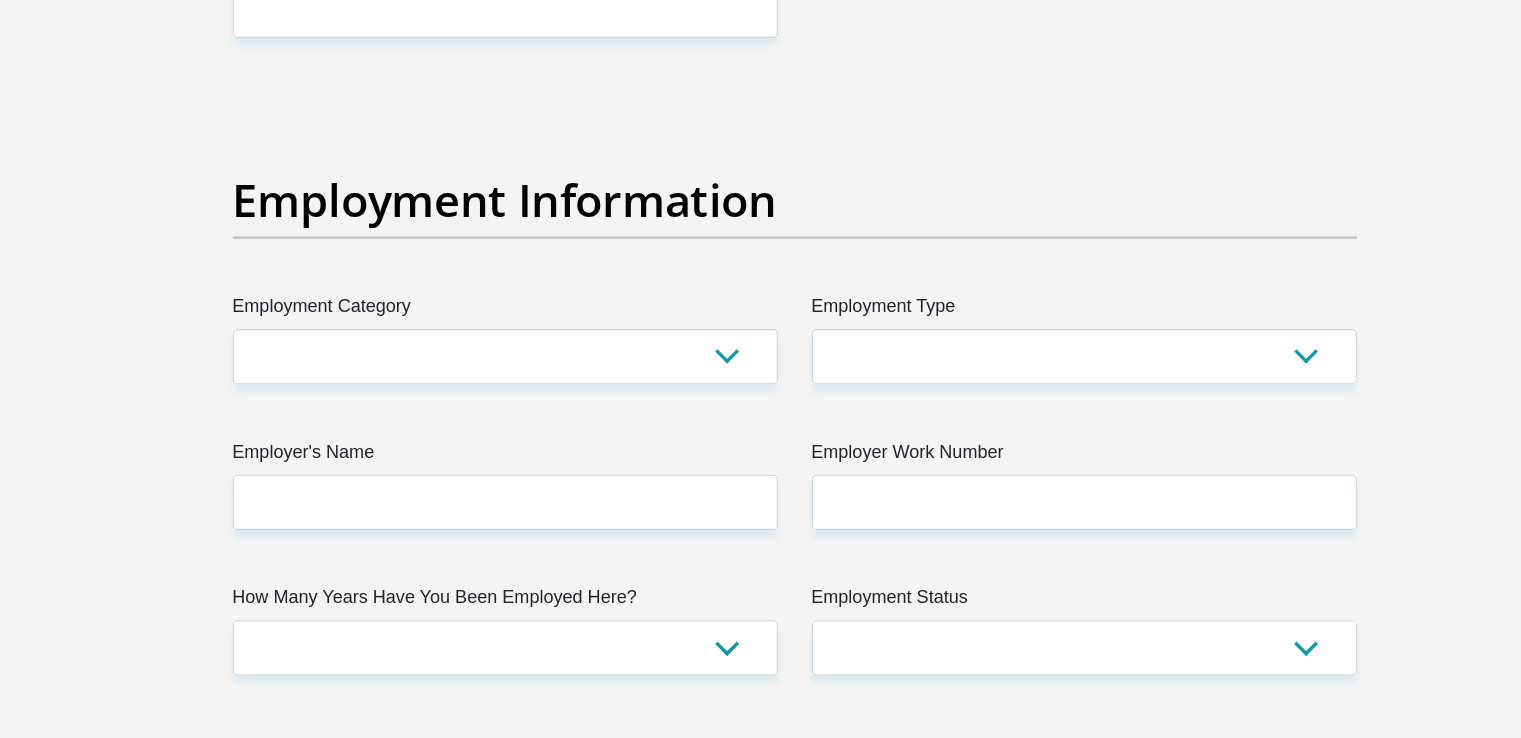 scroll, scrollTop: 3437, scrollLeft: 0, axis: vertical 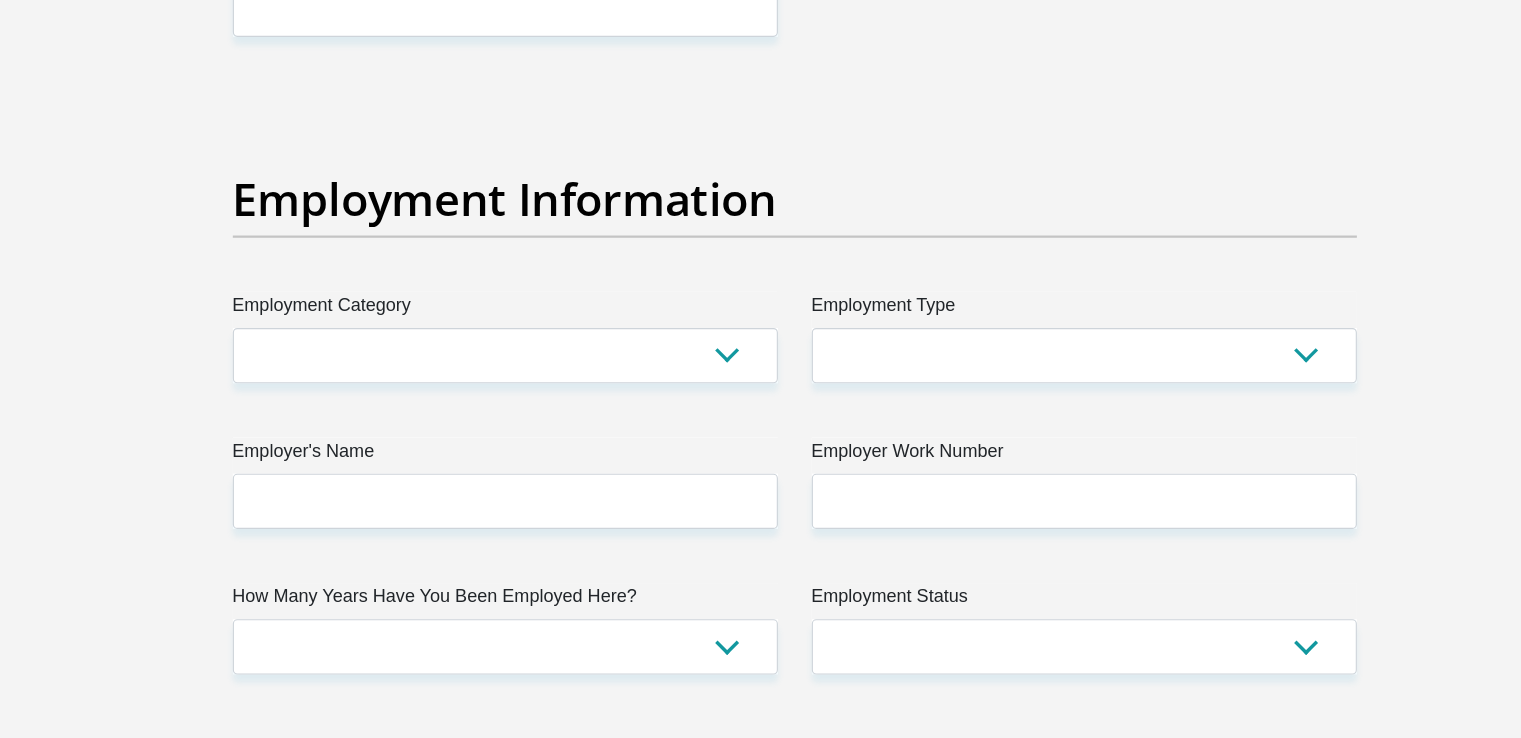 type on "500" 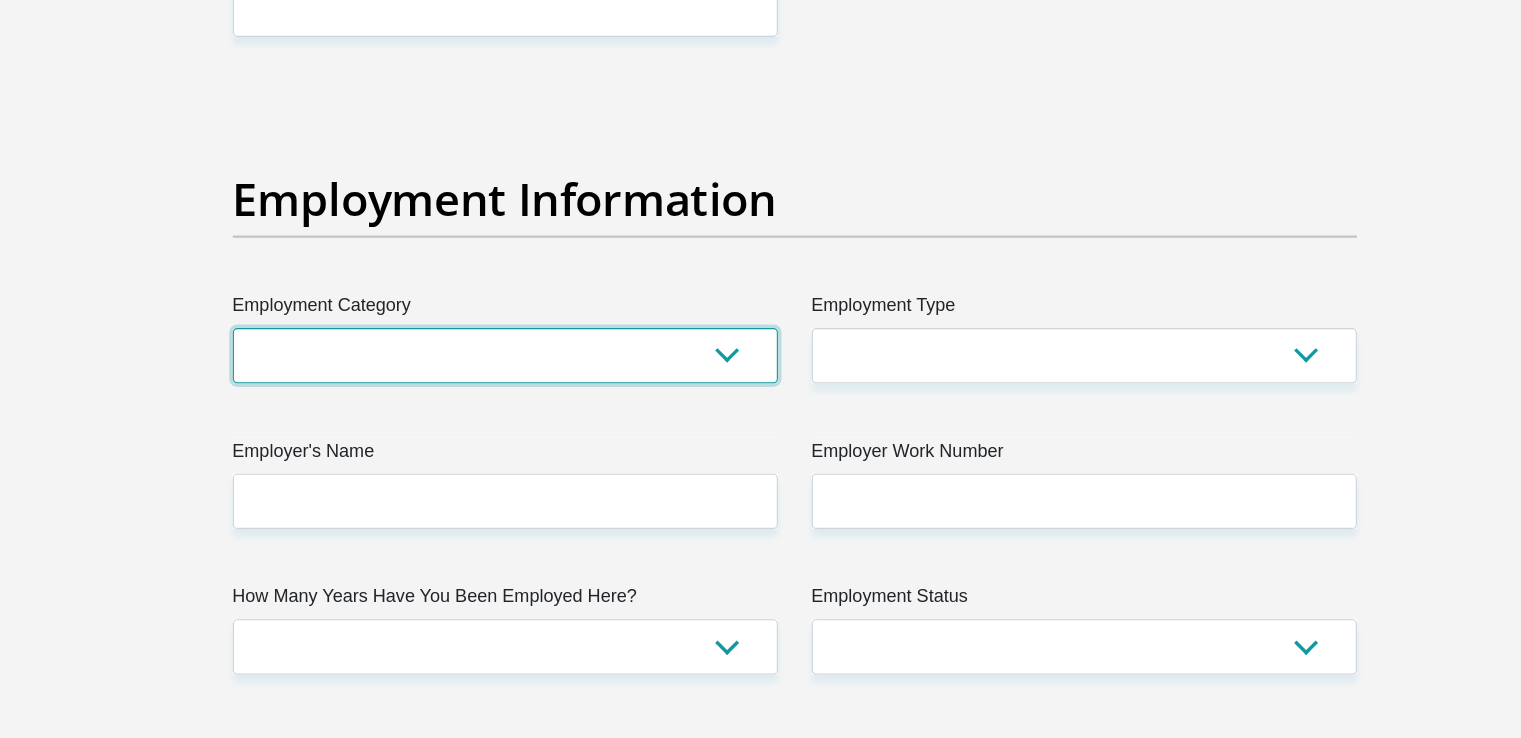 click on "AGRICULTURE
ALCOHOL & TOBACCO
CONSTRUCTION MATERIALS
METALLURGY
EQUIPMENT FOR RENEWABLE ENERGY
SPECIALIZED CONTRACTORS
CAR
GAMING (INCL. INTERNET
OTHER WHOLESALE
UNLICENSED PHARMACEUTICALS
CURRENCY EXCHANGE HOUSES
OTHER FINANCIAL INSTITUTIONS & INSURANCE
REAL ESTATE AGENTS
OIL & GAS
OTHER MATERIALS (E.G. IRON ORE)
PRECIOUS STONES & PRECIOUS METALS
POLITICAL ORGANIZATIONS
RELIGIOUS ORGANIZATIONS(NOT SECTS)
ACTI. HAVING BUSINESS DEAL WITH PUBLIC ADMINISTRATION
LAUNDROMATS" at bounding box center (504, 398) 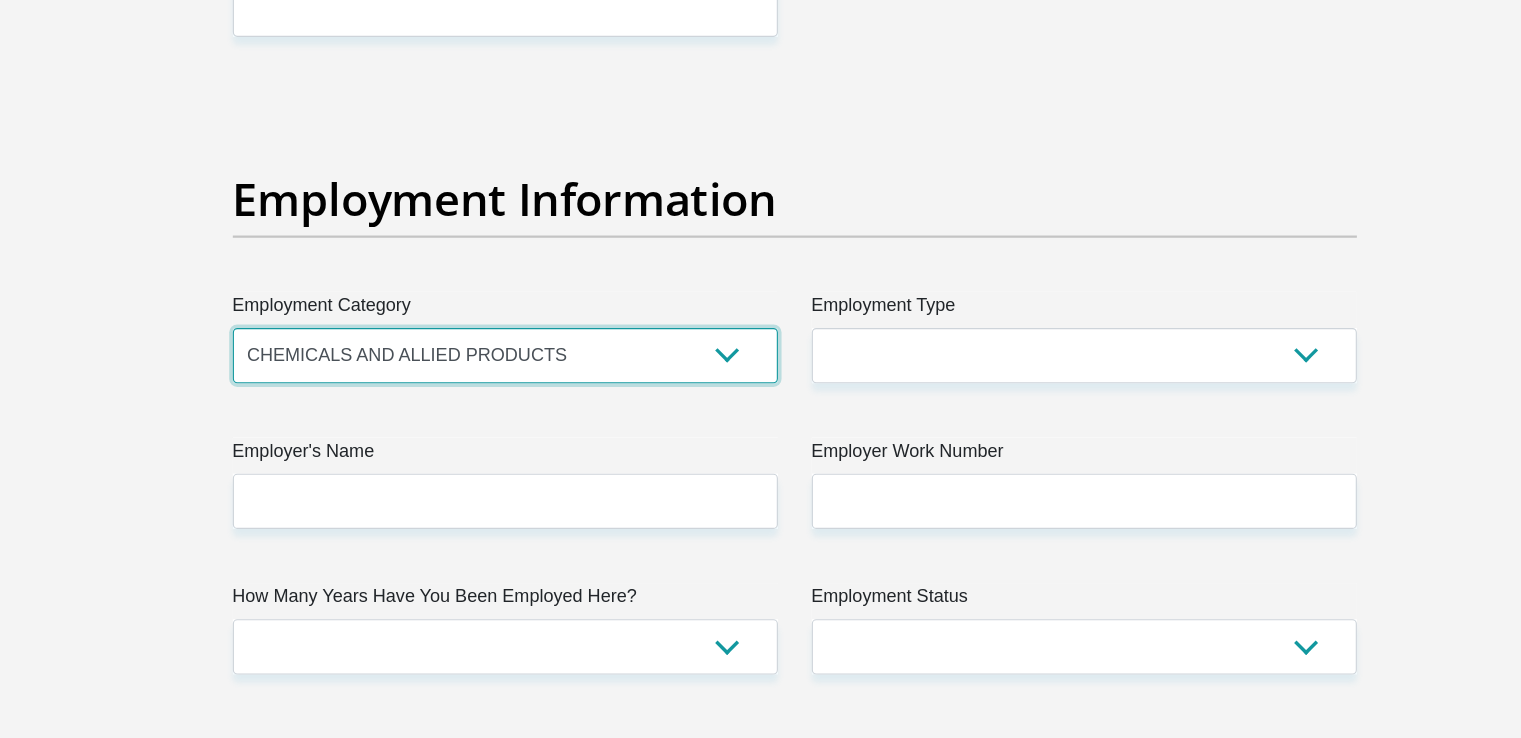click on "AGRICULTURE
ALCOHOL & TOBACCO
CONSTRUCTION MATERIALS
METALLURGY
EQUIPMENT FOR RENEWABLE ENERGY
SPECIALIZED CONTRACTORS
CAR
GAMING (INCL. INTERNET
OTHER WHOLESALE
UNLICENSED PHARMACEUTICALS
CURRENCY EXCHANGE HOUSES
OTHER FINANCIAL INSTITUTIONS & INSURANCE
REAL ESTATE AGENTS
OIL & GAS
OTHER MATERIALS (E.G. IRON ORE)
PRECIOUS STONES & PRECIOUS METALS
POLITICAL ORGANIZATIONS
RELIGIOUS ORGANIZATIONS(NOT SECTS)
ACTI. HAVING BUSINESS DEAL WITH PUBLIC ADMINISTRATION
LAUNDROMATS" at bounding box center [504, 398] 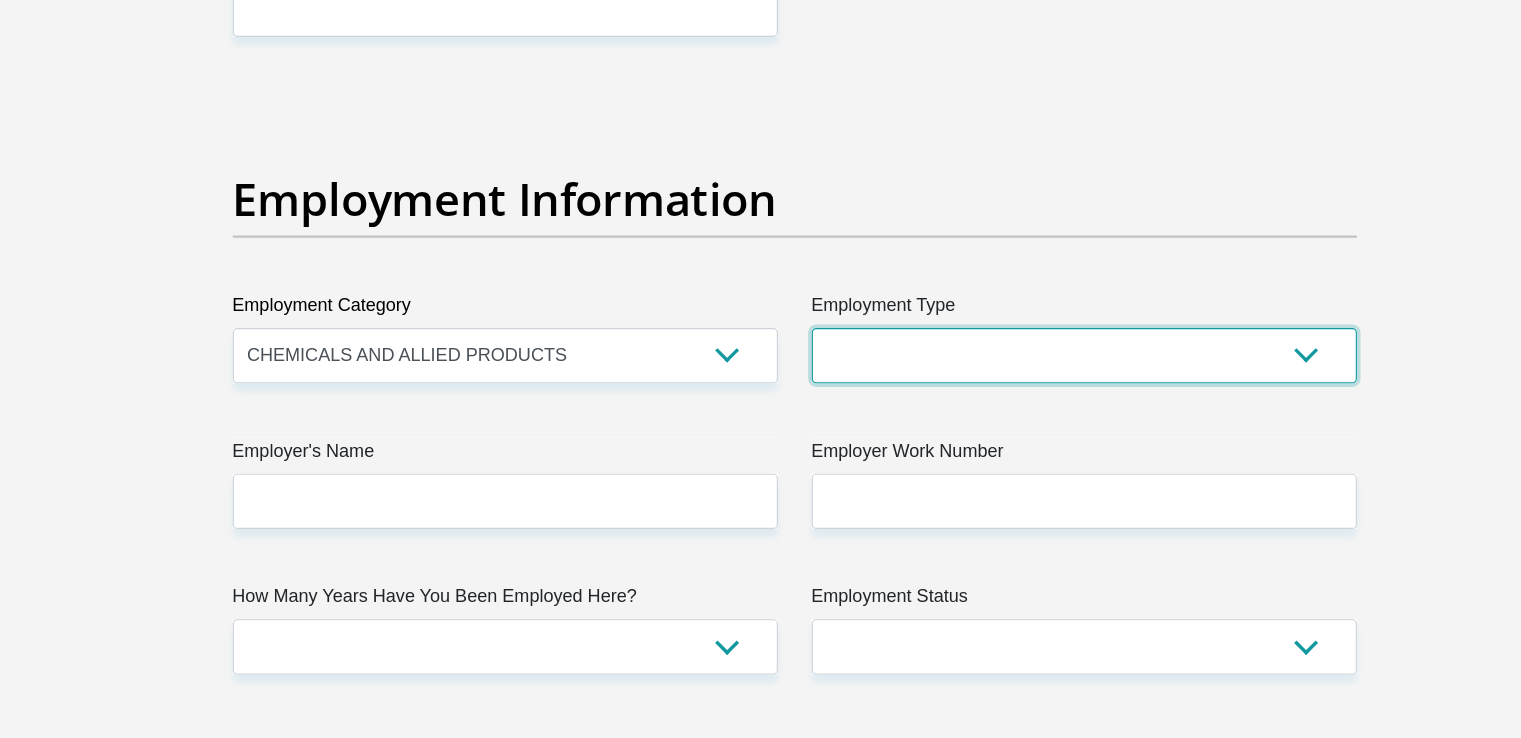 click on "College/Lecturer
Craft Seller
Creative
Driver
Executive
Farmer
Forces - Non Commissioned
Forces - Officer
Hawker
Housewife
Labourer
Licenced Professional
Manager
Miner
Non Licenced Professional
Office Staff/Clerk
Outside Worker
Pensioner
Permanent Teacher
Production/Manufacturing
Sales
Self-Employed
Semi-Professional Worker
Service Industry  Social Worker  Student" at bounding box center (1017, 398) 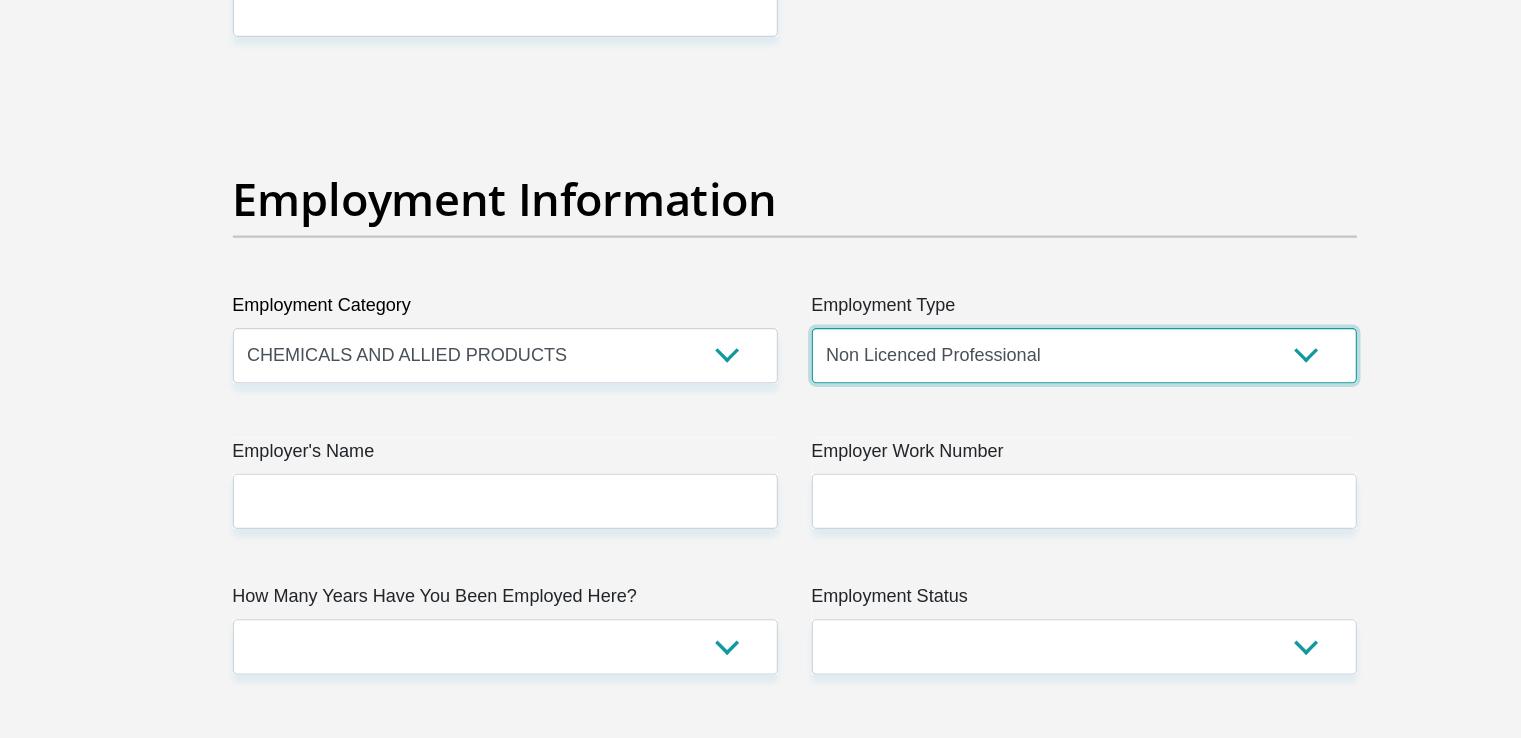 click on "College/Lecturer
Craft Seller
Creative
Driver
Executive
Farmer
Forces - Non Commissioned
Forces - Officer
Hawker
Housewife
Labourer
Licenced Professional
Manager
Miner
Non Licenced Professional
Office Staff/Clerk
Outside Worker
Pensioner
Permanent Teacher
Production/Manufacturing
Sales
Self-Employed
Semi-Professional Worker
Service Industry  Social Worker  Student" at bounding box center (1017, 398) 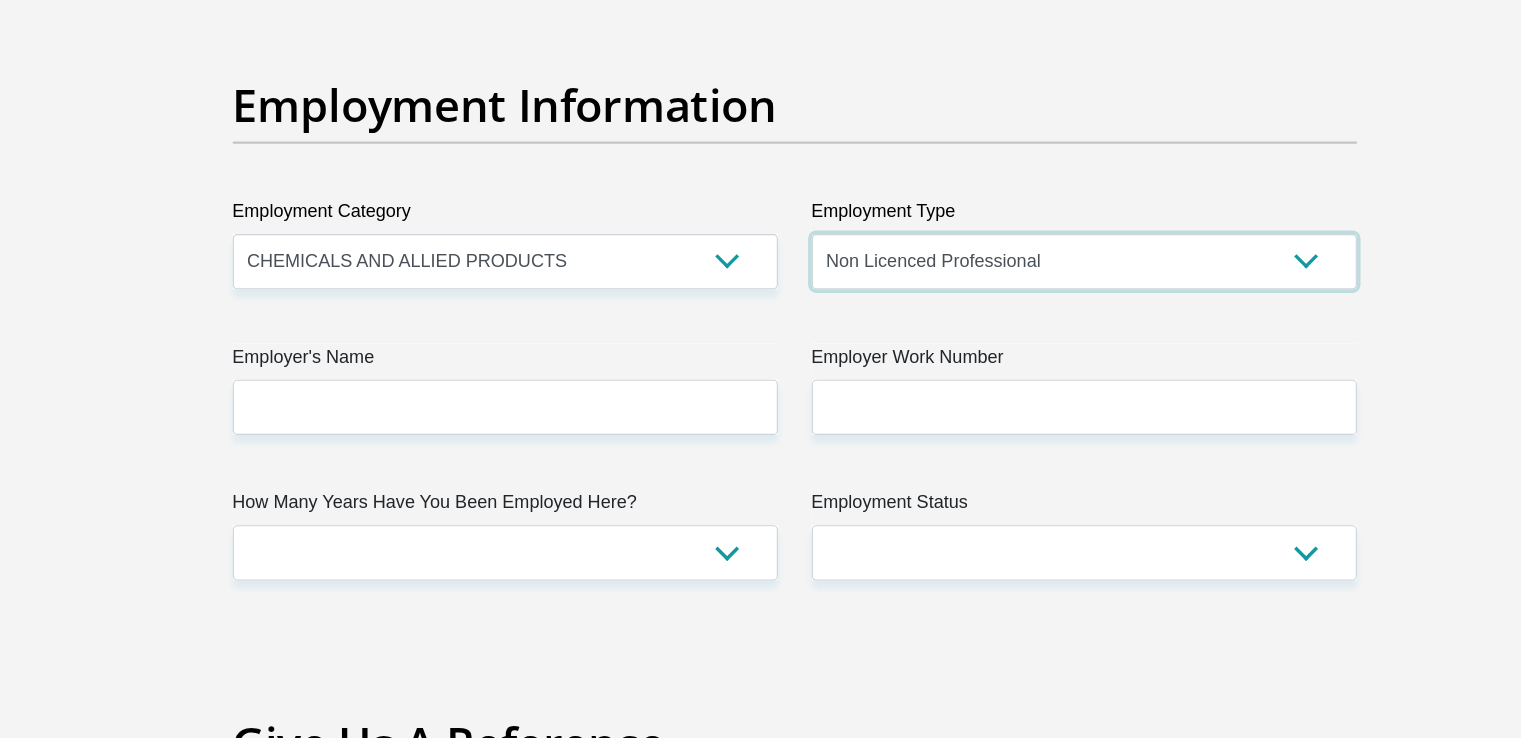scroll, scrollTop: 3521, scrollLeft: 0, axis: vertical 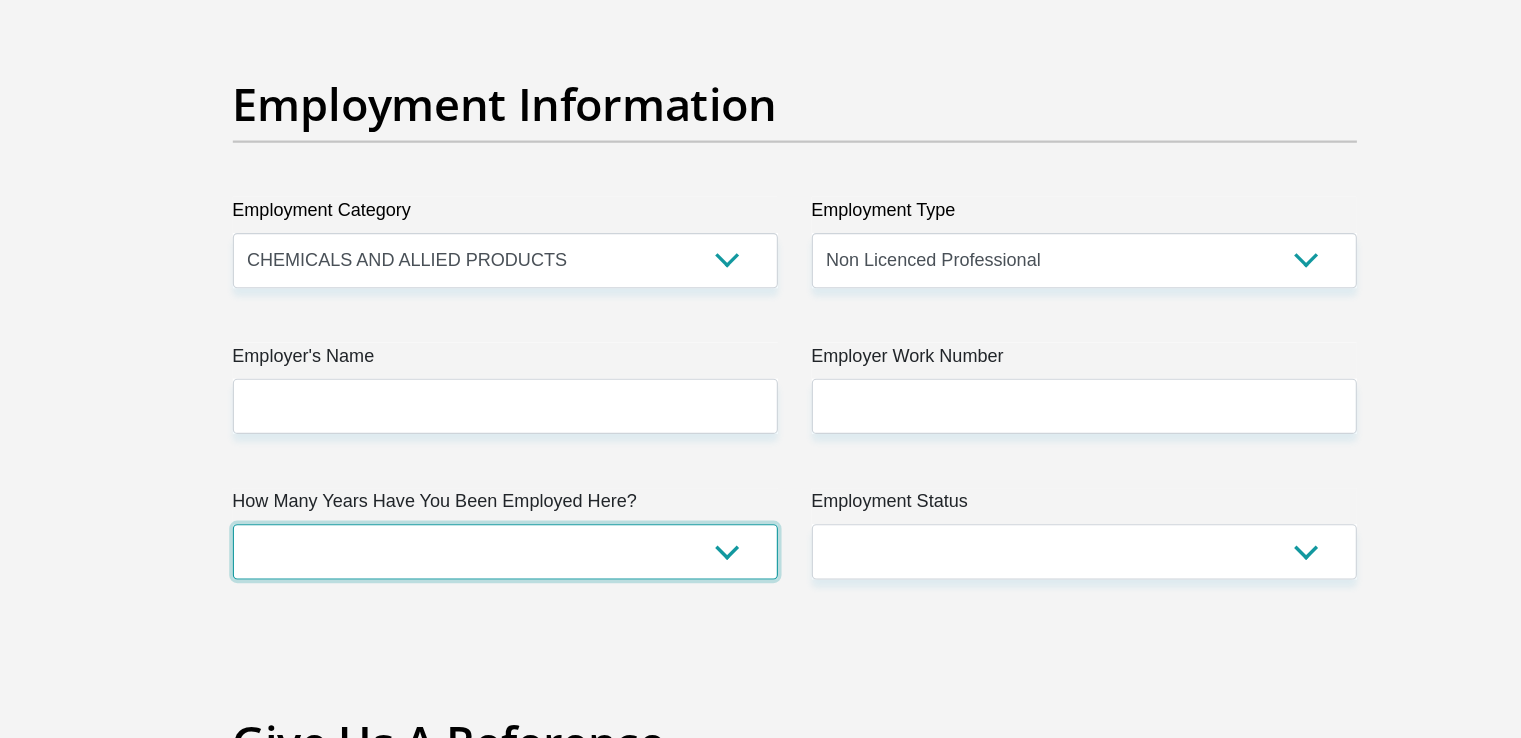 click on "less than 1 year
1-3 years
3-5 years
5+ years" at bounding box center [504, 572] 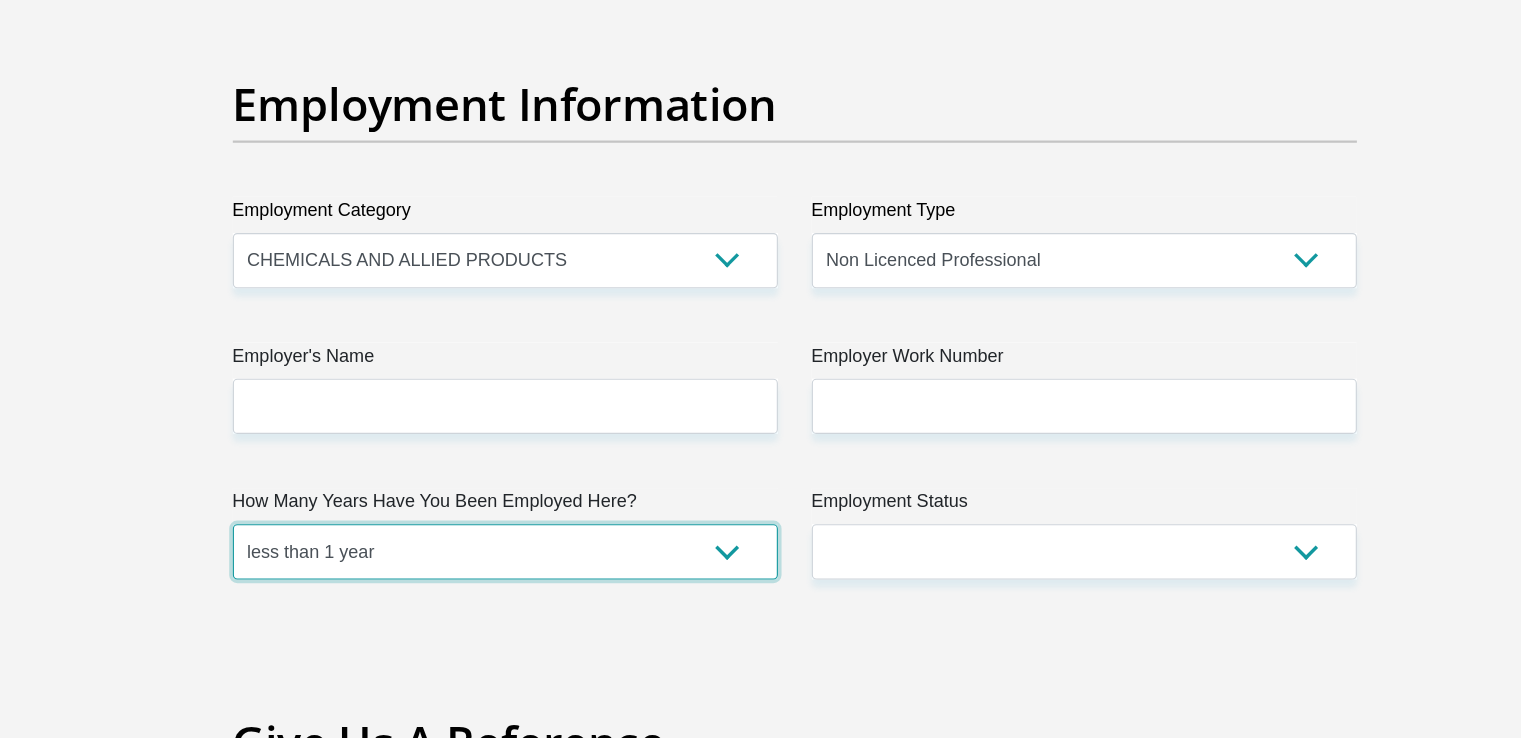 click on "less than 1 year
1-3 years
3-5 years
5+ years" at bounding box center (504, 572) 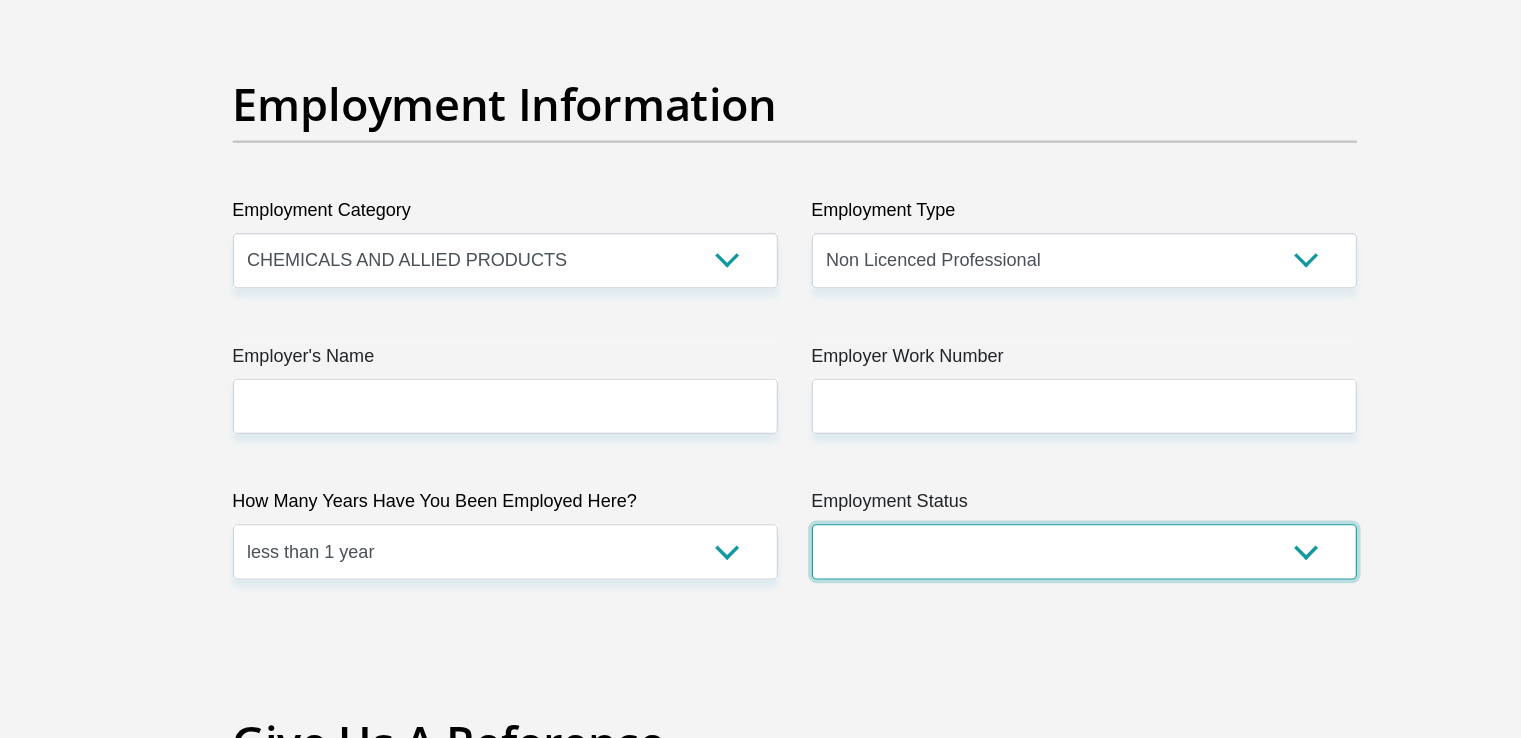 click on "Permanent/Full-time
Part-time/Casual
Contract Worker
Self-Employed
Housewife
Retired
Student
Medically Boarded
Disability
Unemployed" at bounding box center (1017, 572) 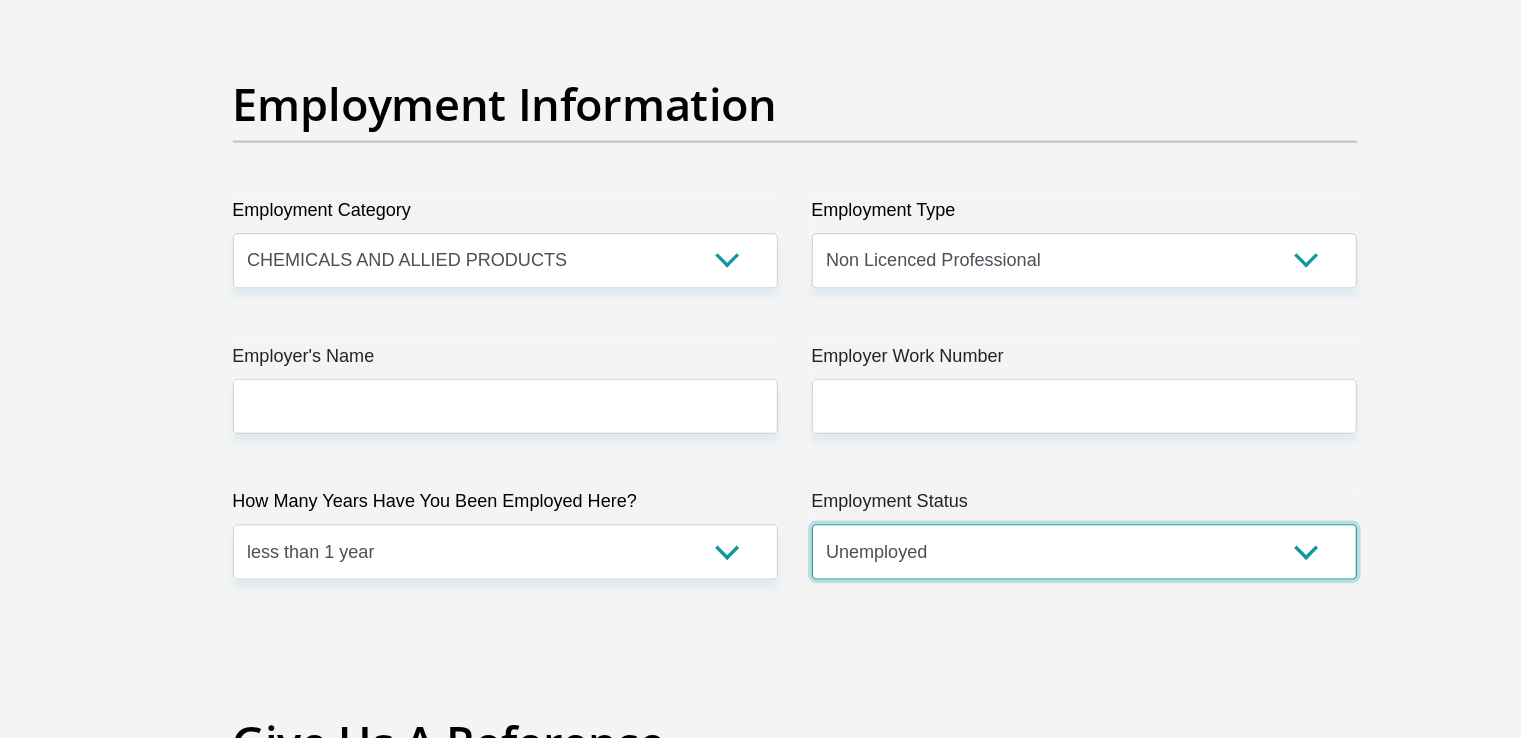 click on "Permanent/Full-time
Part-time/Casual
Contract Worker
Self-Employed
Housewife
Retired
Student
Medically Boarded
Disability
Unemployed" at bounding box center [1017, 572] 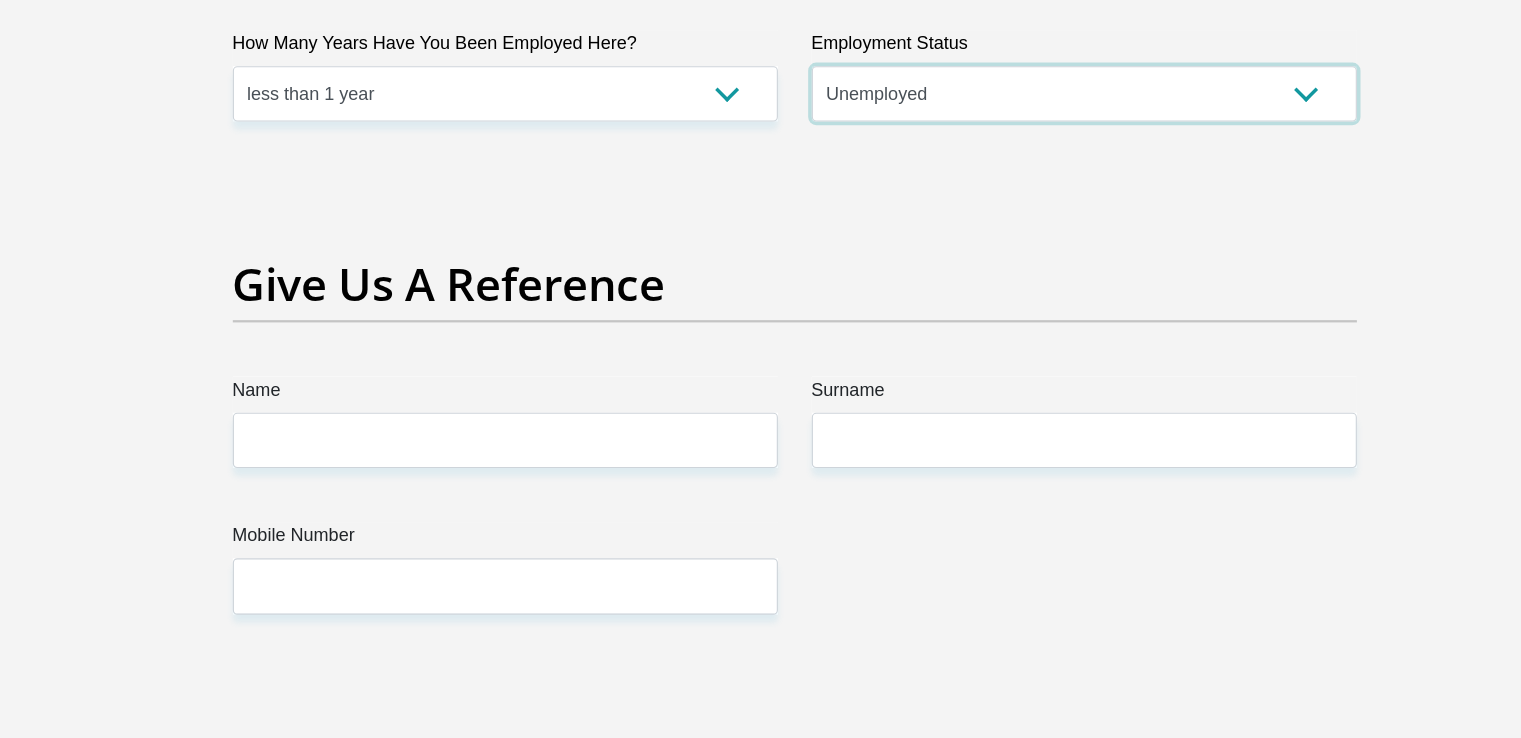 scroll, scrollTop: 3930, scrollLeft: 0, axis: vertical 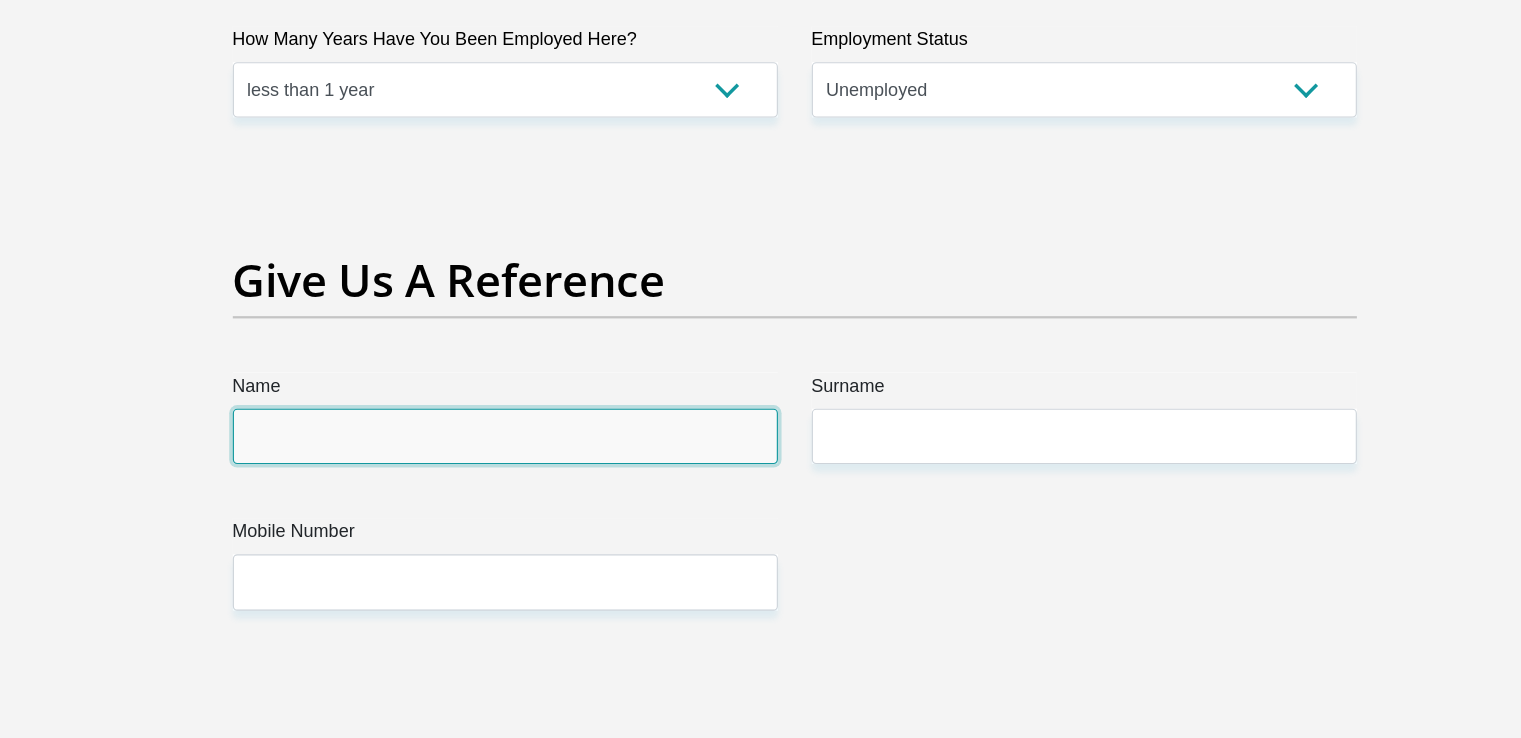 click on "Name" at bounding box center [504, 470] 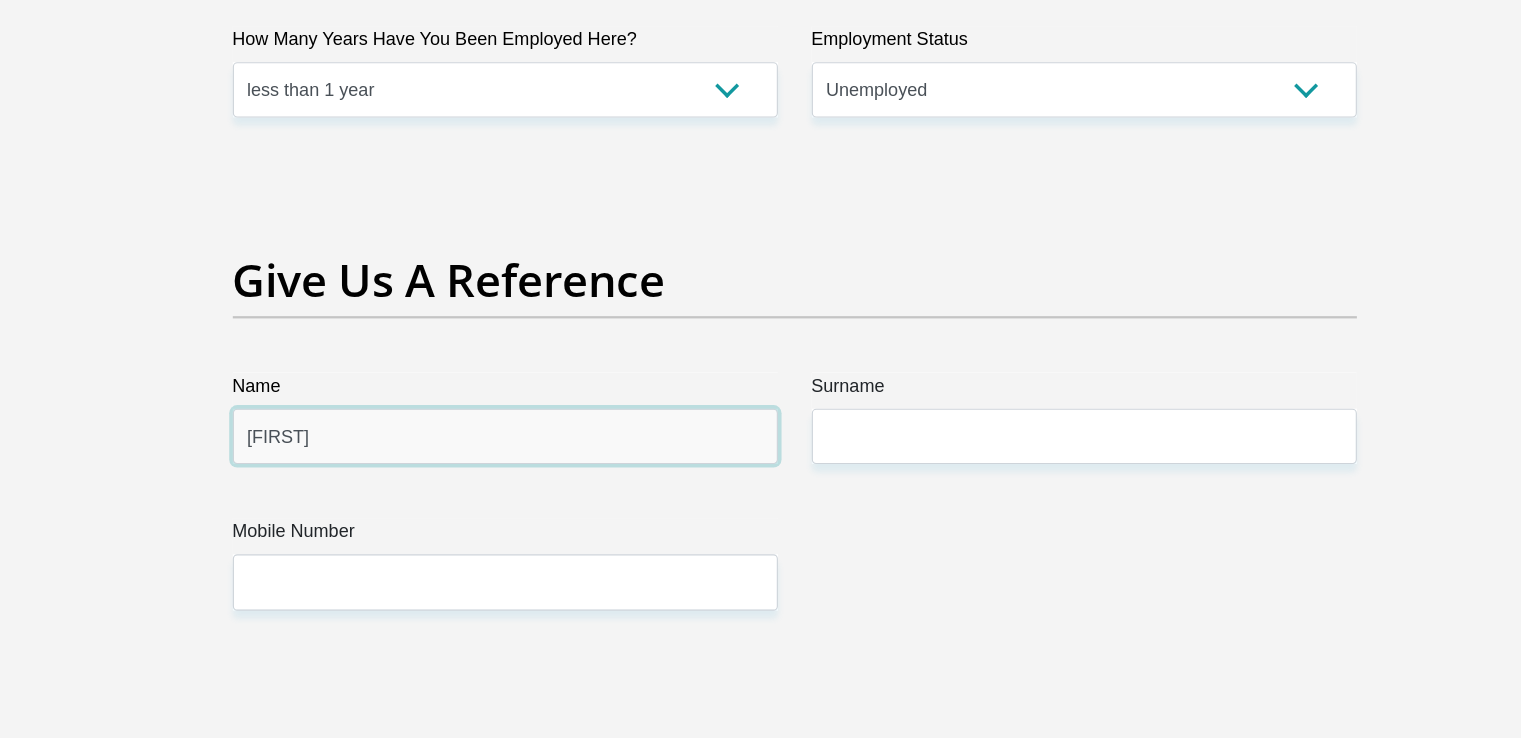 type on "Willie" 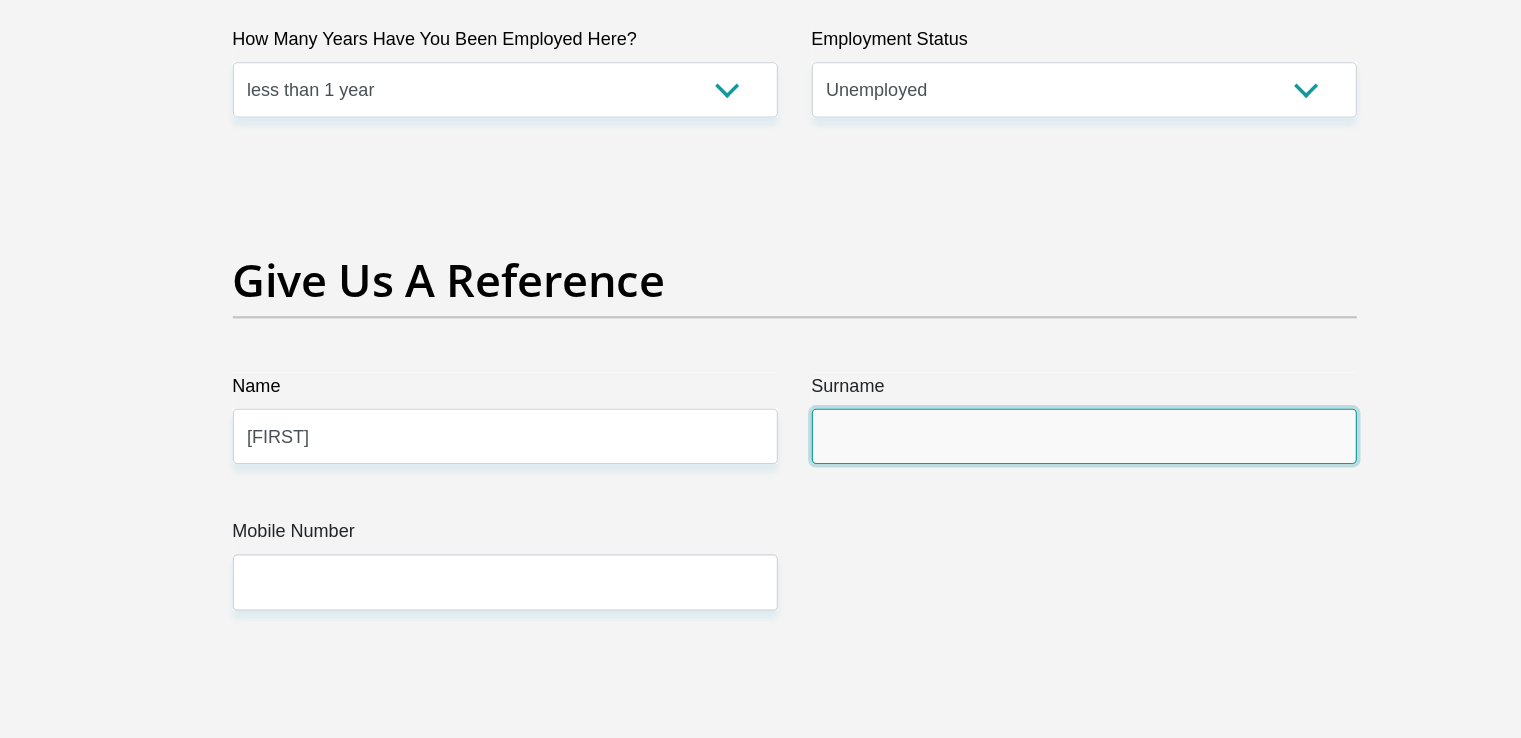 click on "Surname" at bounding box center (1017, 470) 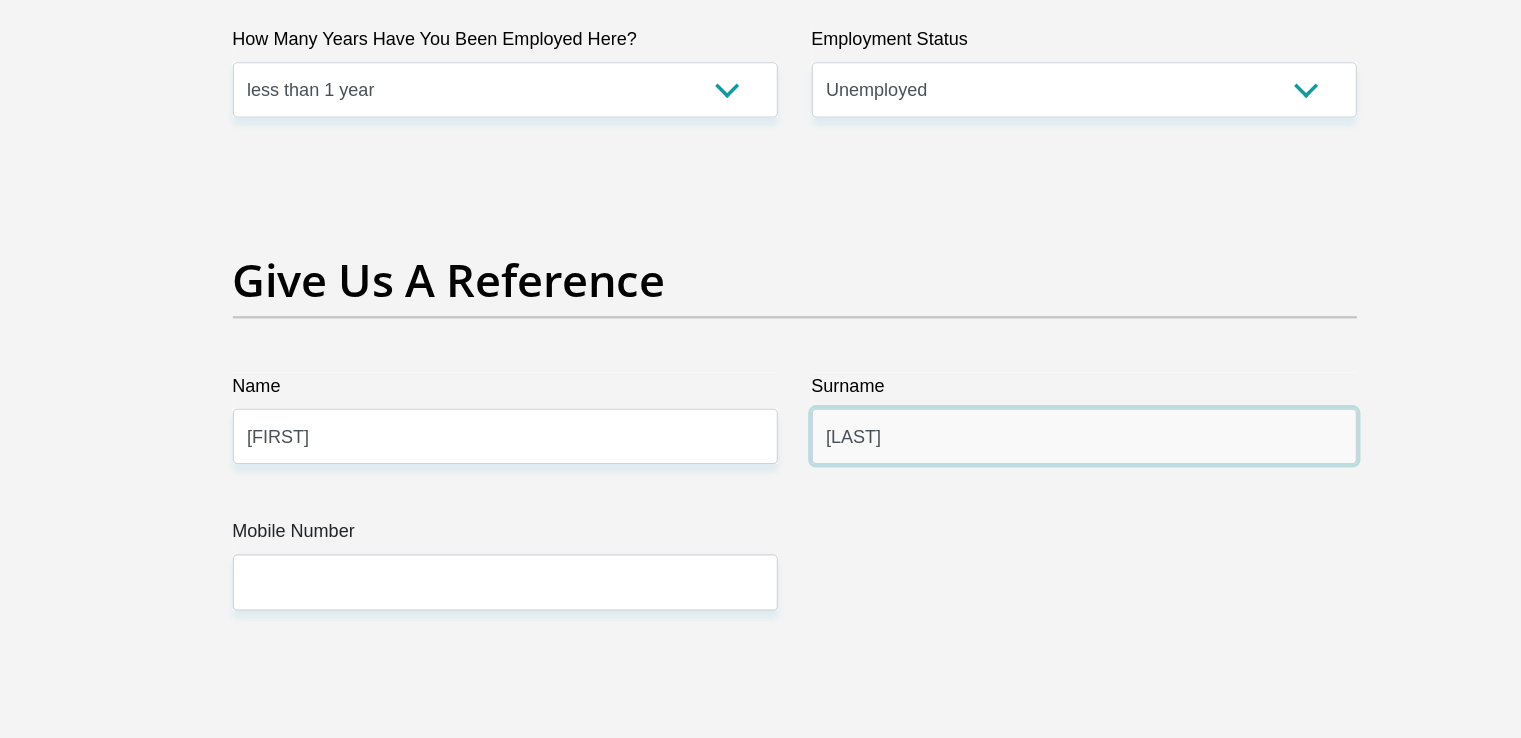 type on "Mokhabuki" 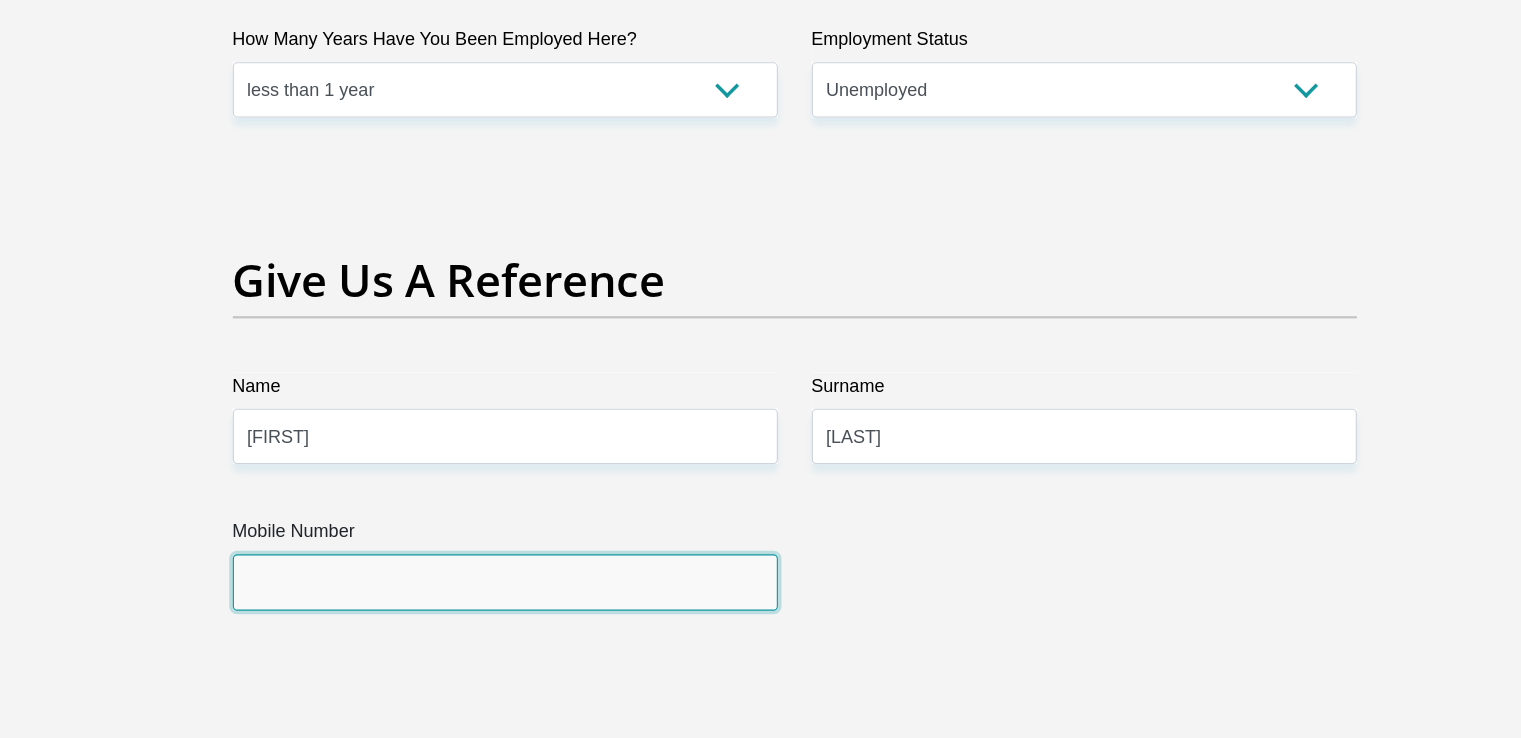 click on "Mobile Number" at bounding box center (504, 599) 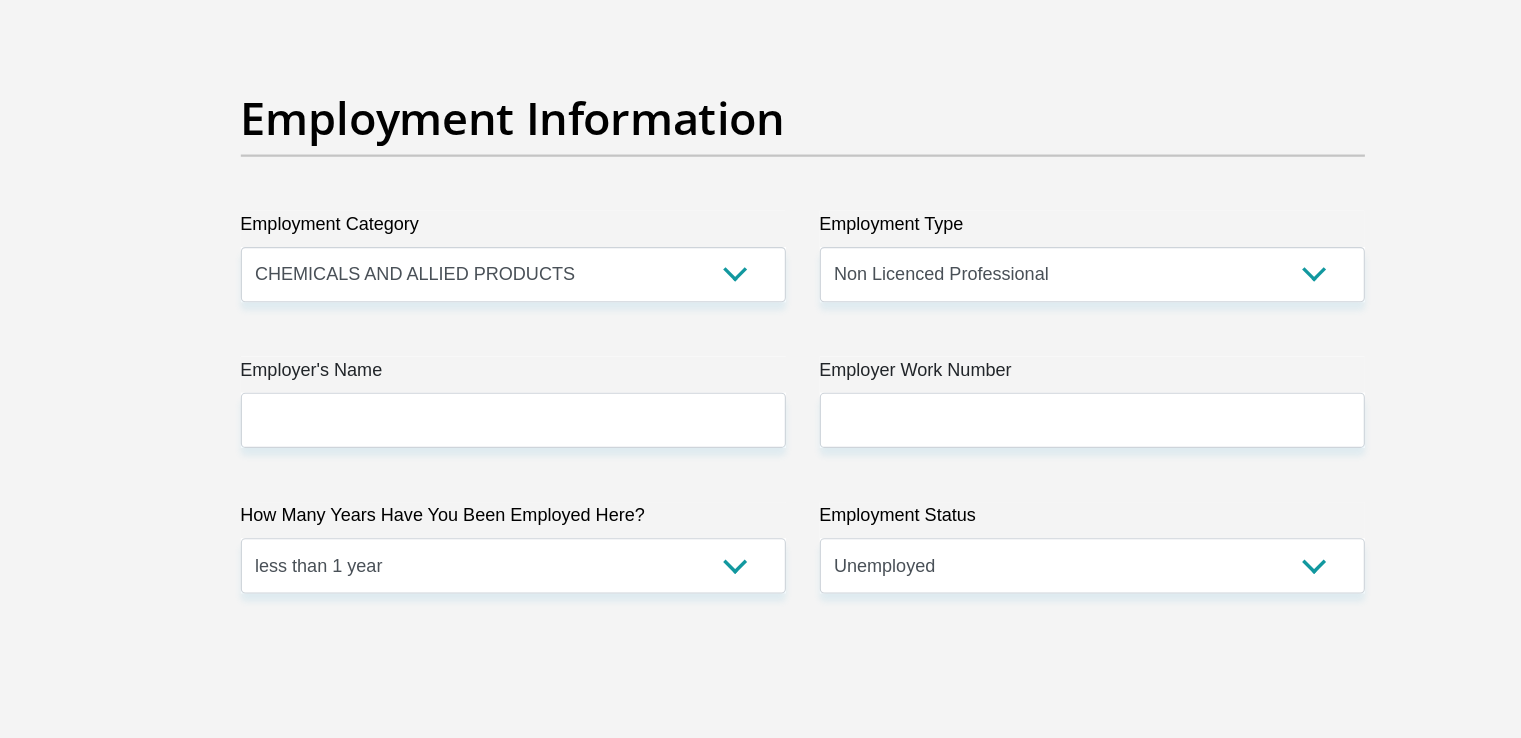 scroll, scrollTop: 3592, scrollLeft: 0, axis: vertical 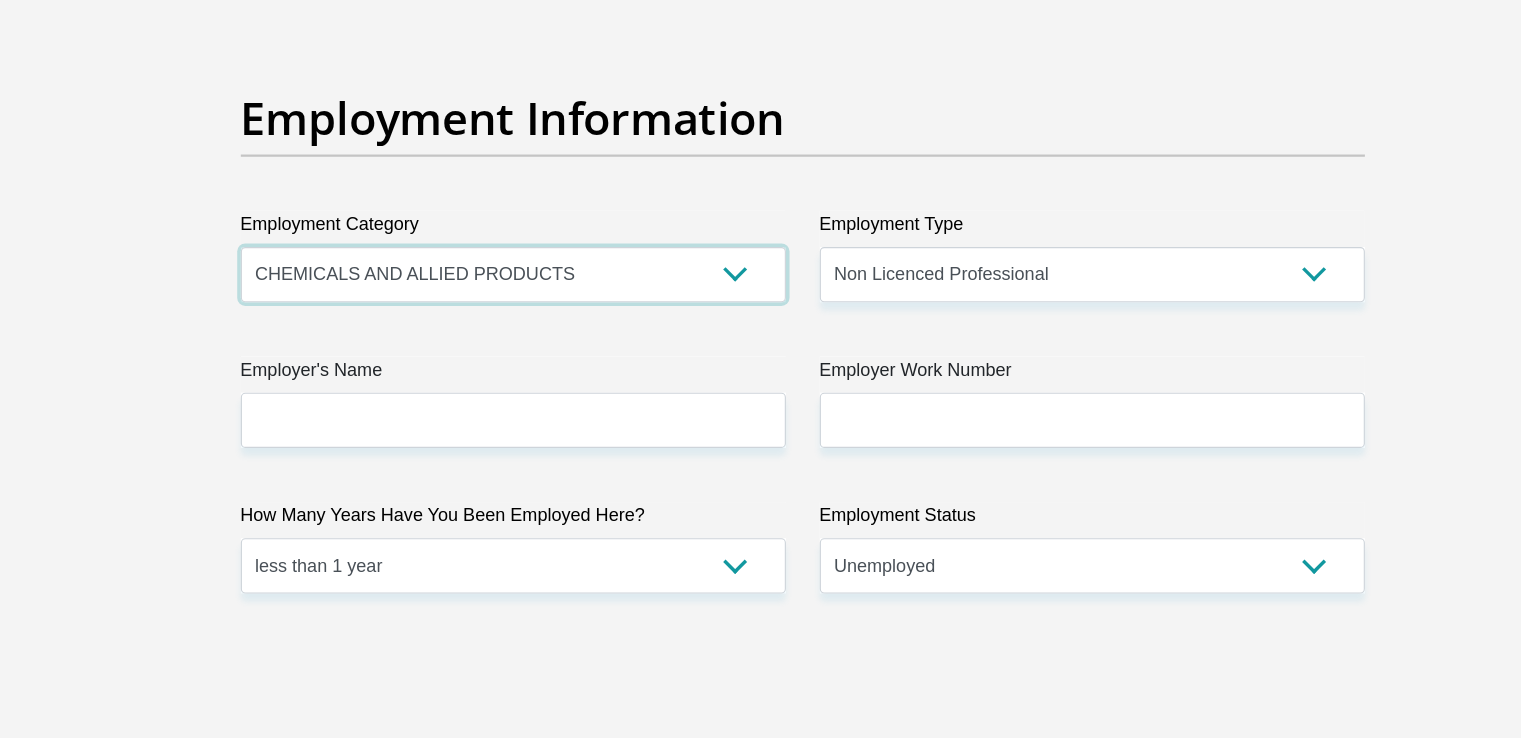 click on "AGRICULTURE
ALCOHOL & TOBACCO
CONSTRUCTION MATERIALS
METALLURGY
EQUIPMENT FOR RENEWABLE ENERGY
SPECIALIZED CONTRACTORS
CAR
GAMING (INCL. INTERNET
OTHER WHOLESALE
UNLICENSED PHARMACEUTICALS
CURRENCY EXCHANGE HOUSES
OTHER FINANCIAL INSTITUTIONS & INSURANCE
REAL ESTATE AGENTS
OIL & GAS
OTHER MATERIALS (E.G. IRON ORE)
PRECIOUS STONES & PRECIOUS METALS
POLITICAL ORGANIZATIONS
RELIGIOUS ORGANIZATIONS(NOT SECTS)
ACTI. HAVING BUSINESS DEAL WITH PUBLIC ADMINISTRATION
LAUNDROMATS" at bounding box center [504, 243] 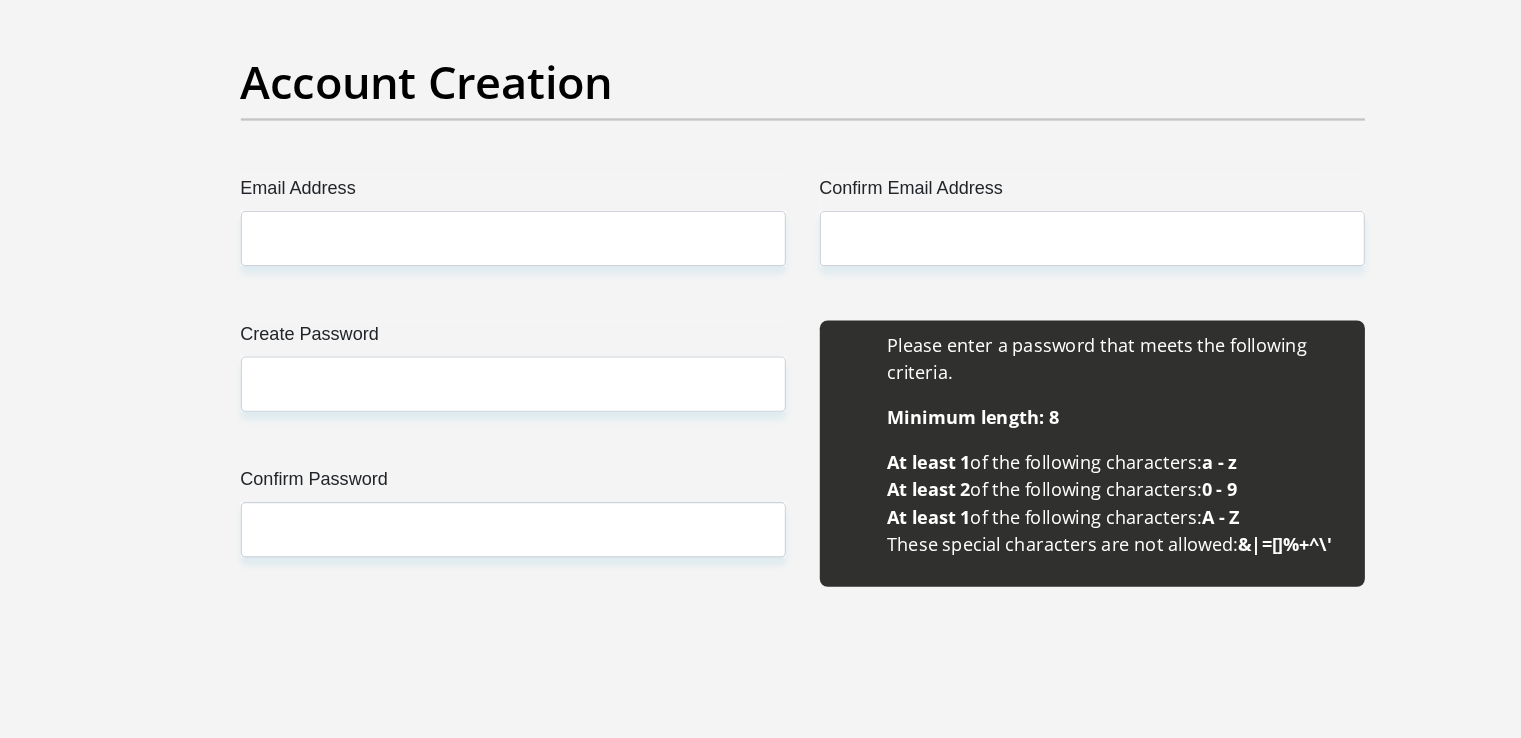 scroll, scrollTop: 1676, scrollLeft: 0, axis: vertical 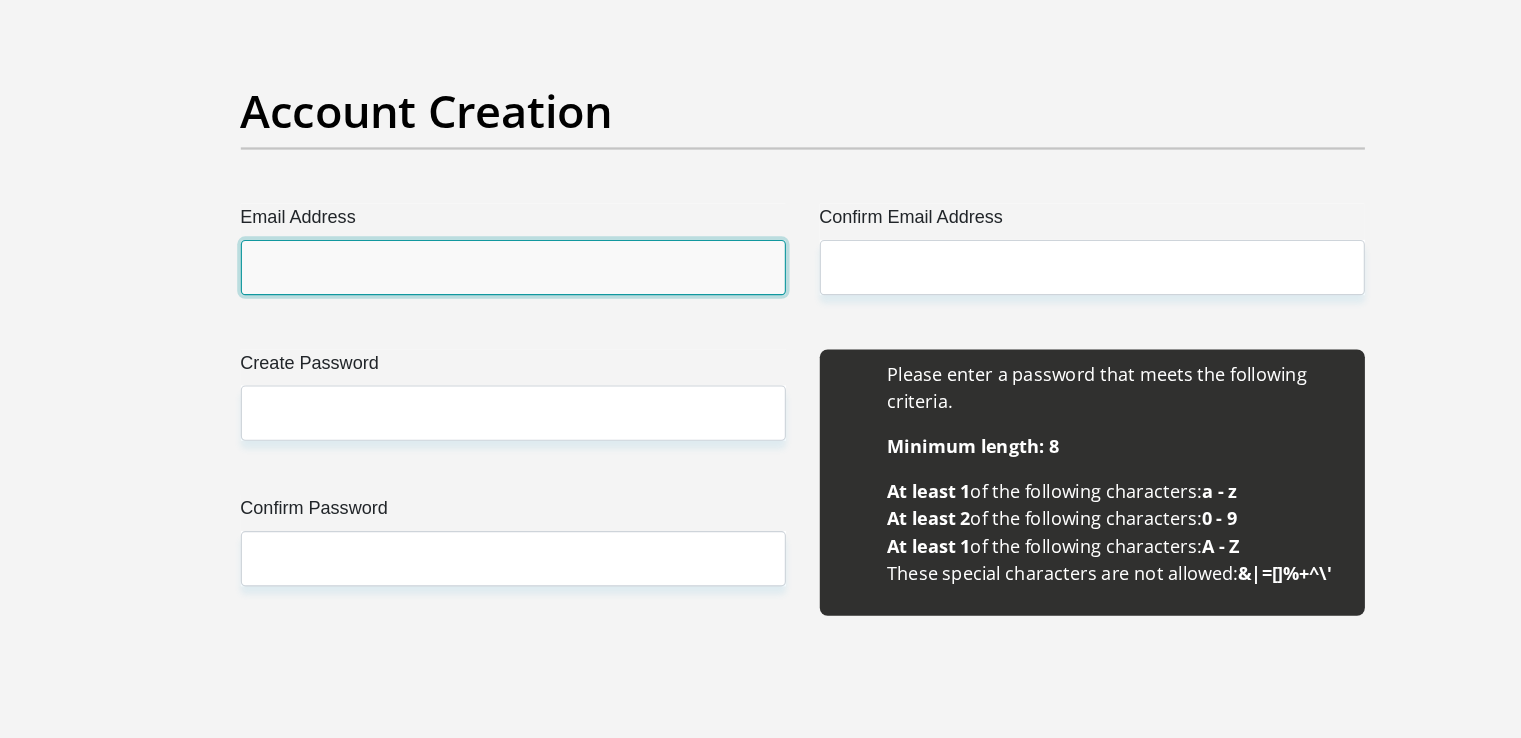 click on "Email Address" at bounding box center [504, 237] 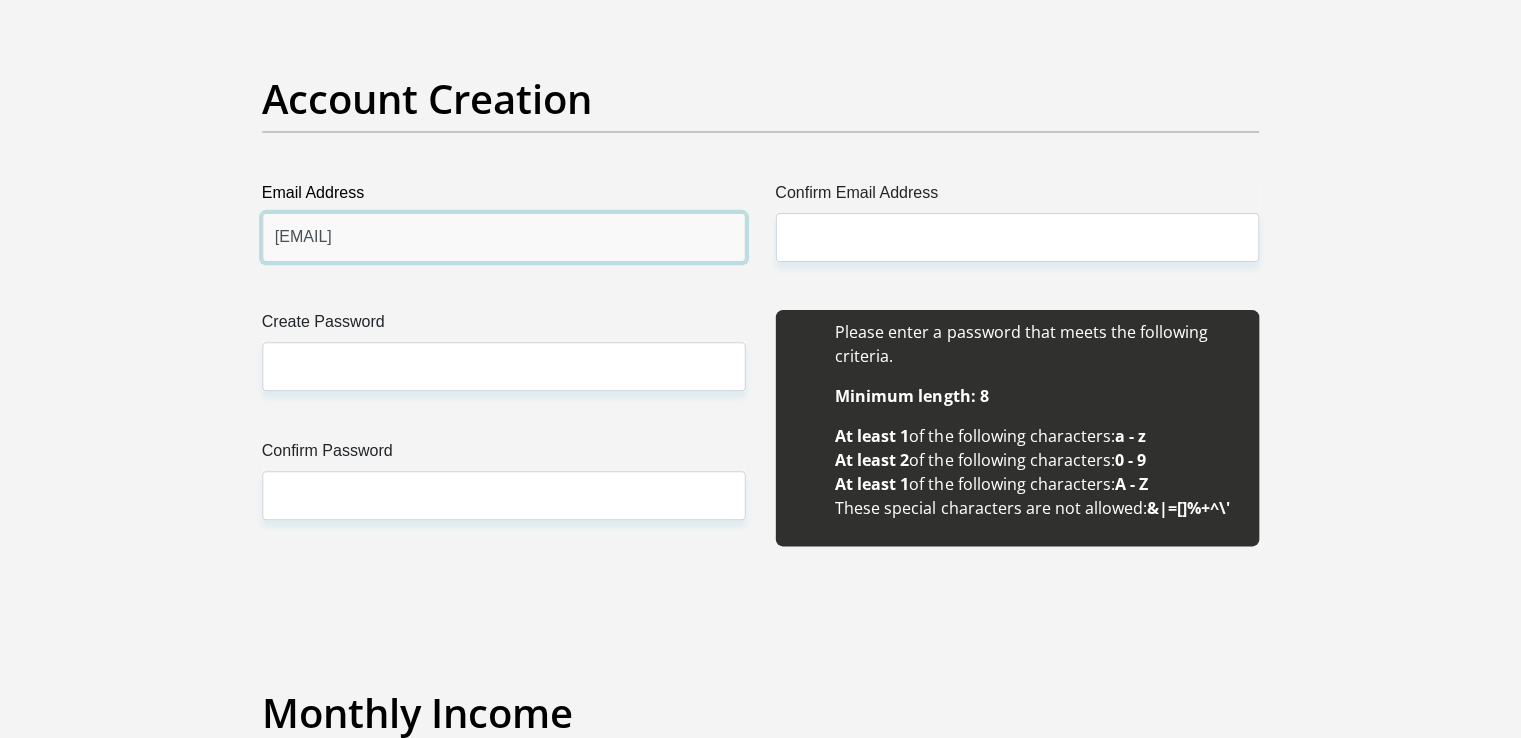 scroll, scrollTop: 1676, scrollLeft: 0, axis: vertical 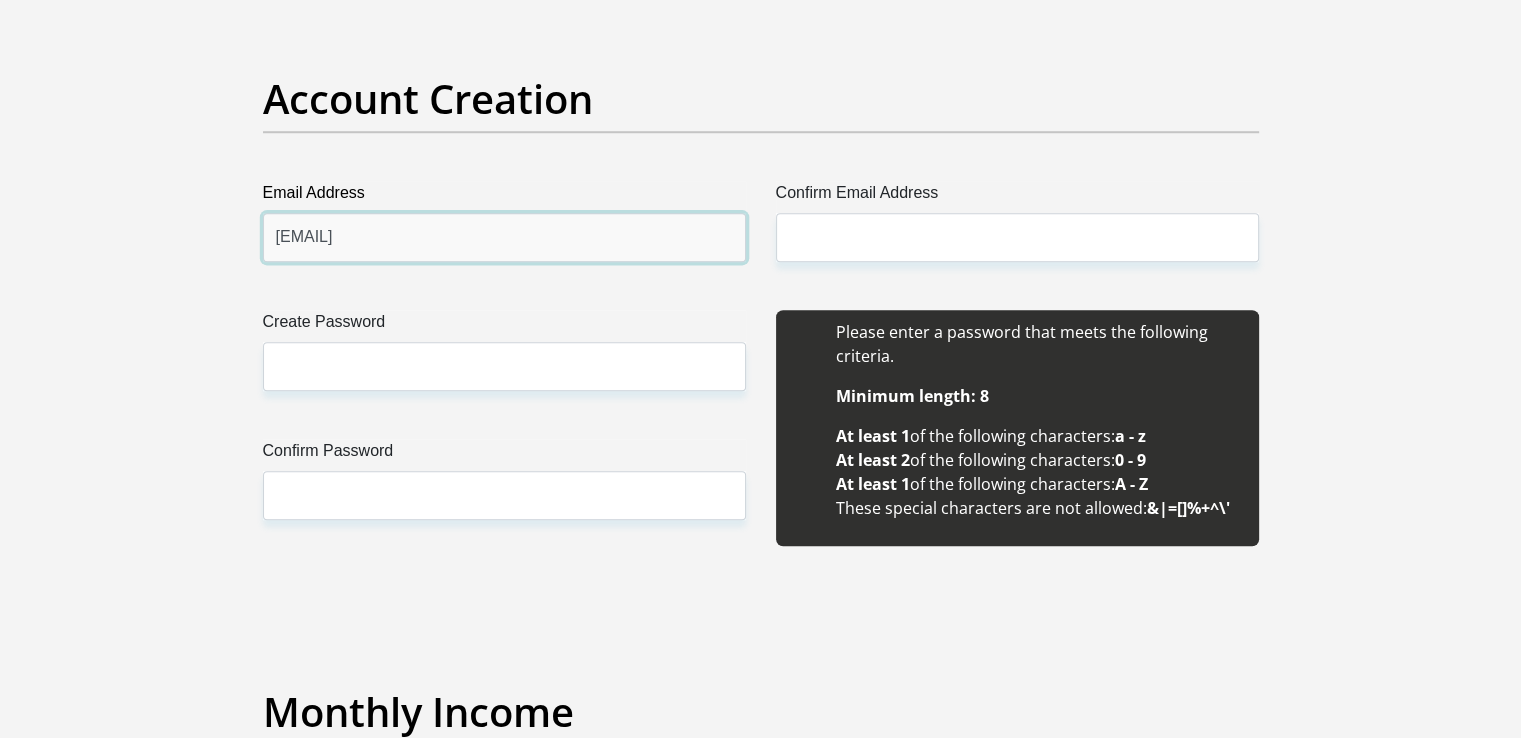 type on "tmaakganoto@gmail.com" 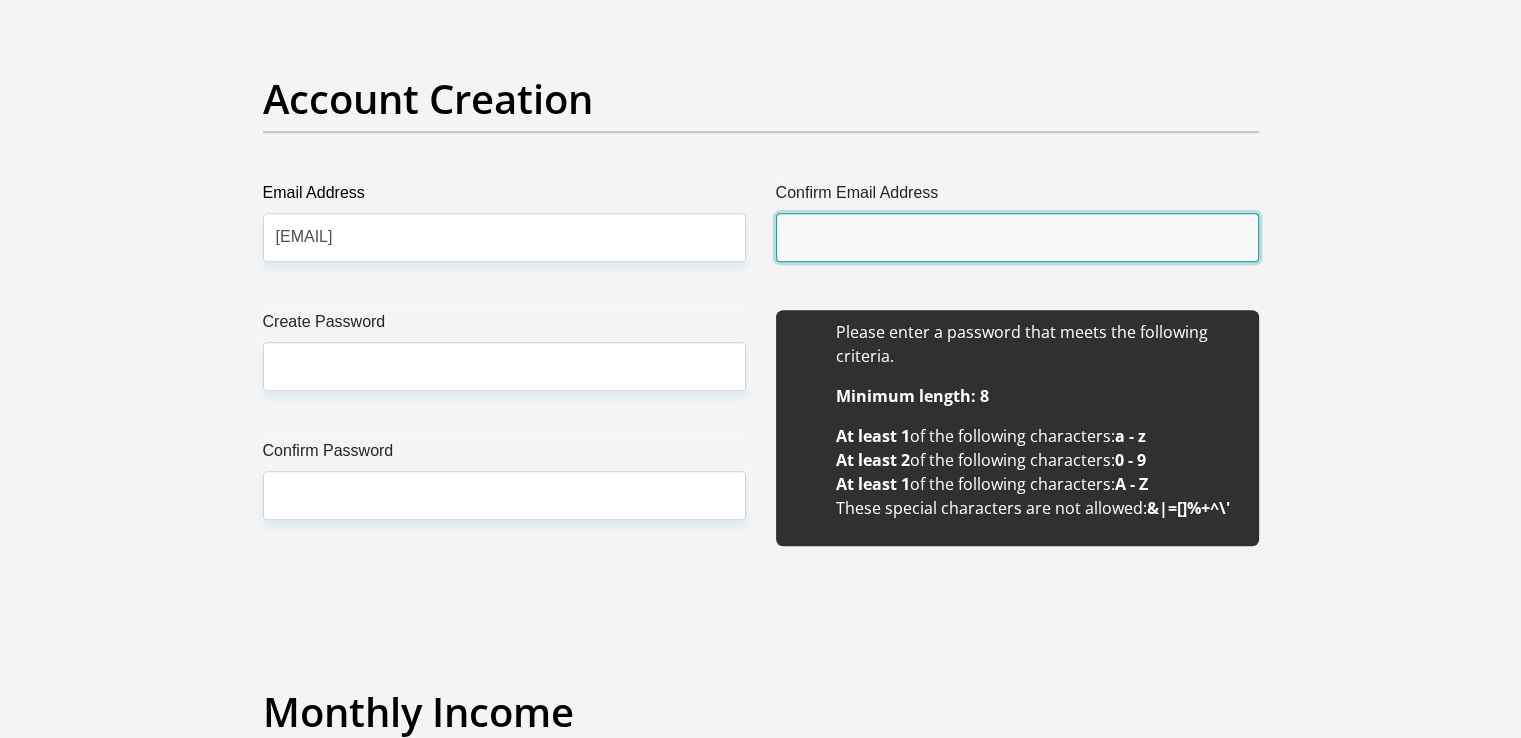 click on "Confirm Email Address" at bounding box center [1017, 237] 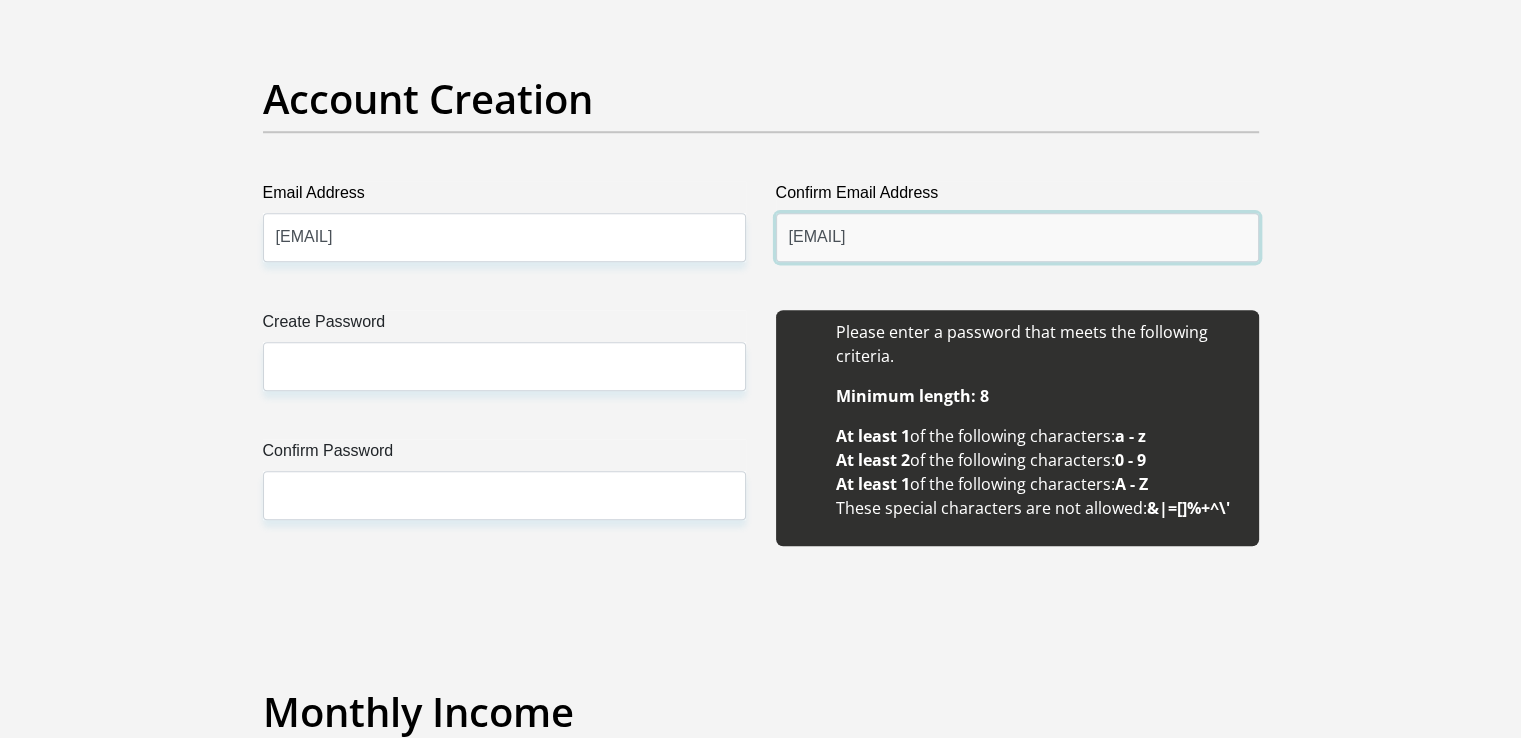 type on "tmaakganoto@gmail.com" 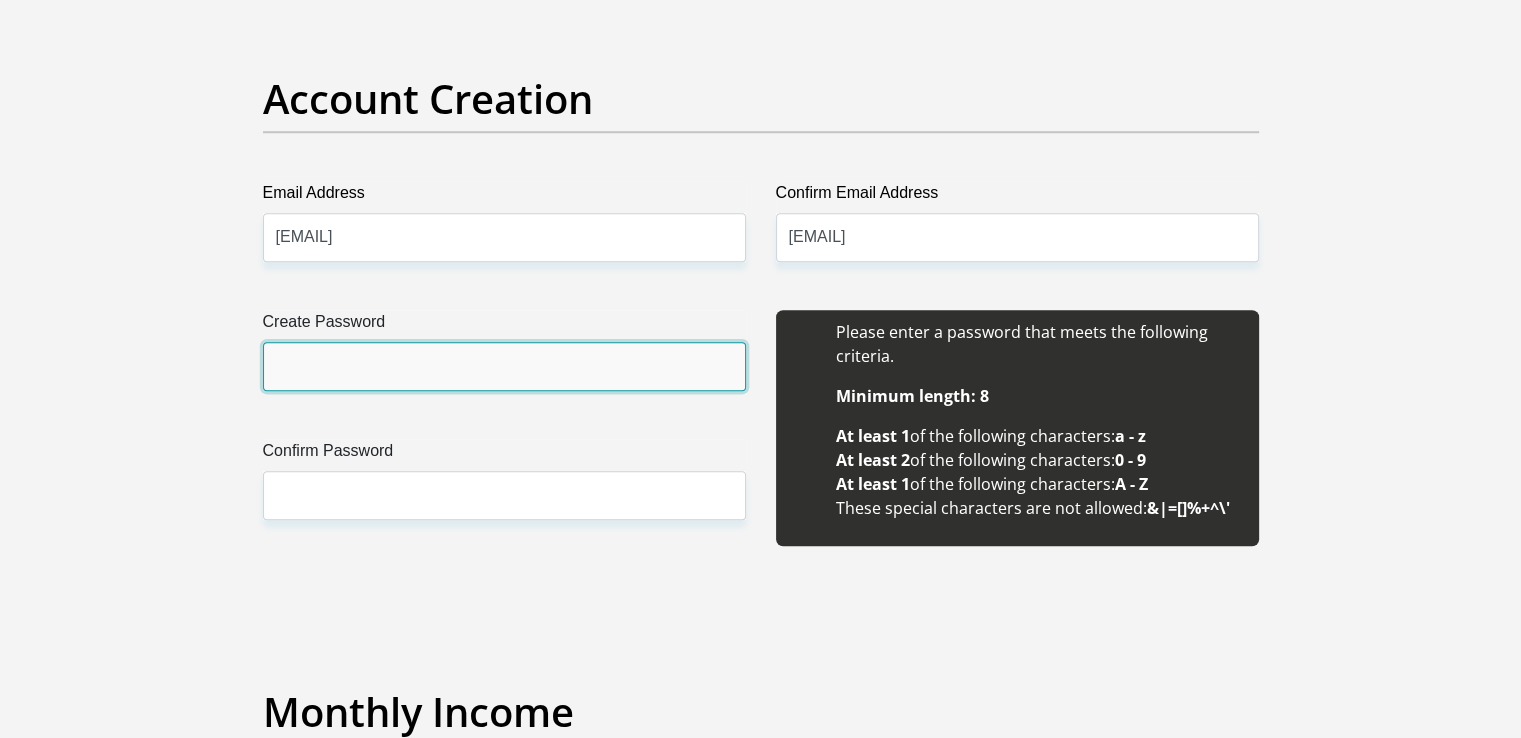 click on "Create Password" at bounding box center (504, 366) 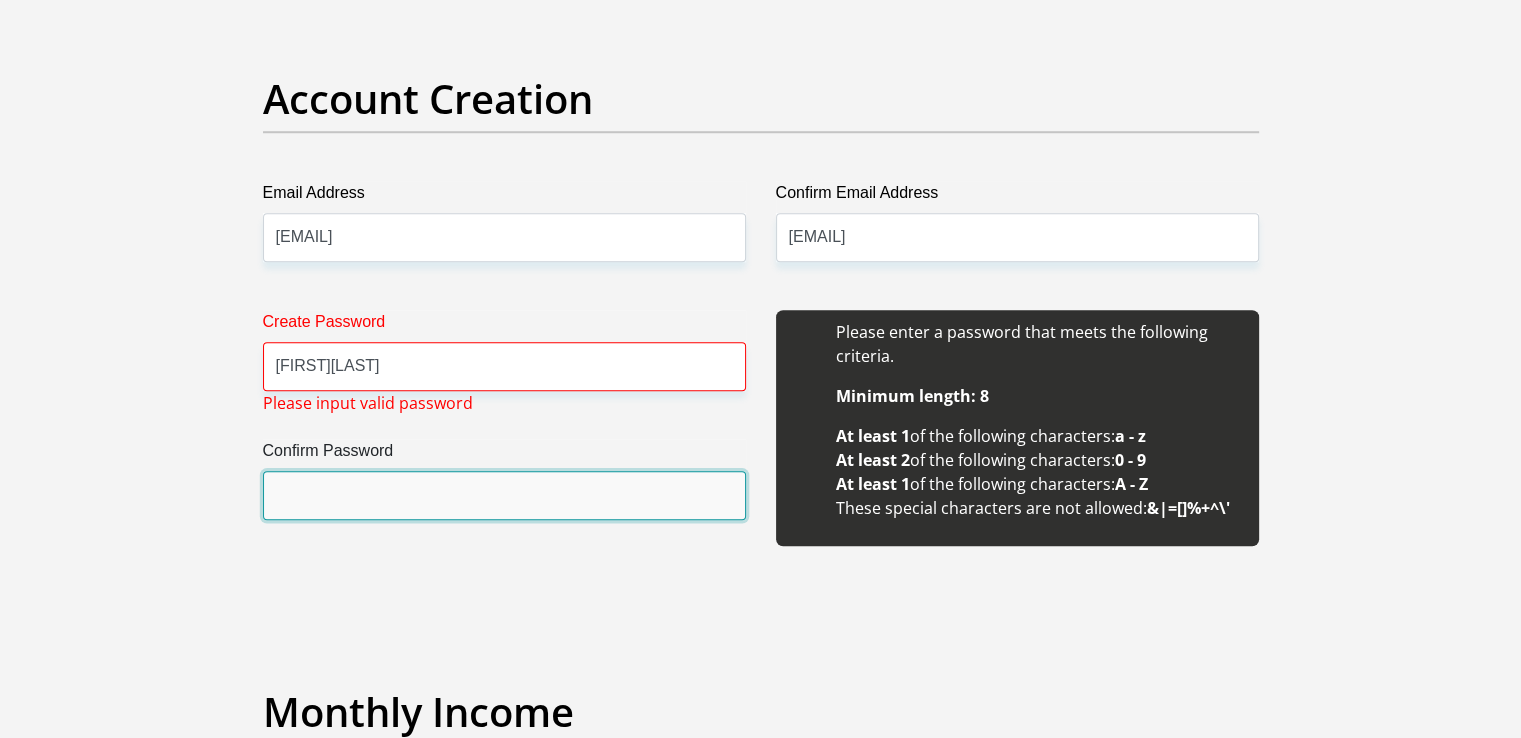 click on "Confirm Password" at bounding box center [504, 495] 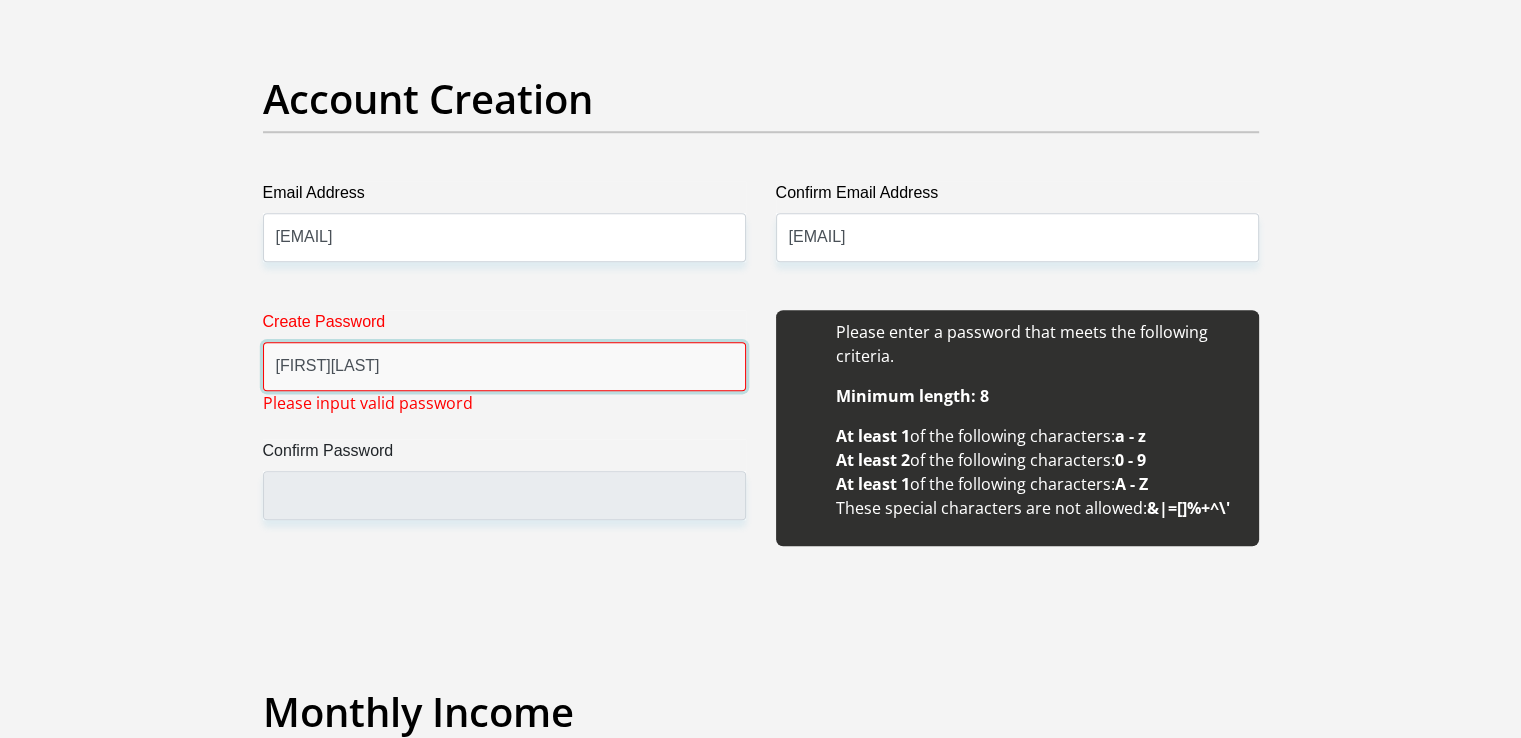 click on "HlogiMollo7." at bounding box center [504, 366] 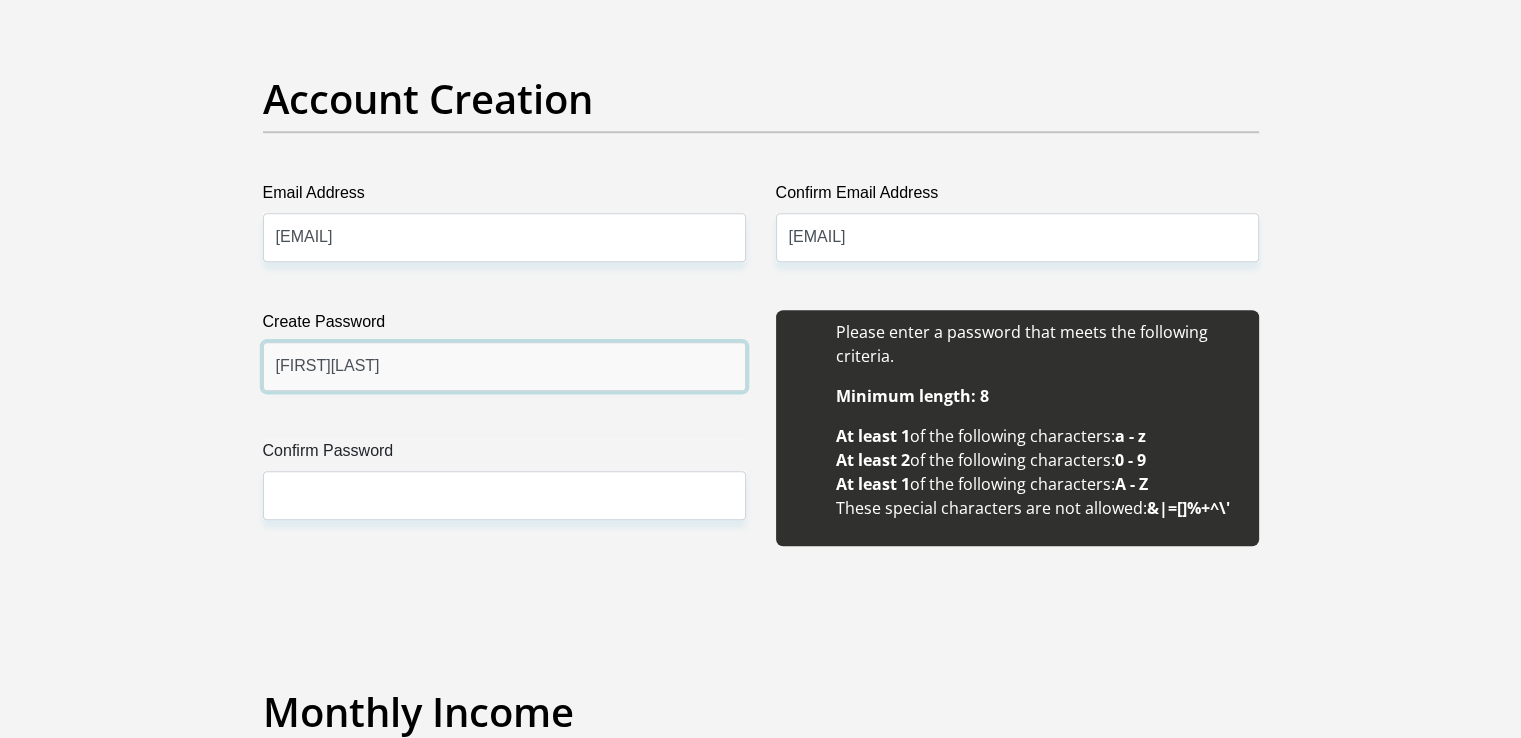 type on "HlogiMollo25" 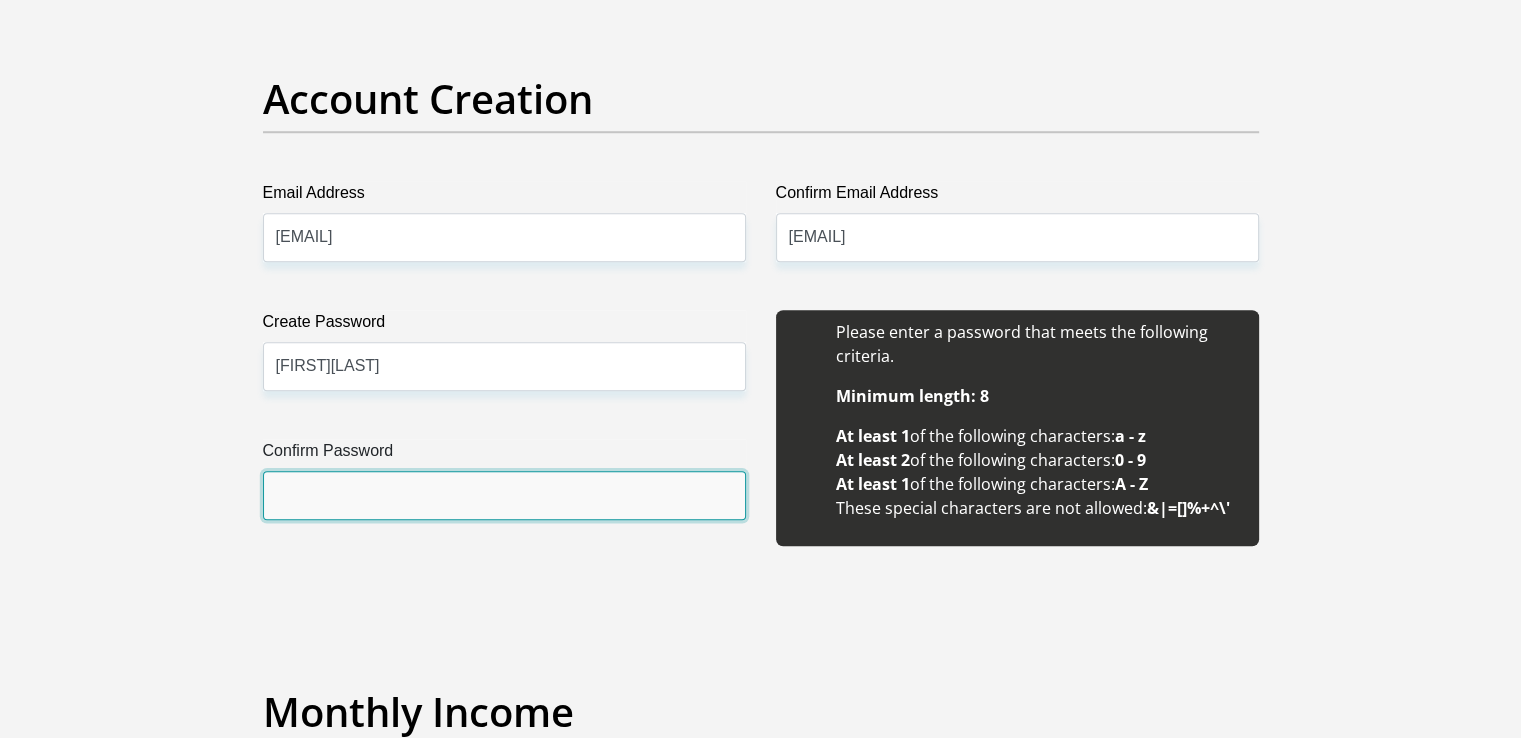 click on "Confirm Password" at bounding box center (504, 495) 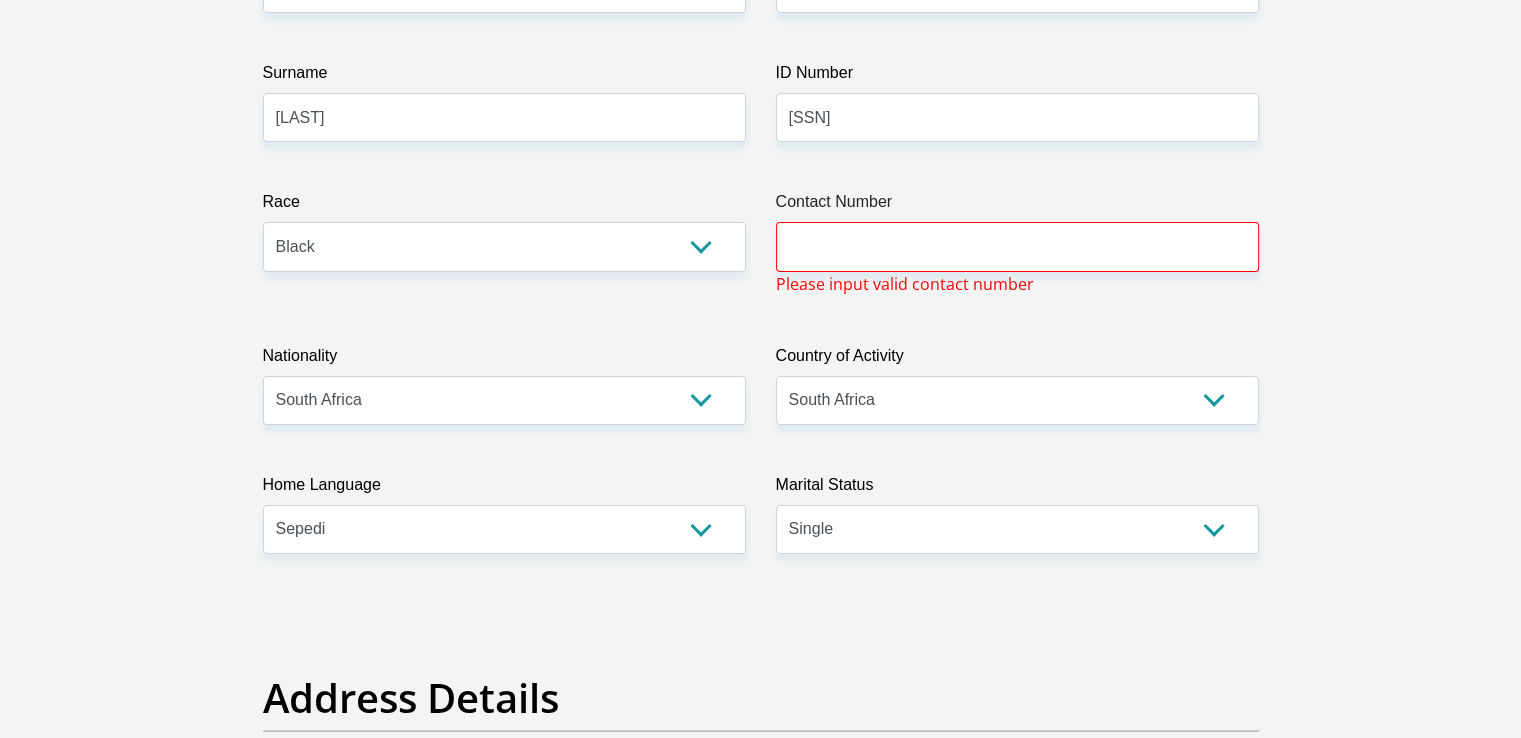 scroll, scrollTop: 379, scrollLeft: 0, axis: vertical 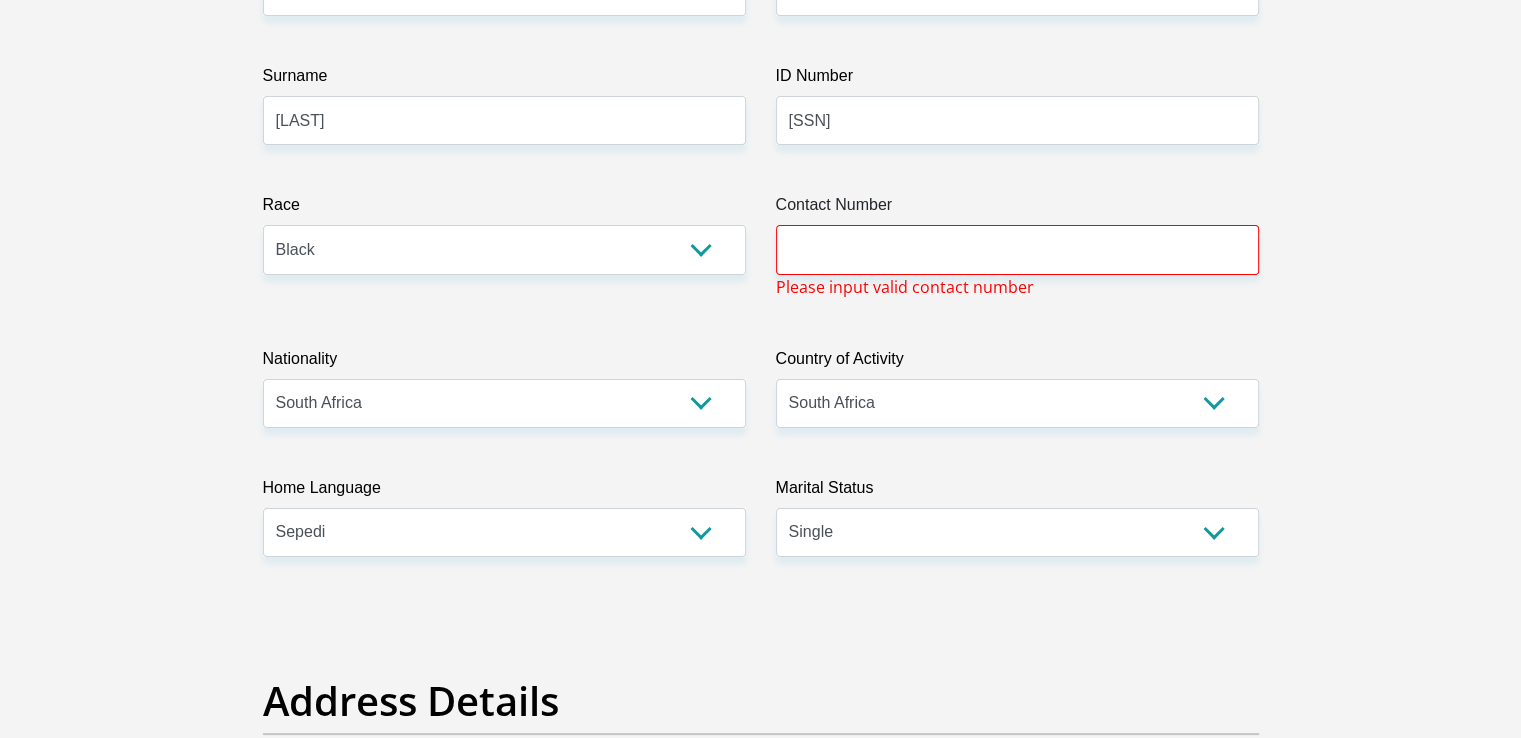 type on "HlogiMollo25" 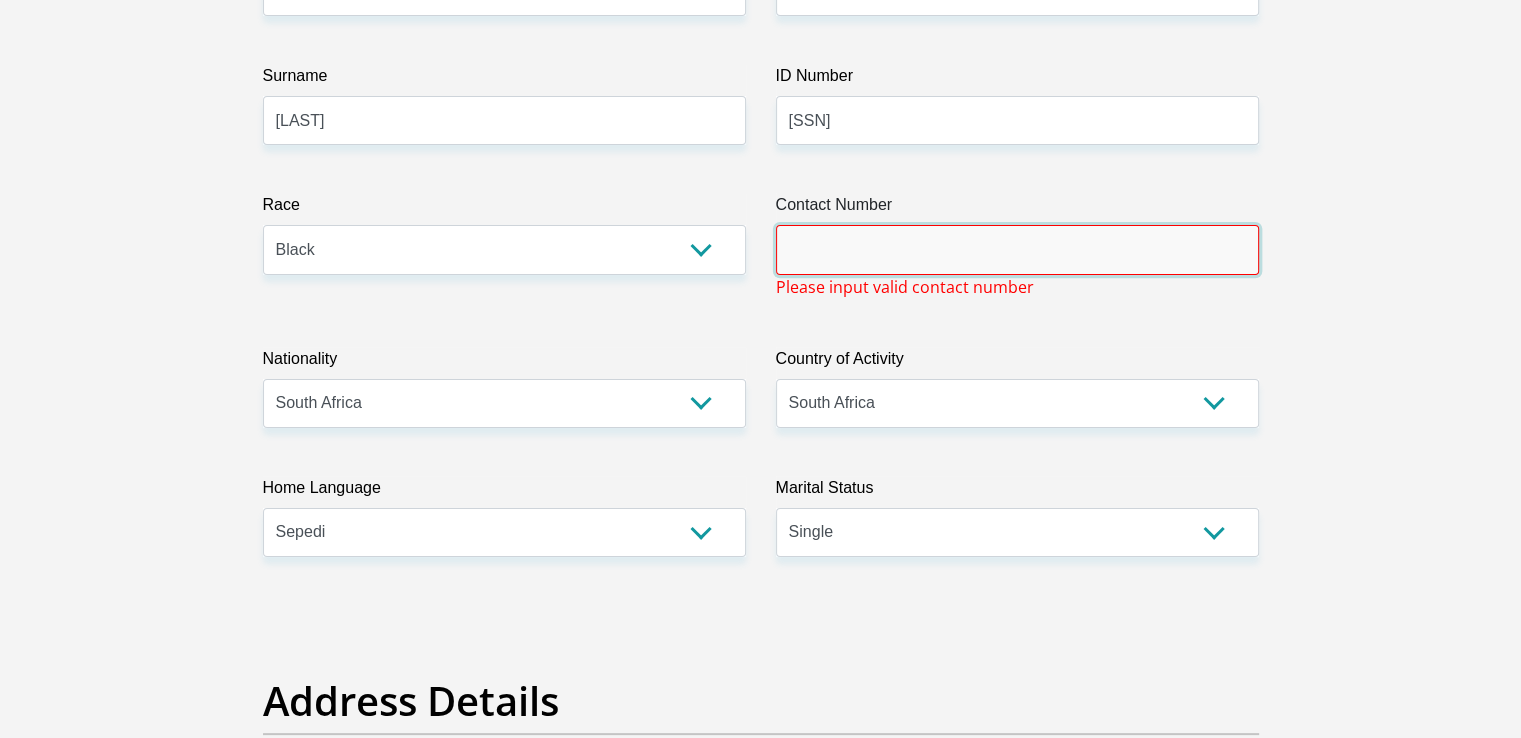 paste on "+27 69 775 0525" 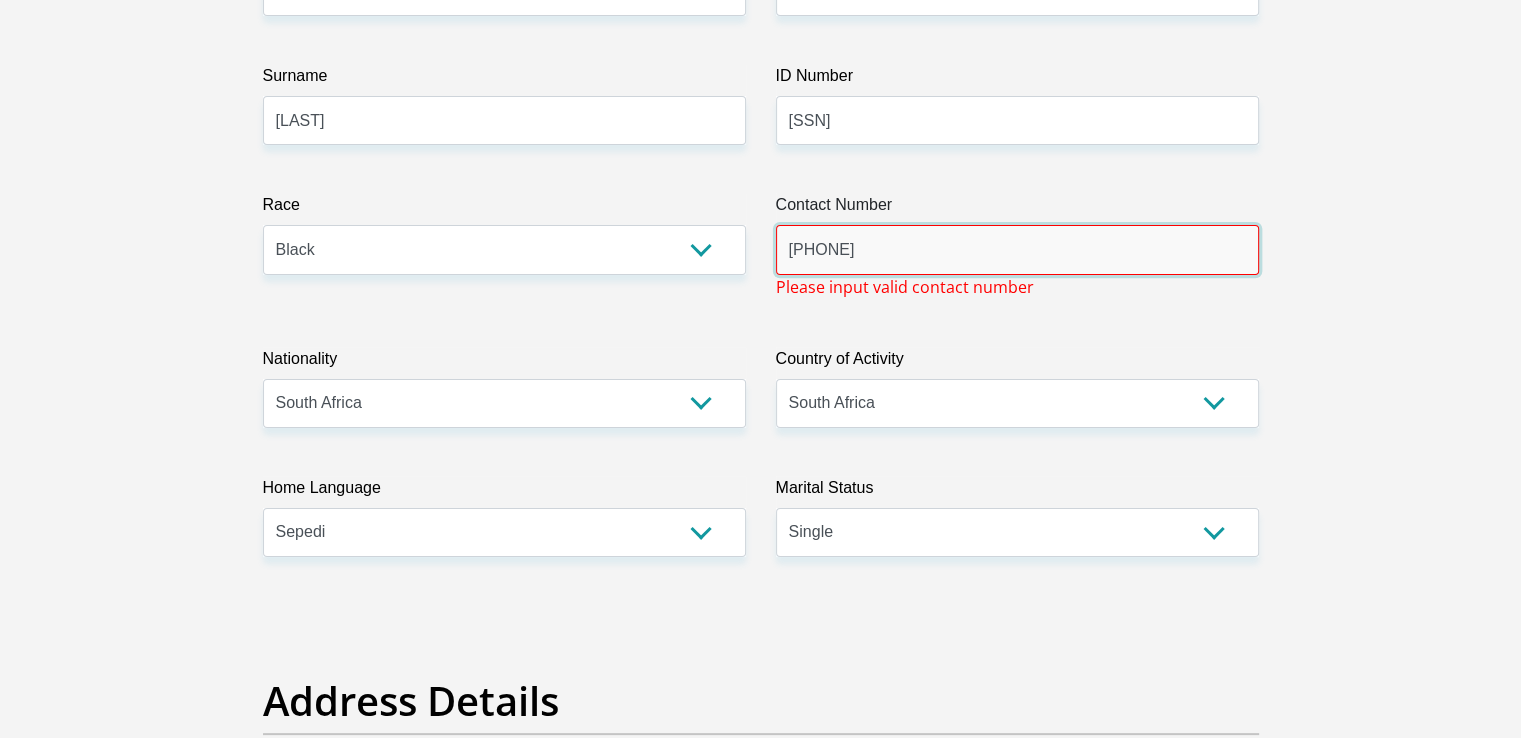 click on "+27 69 775 0525" at bounding box center (1017, 249) 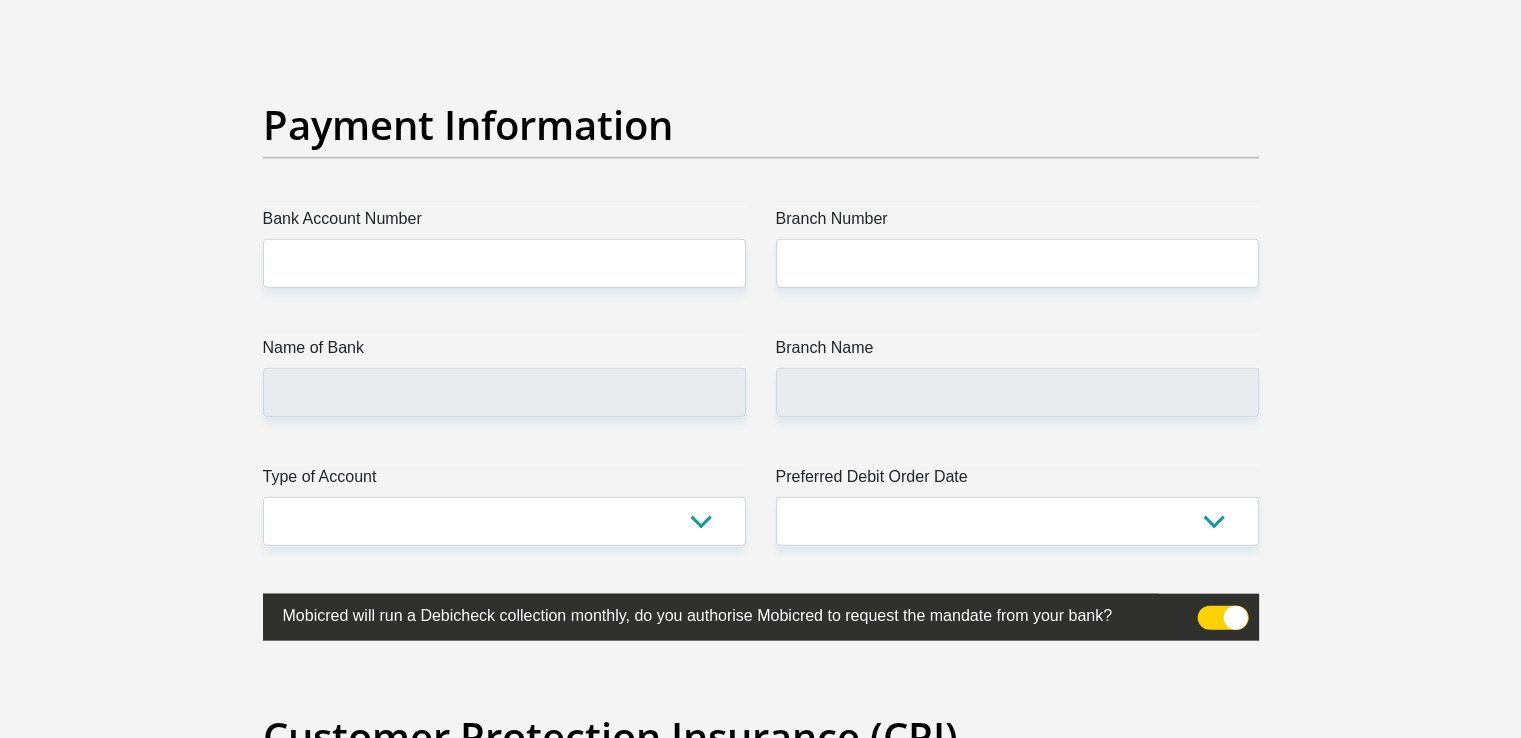 scroll, scrollTop: 4541, scrollLeft: 0, axis: vertical 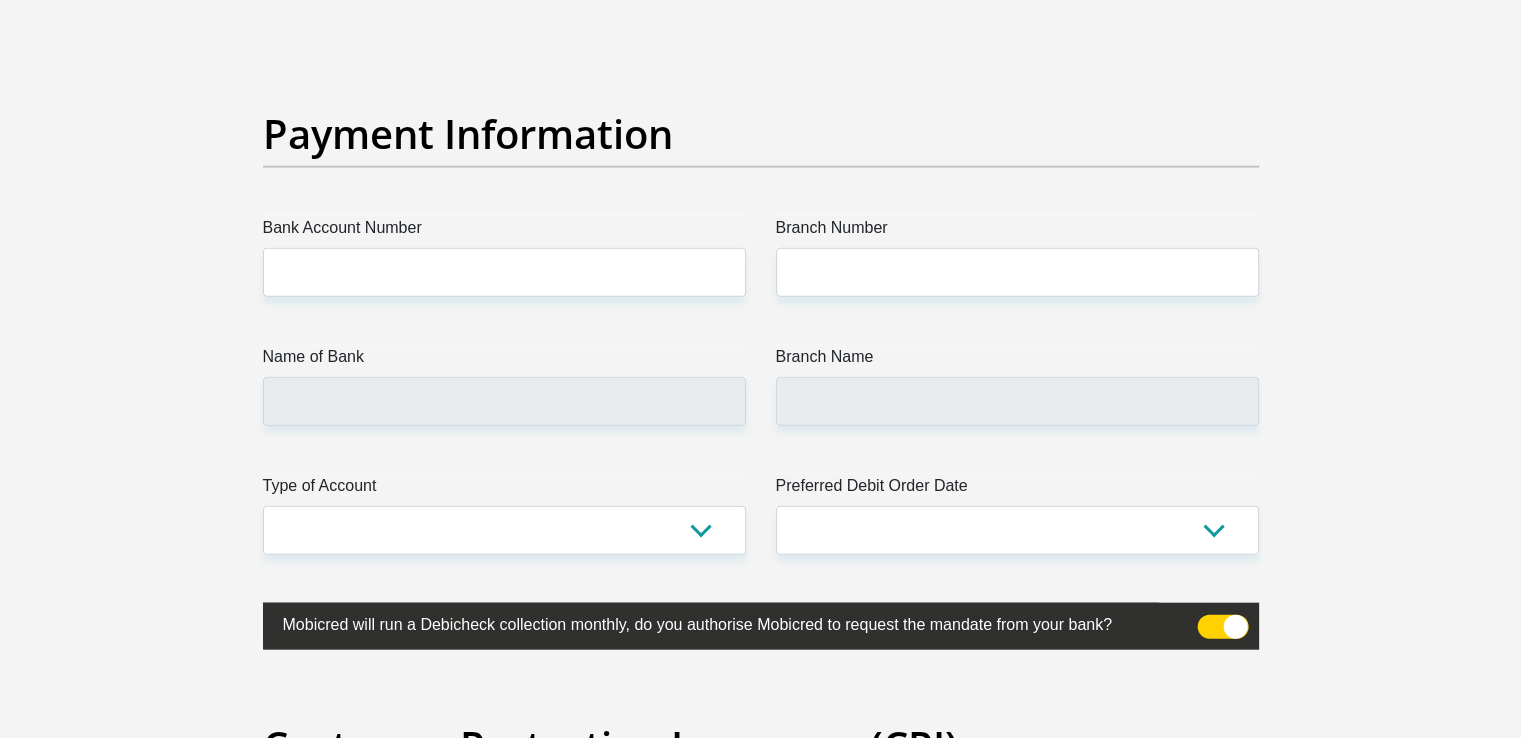 type on "0697750525" 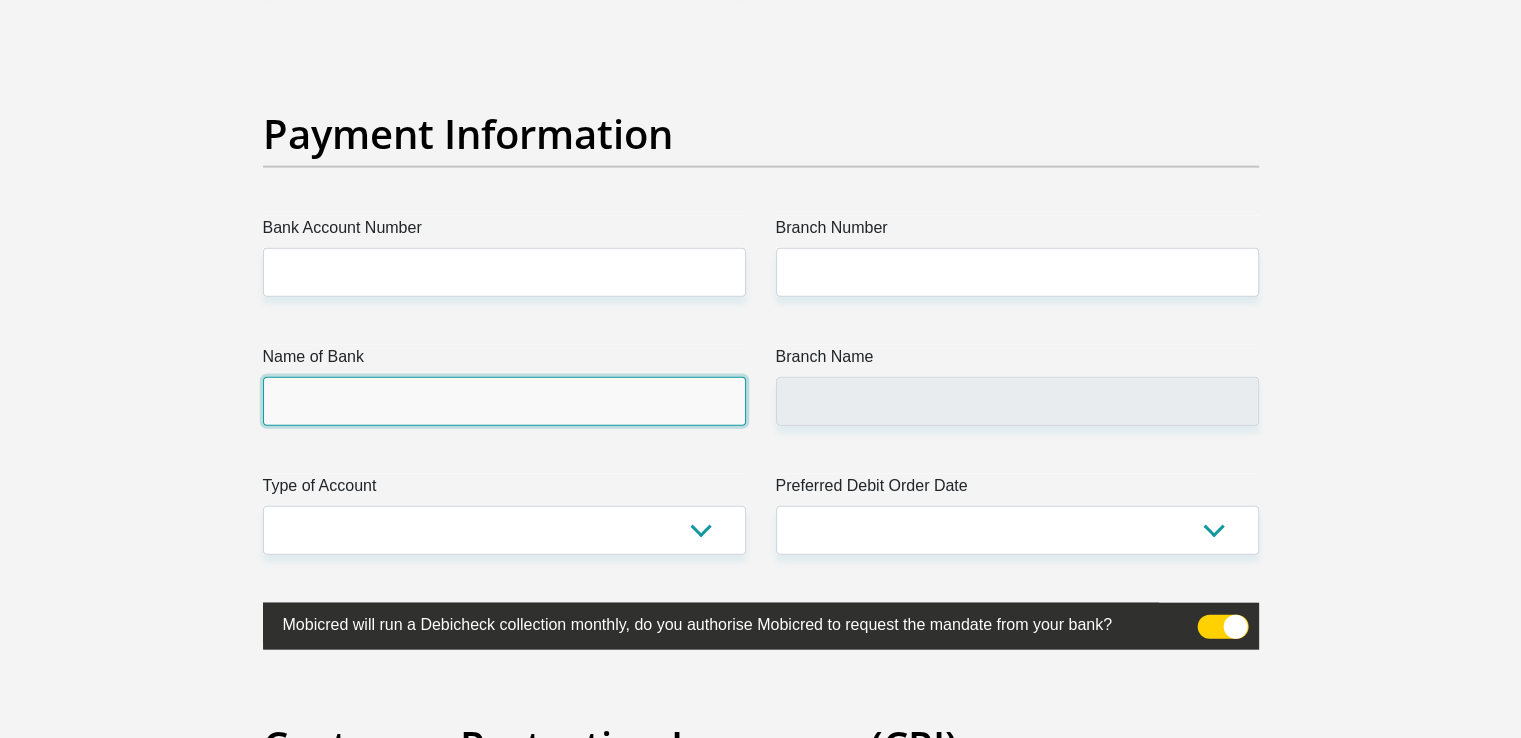 click on "Name of Bank" at bounding box center [504, 401] 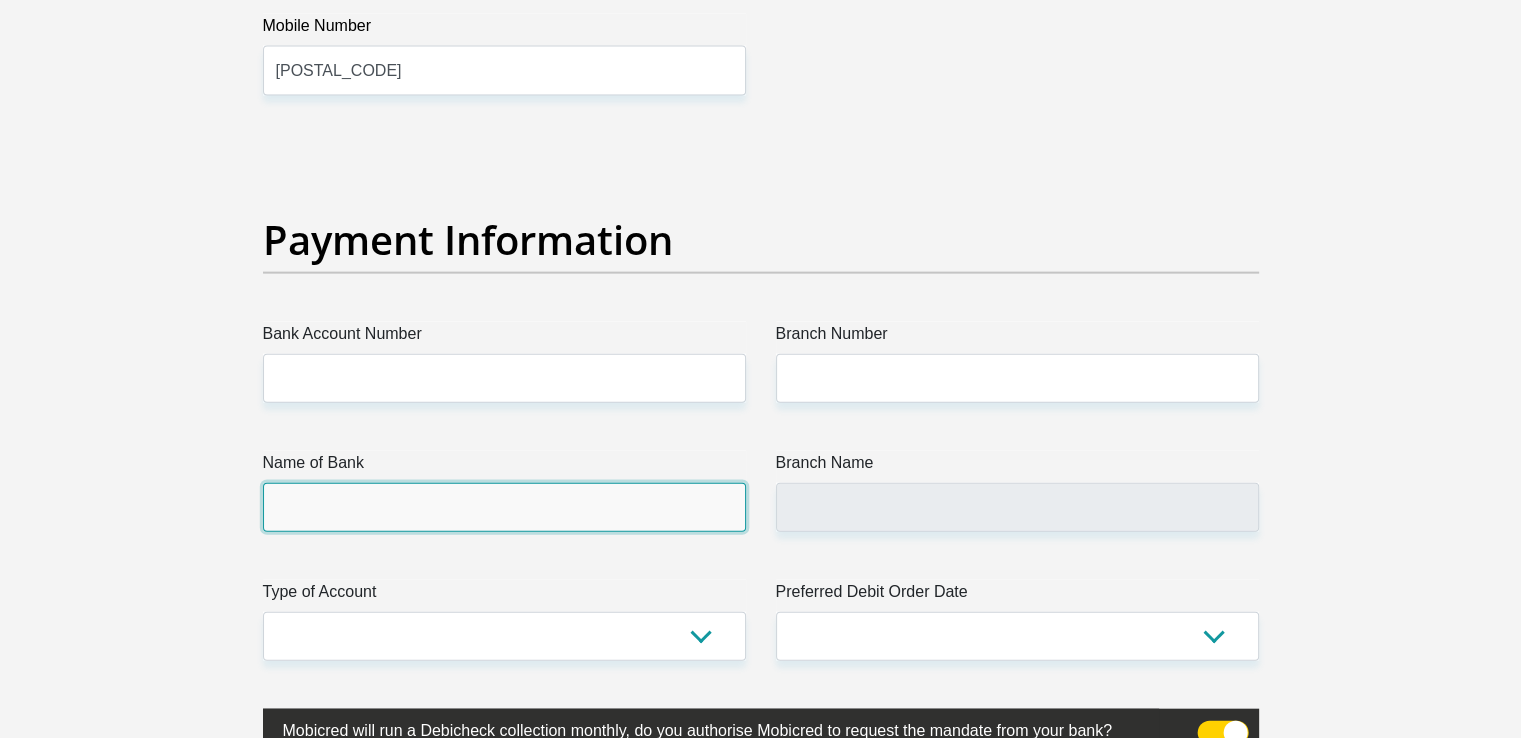 scroll, scrollTop: 4434, scrollLeft: 0, axis: vertical 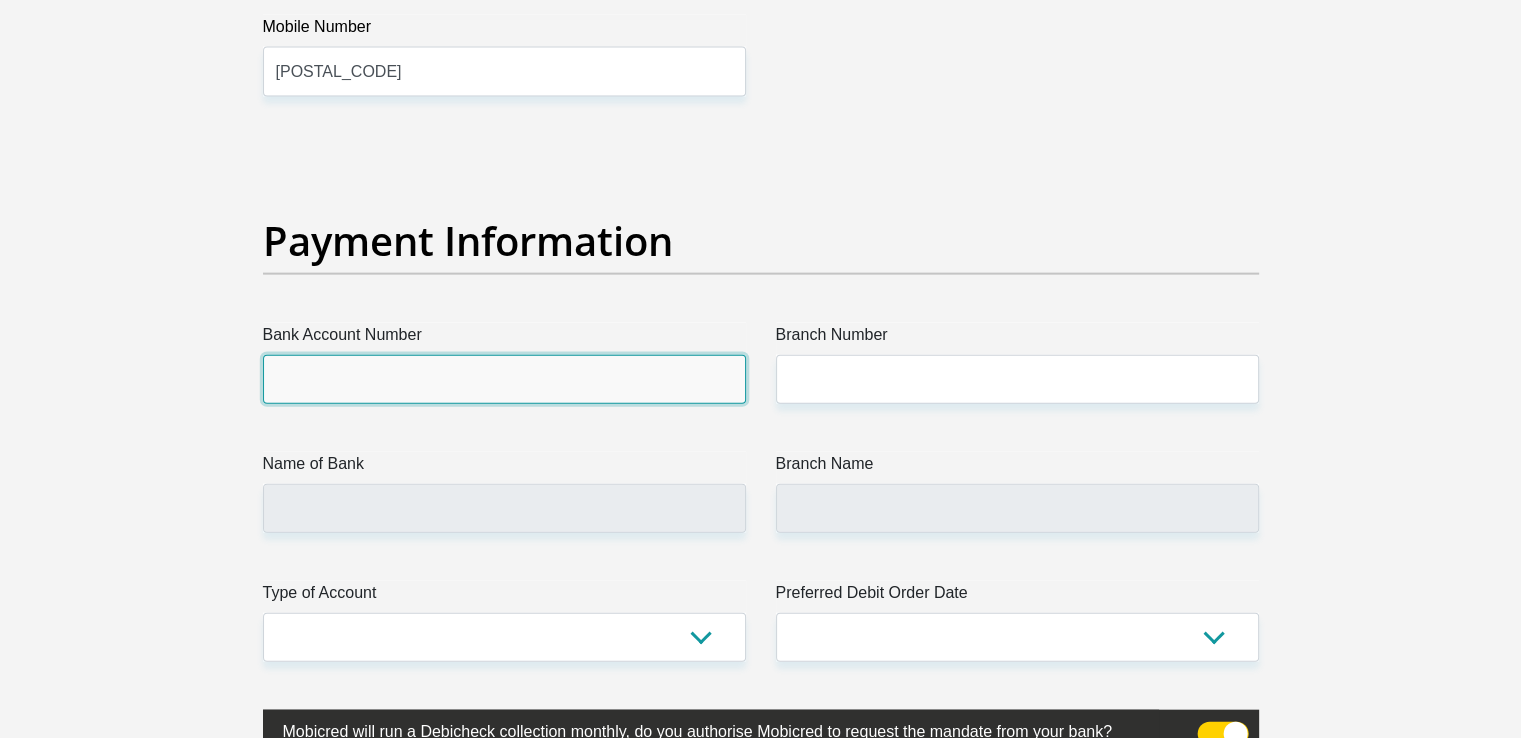 click on "Bank Account Number" at bounding box center [504, 379] 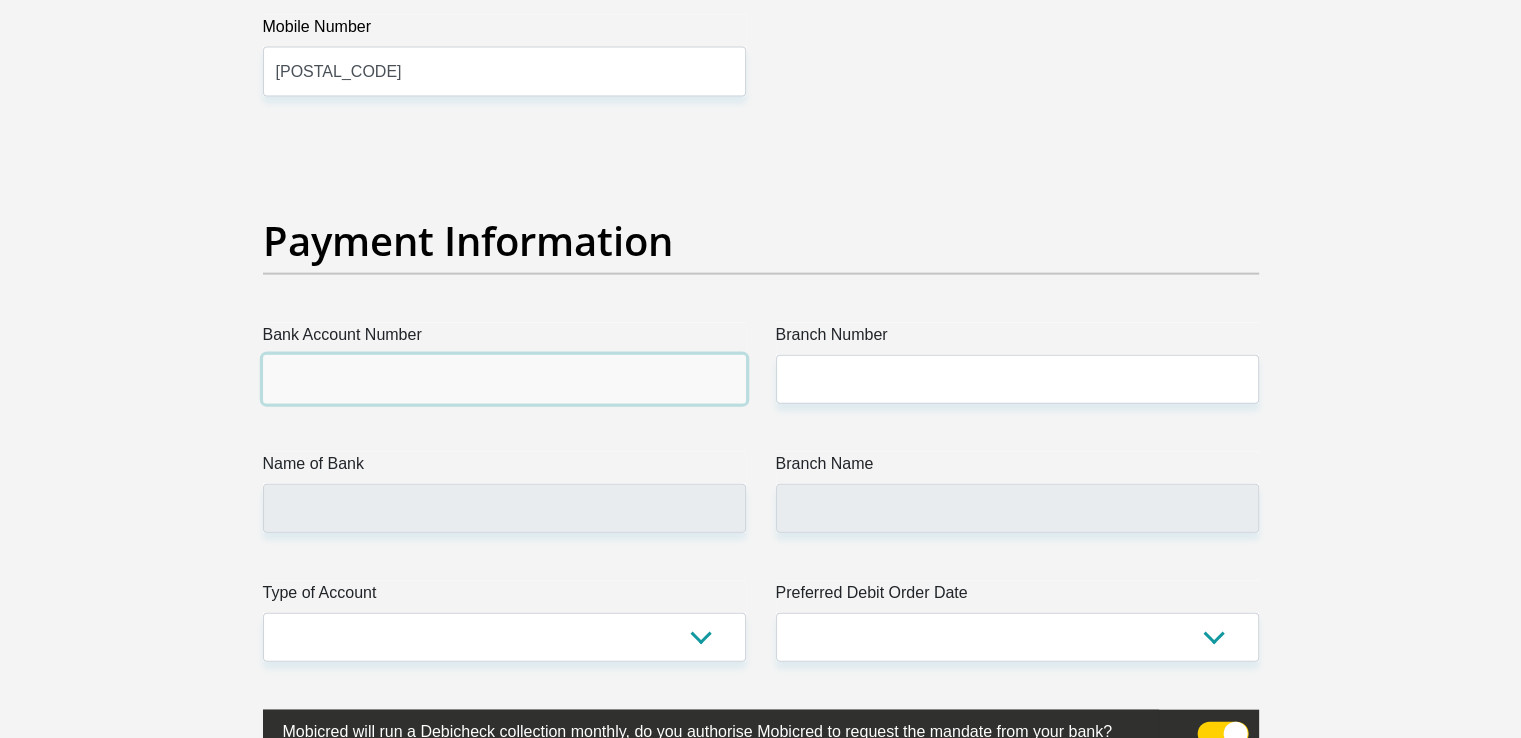 paste on "1169598242" 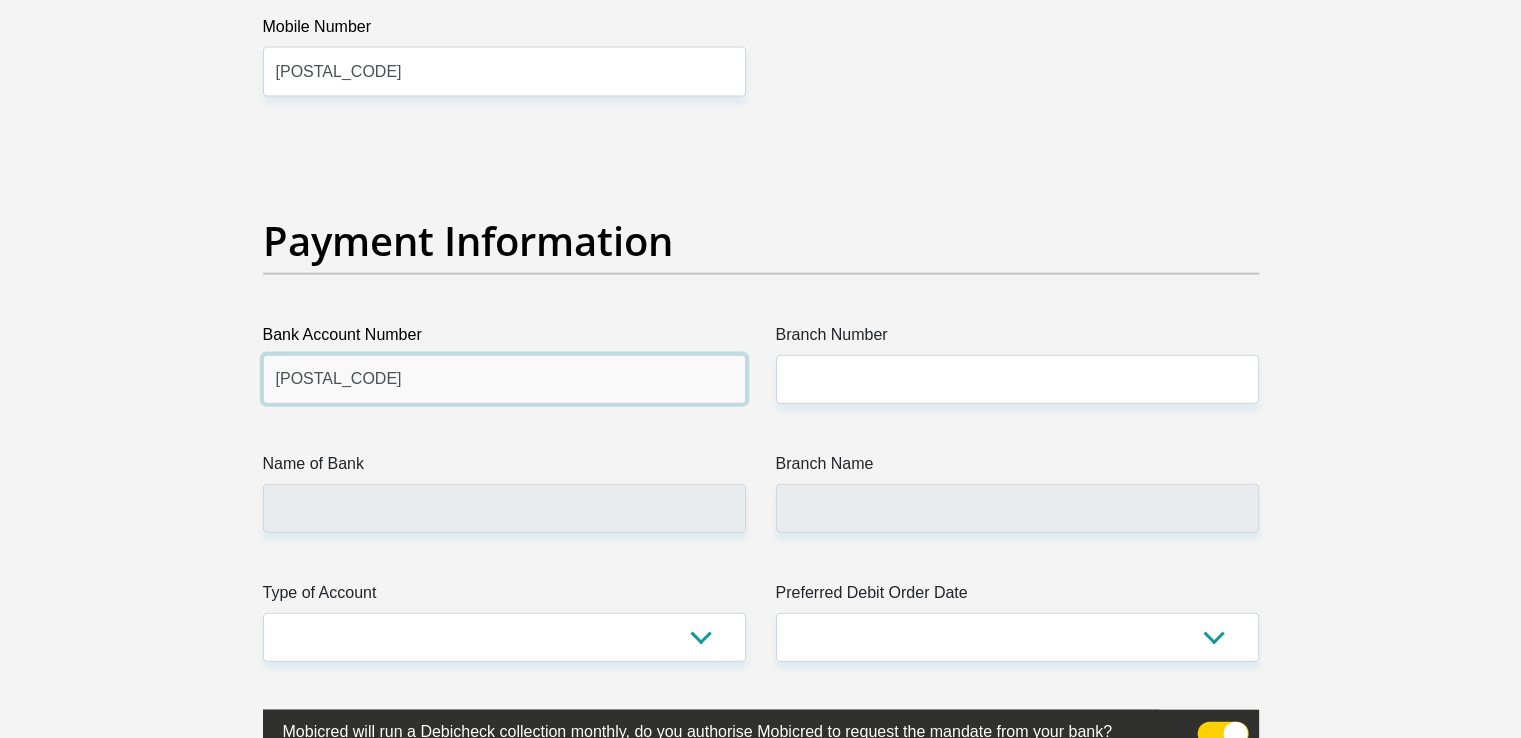 type on "1169598242" 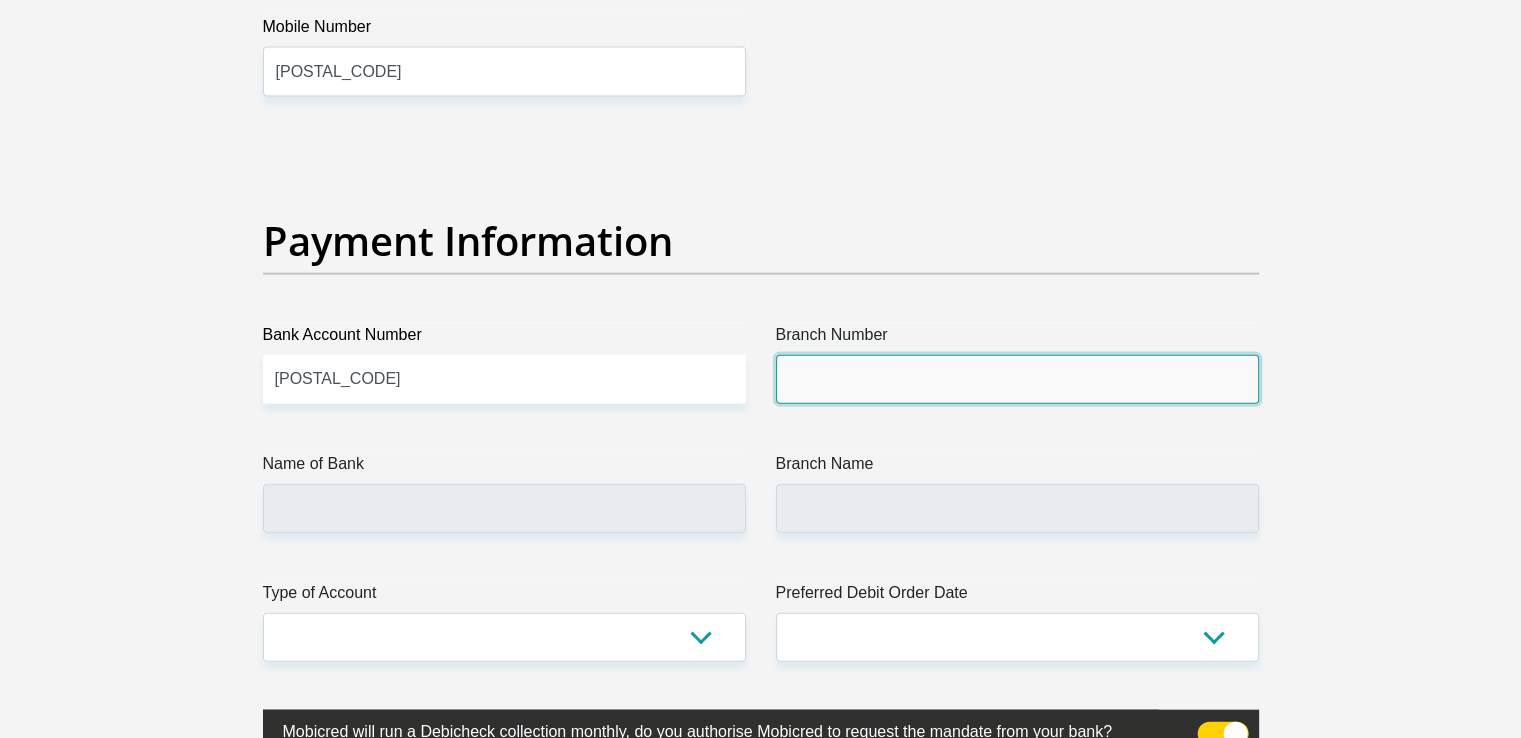 paste on "198 765" 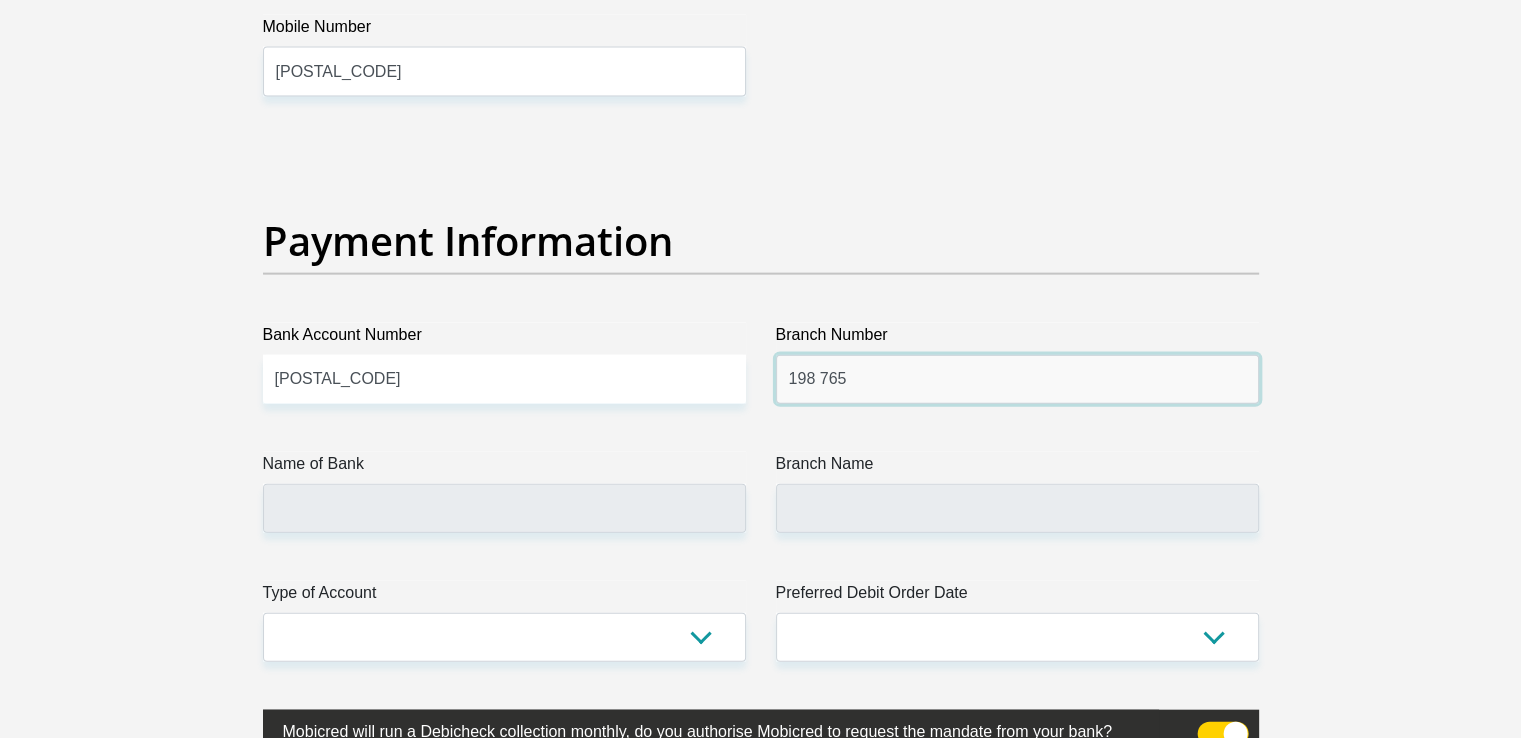 type on "198 765" 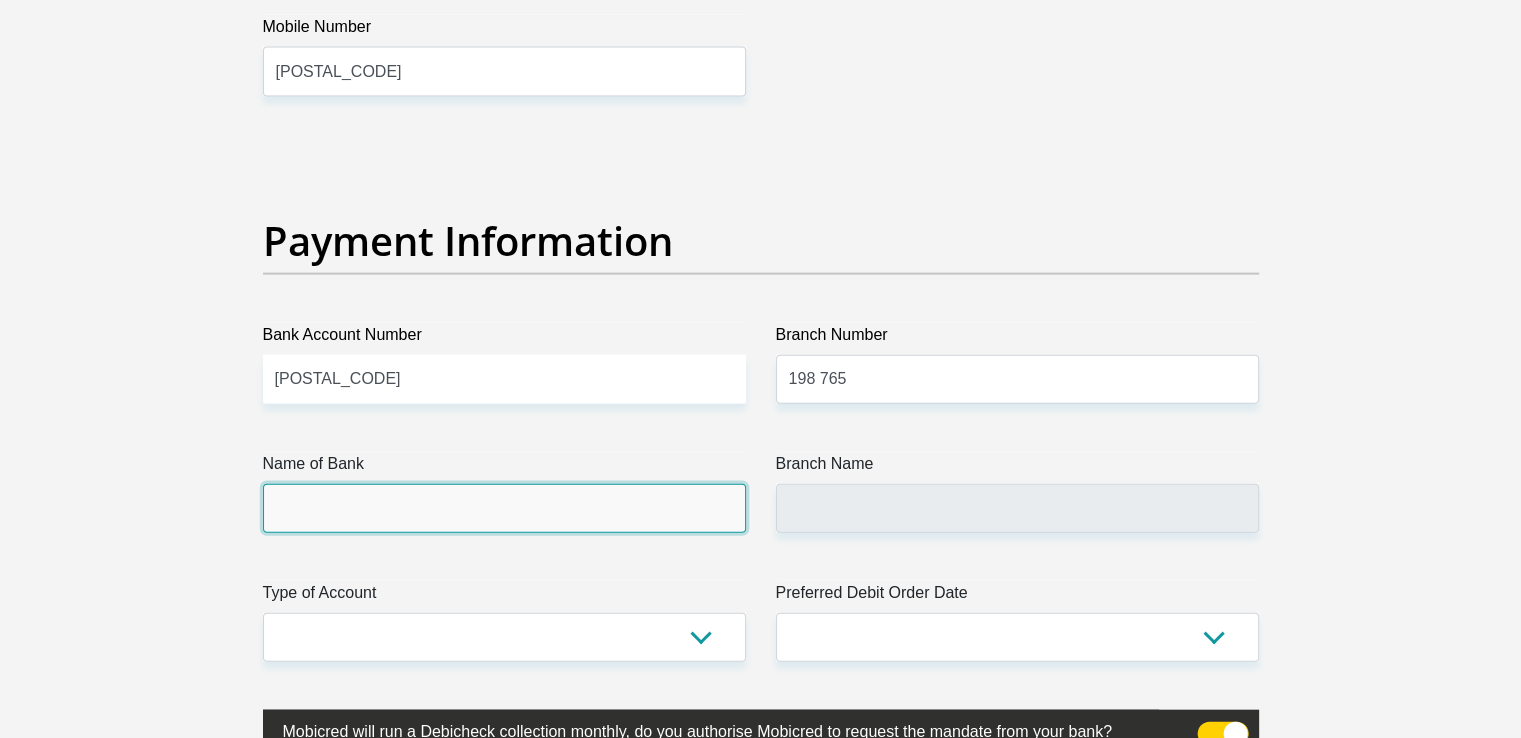 click on "Name of Bank" at bounding box center (504, 508) 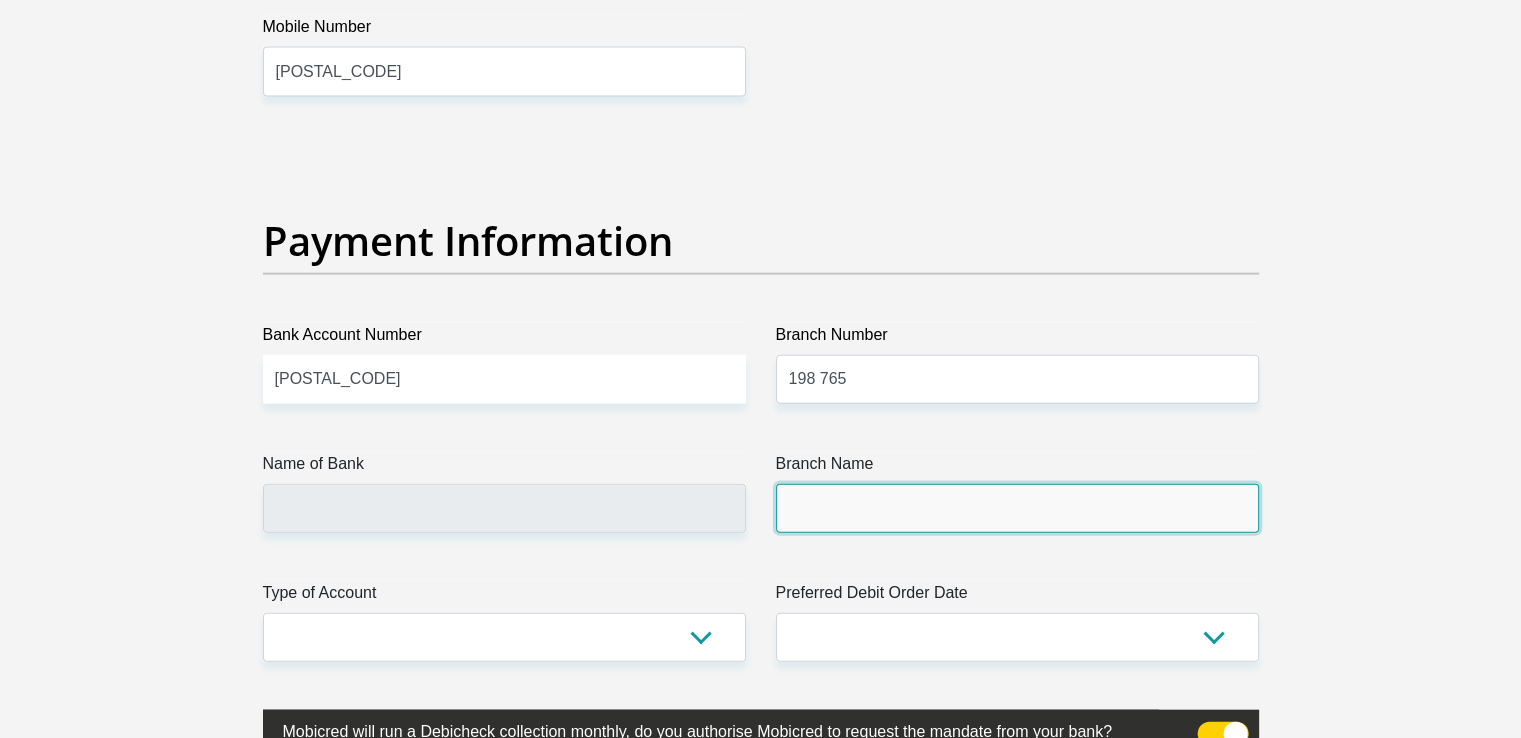 click on "Branch Name" at bounding box center (1017, 508) 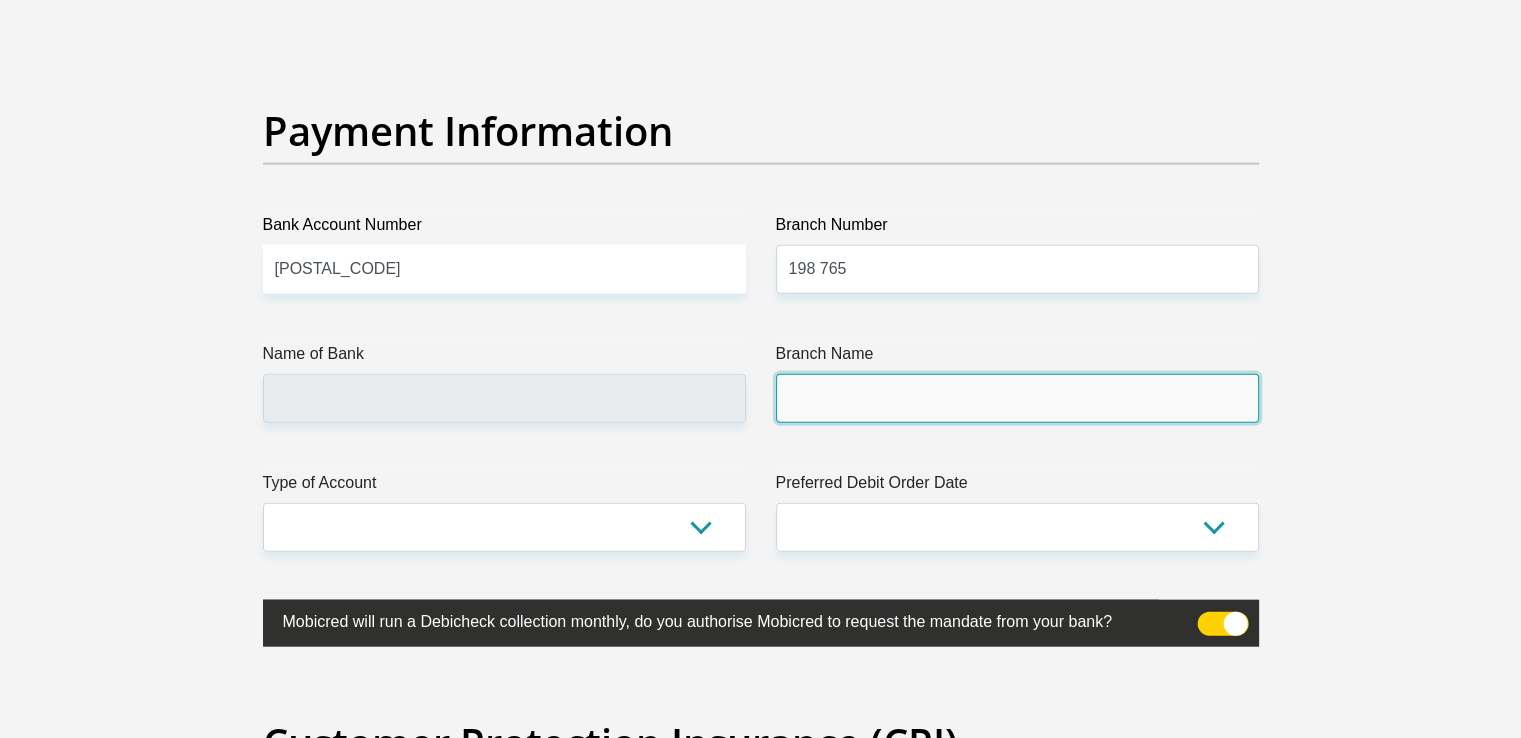 scroll, scrollTop: 4545, scrollLeft: 0, axis: vertical 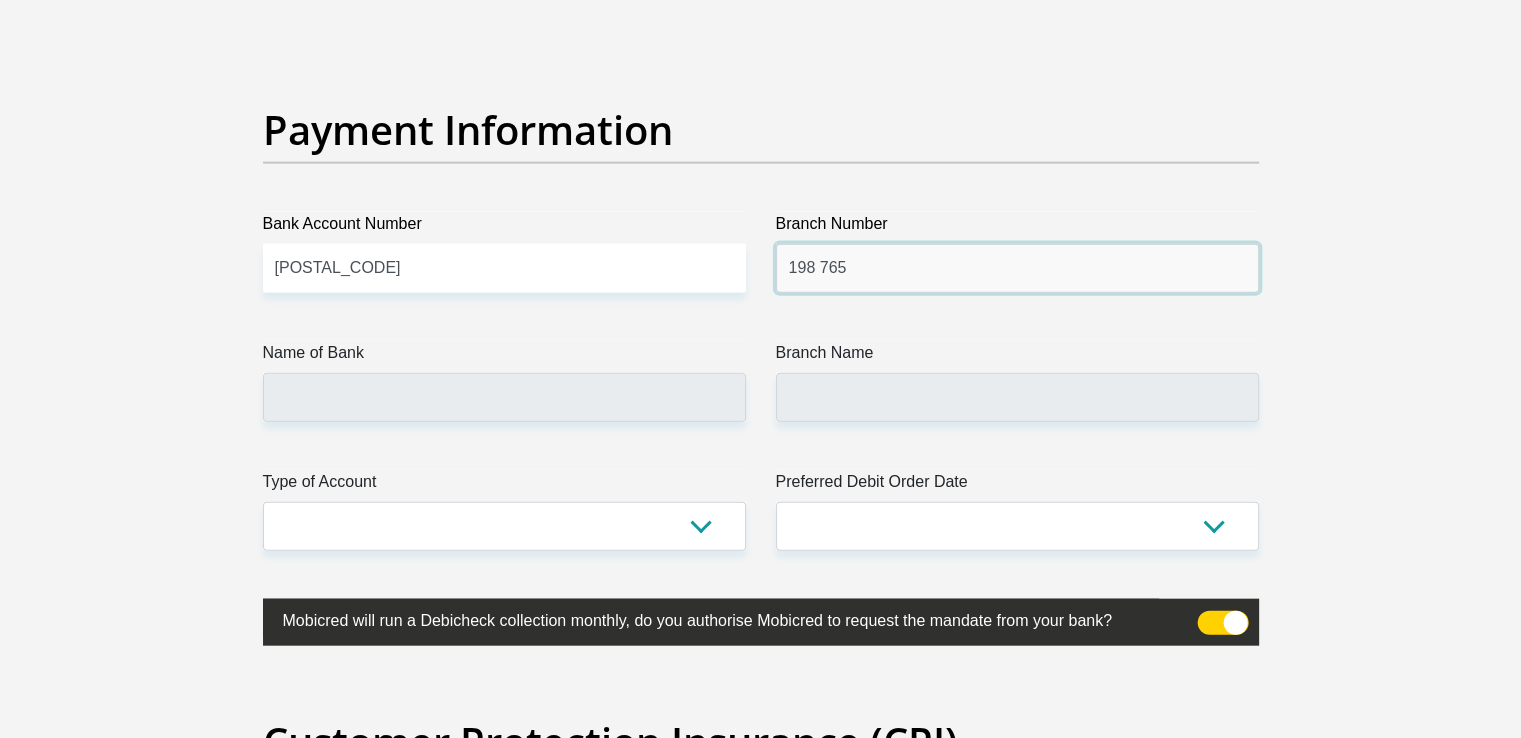 click on "198 765" at bounding box center [1017, 268] 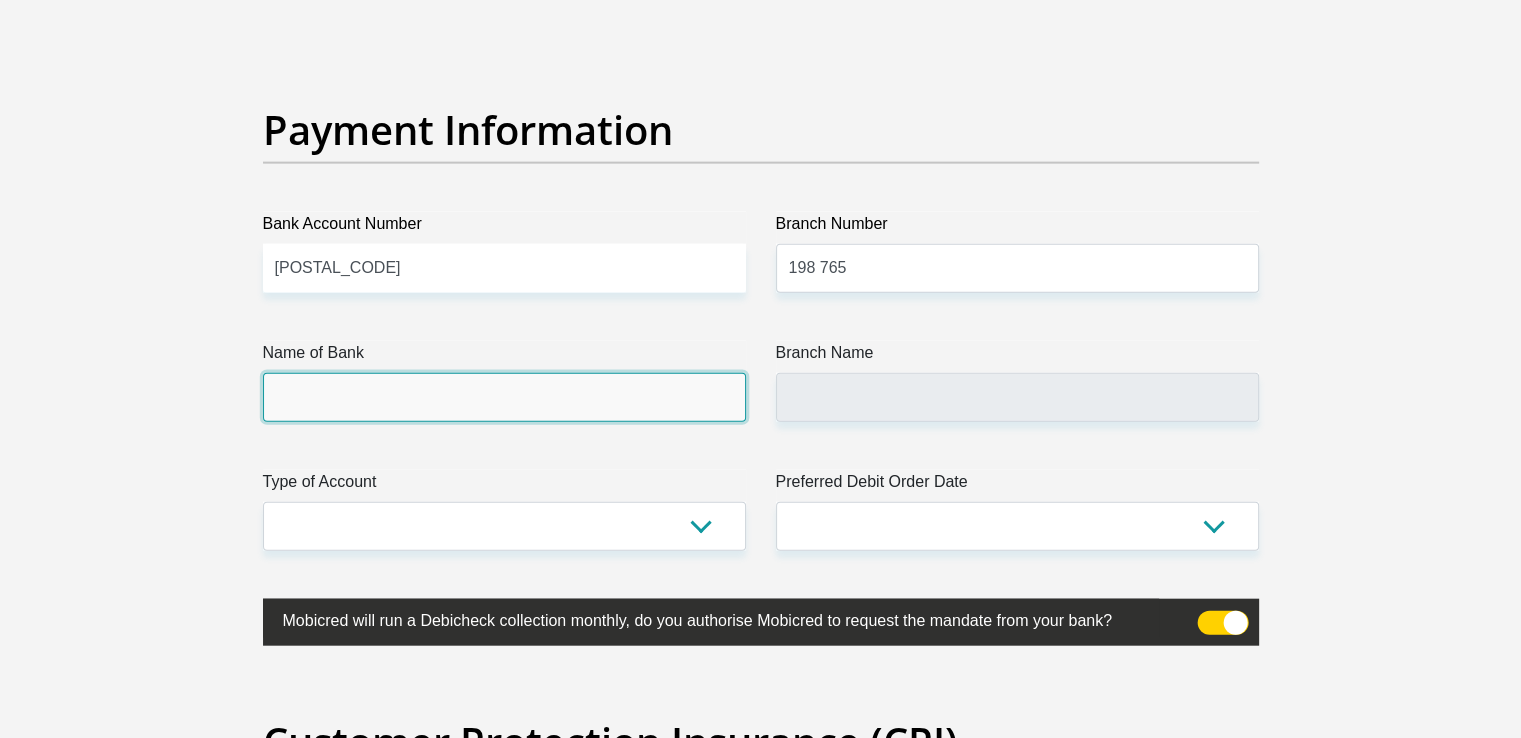 click on "Name of Bank" at bounding box center [504, 397] 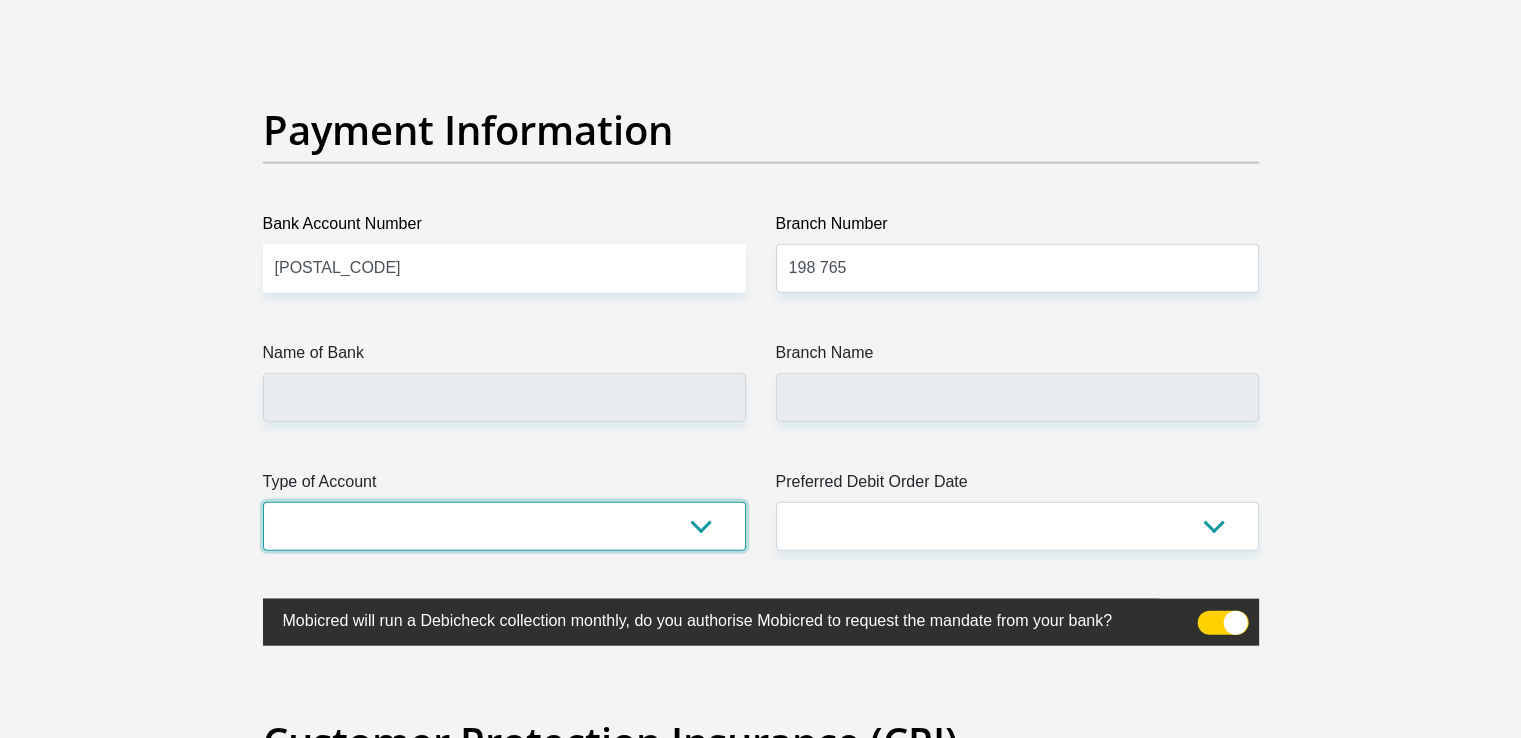 click on "Cheque
Savings" at bounding box center [504, 526] 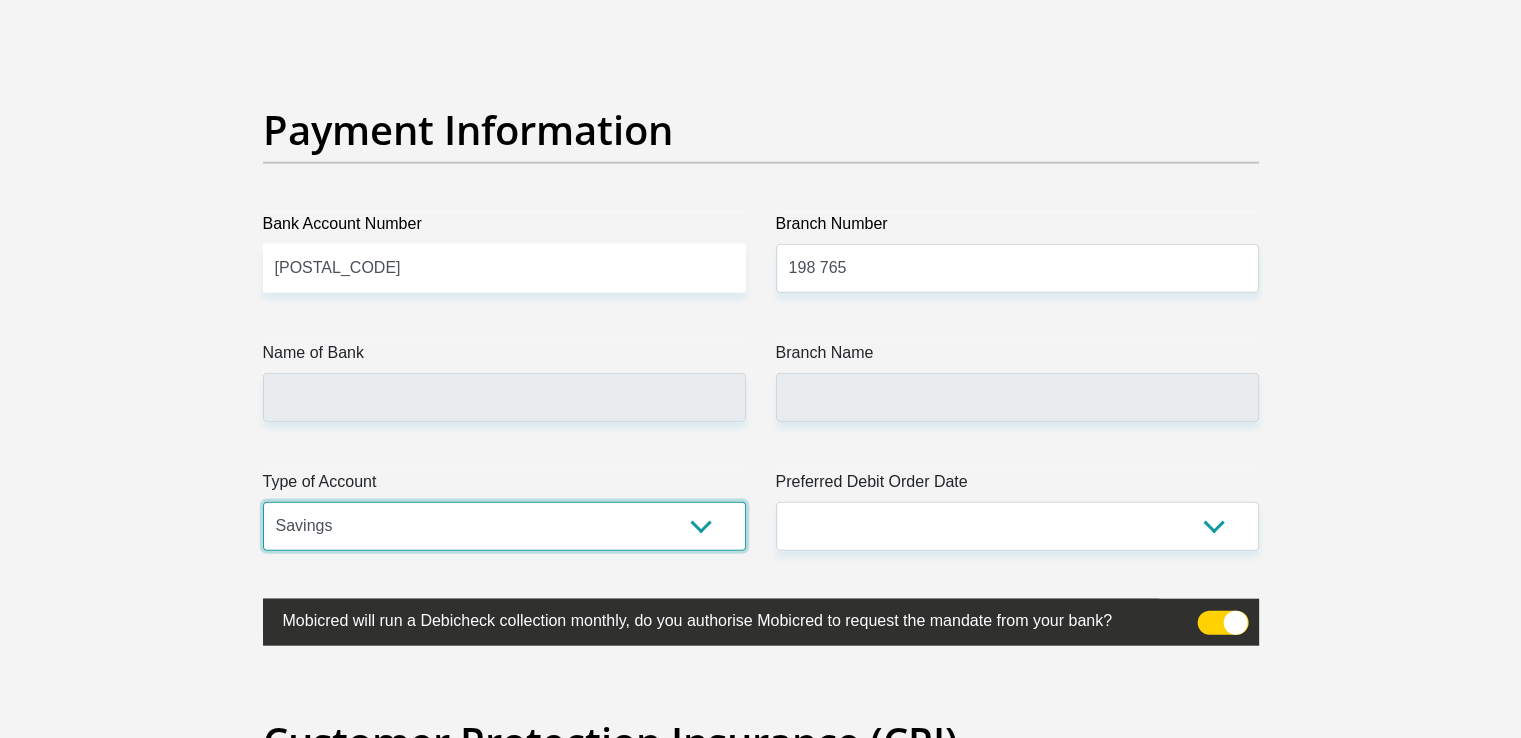 click on "Cheque
Savings" at bounding box center [504, 526] 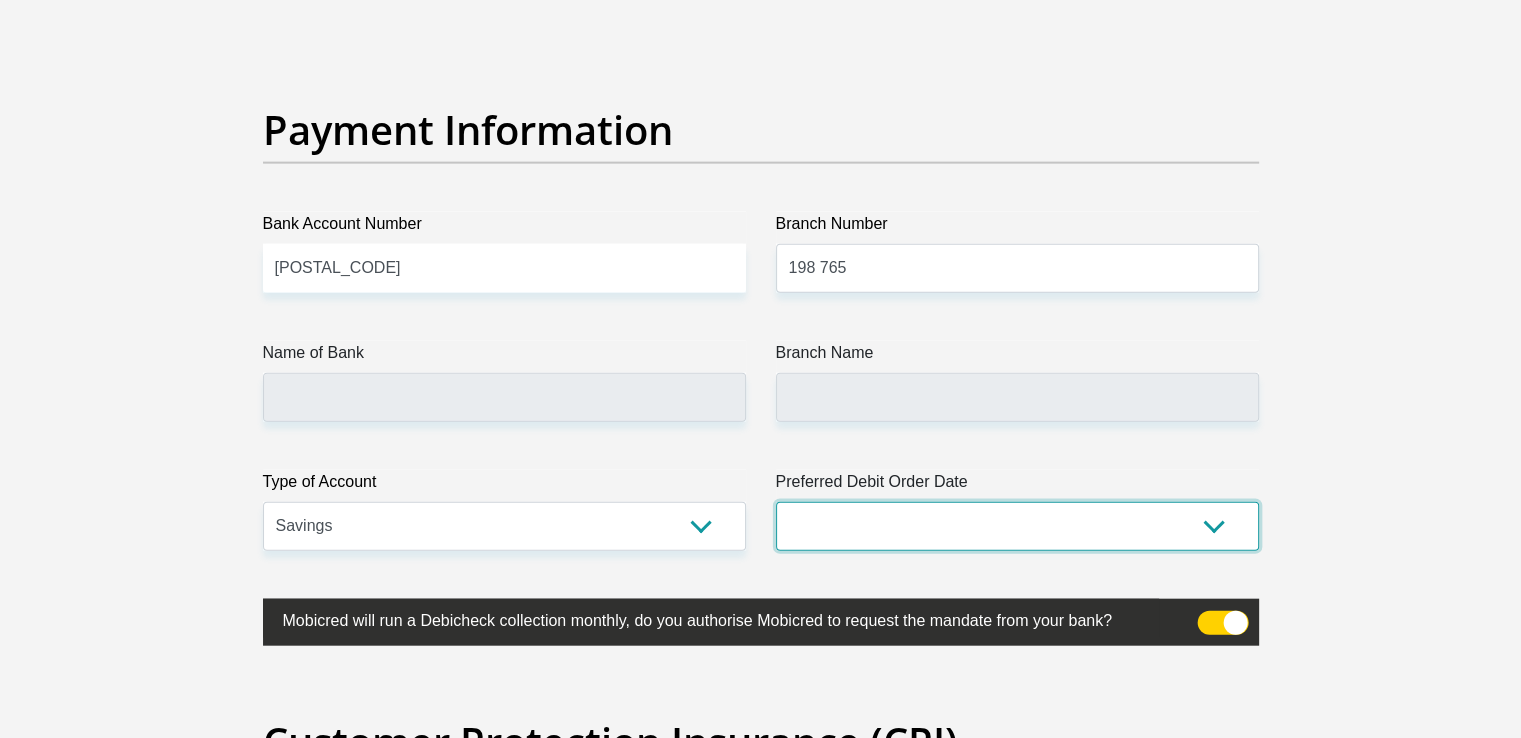 click on "1st
2nd
3rd
4th
5th
7th
18th
19th
20th
21st
22nd
23rd
24th
25th
26th
27th
28th
29th
30th" at bounding box center [1017, 526] 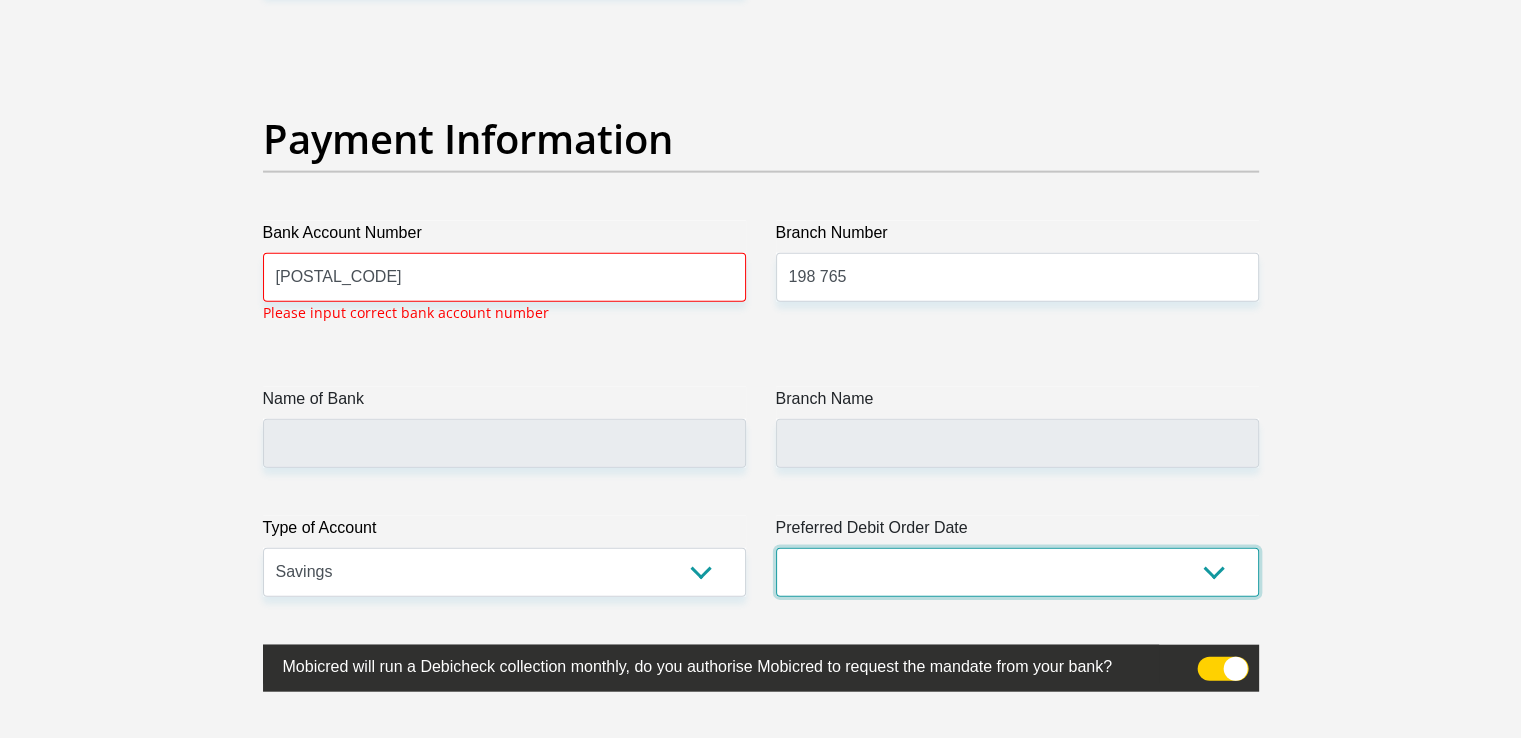 scroll, scrollTop: 4535, scrollLeft: 0, axis: vertical 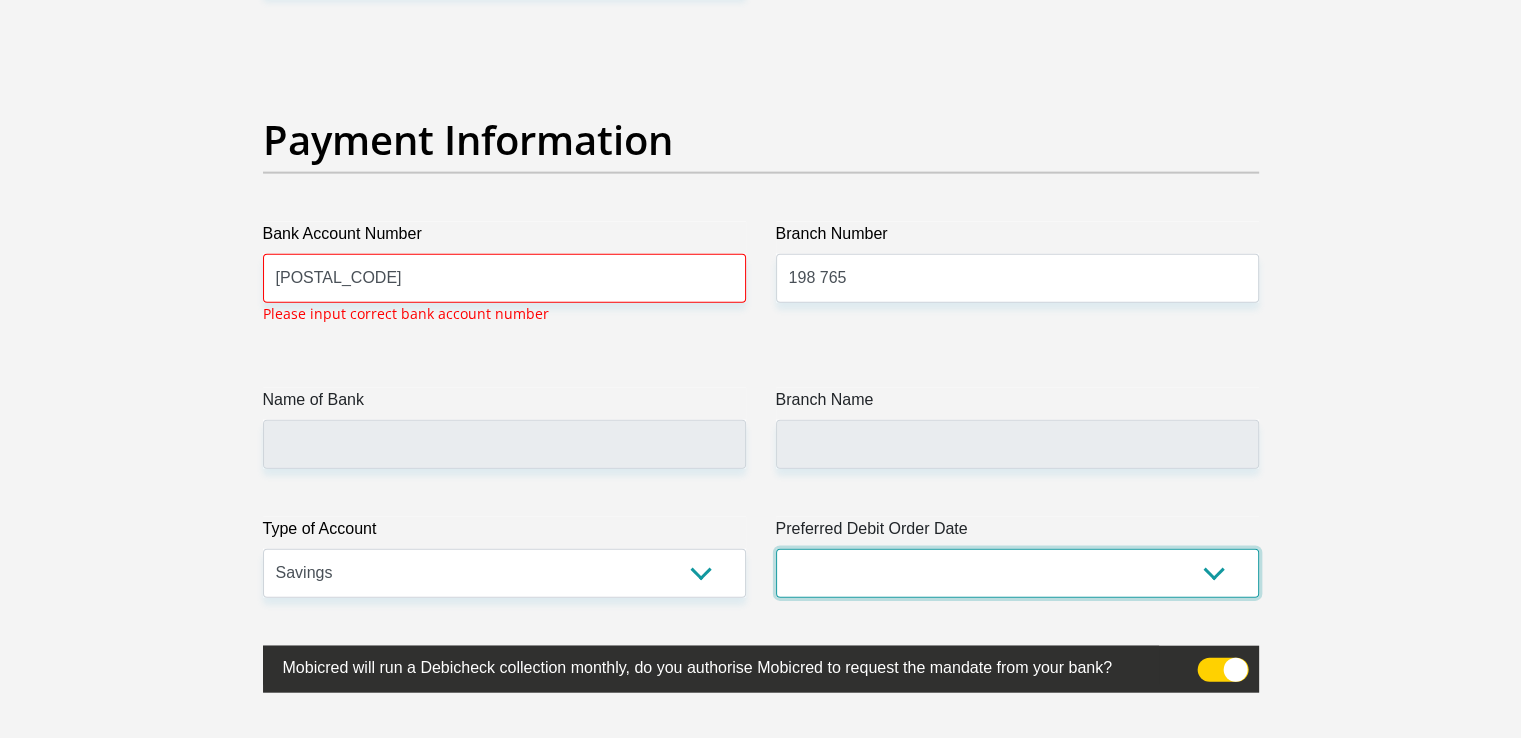 select on "28" 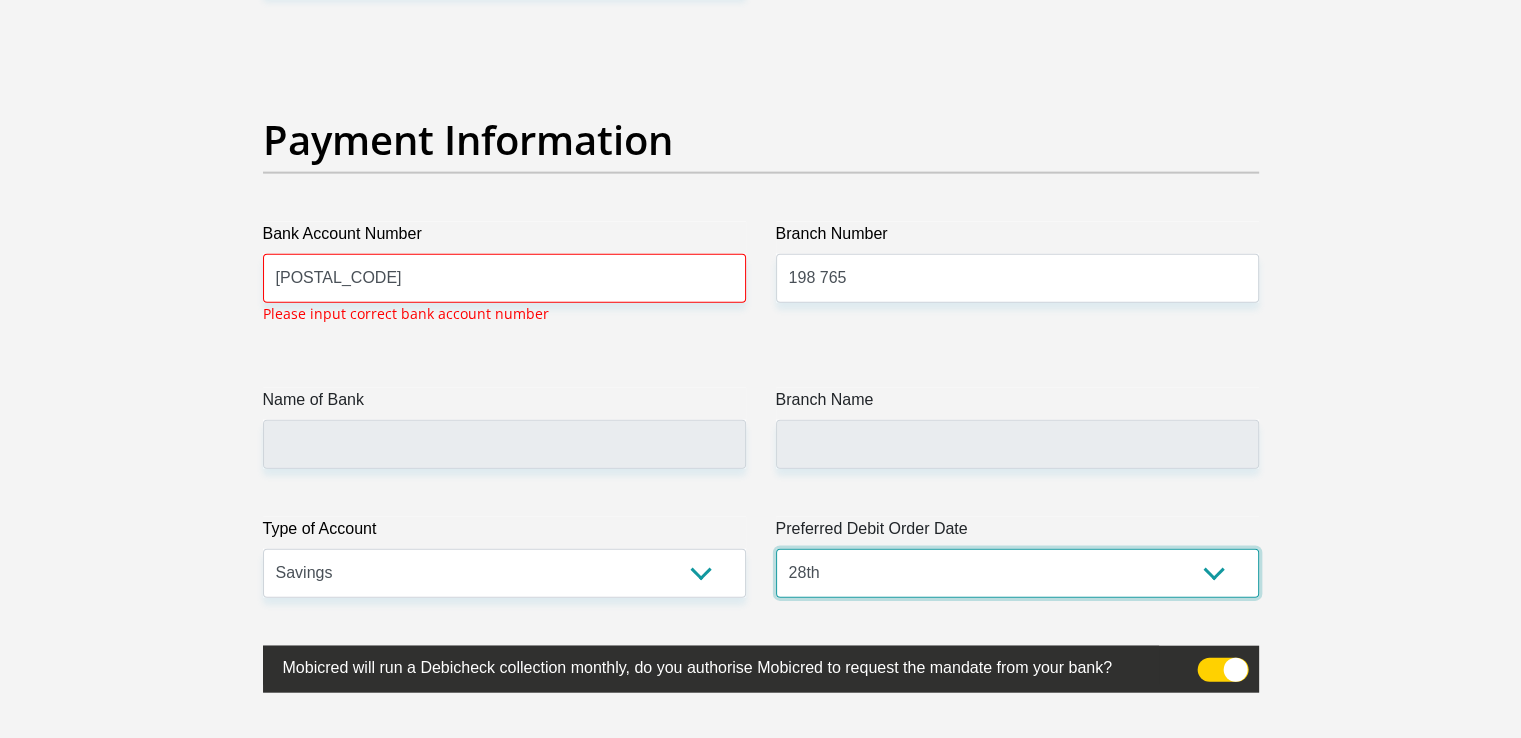 click on "1st
2nd
3rd
4th
5th
7th
18th
19th
20th
21st
22nd
23rd
24th
25th
26th
27th
28th
29th
30th" at bounding box center [1017, 573] 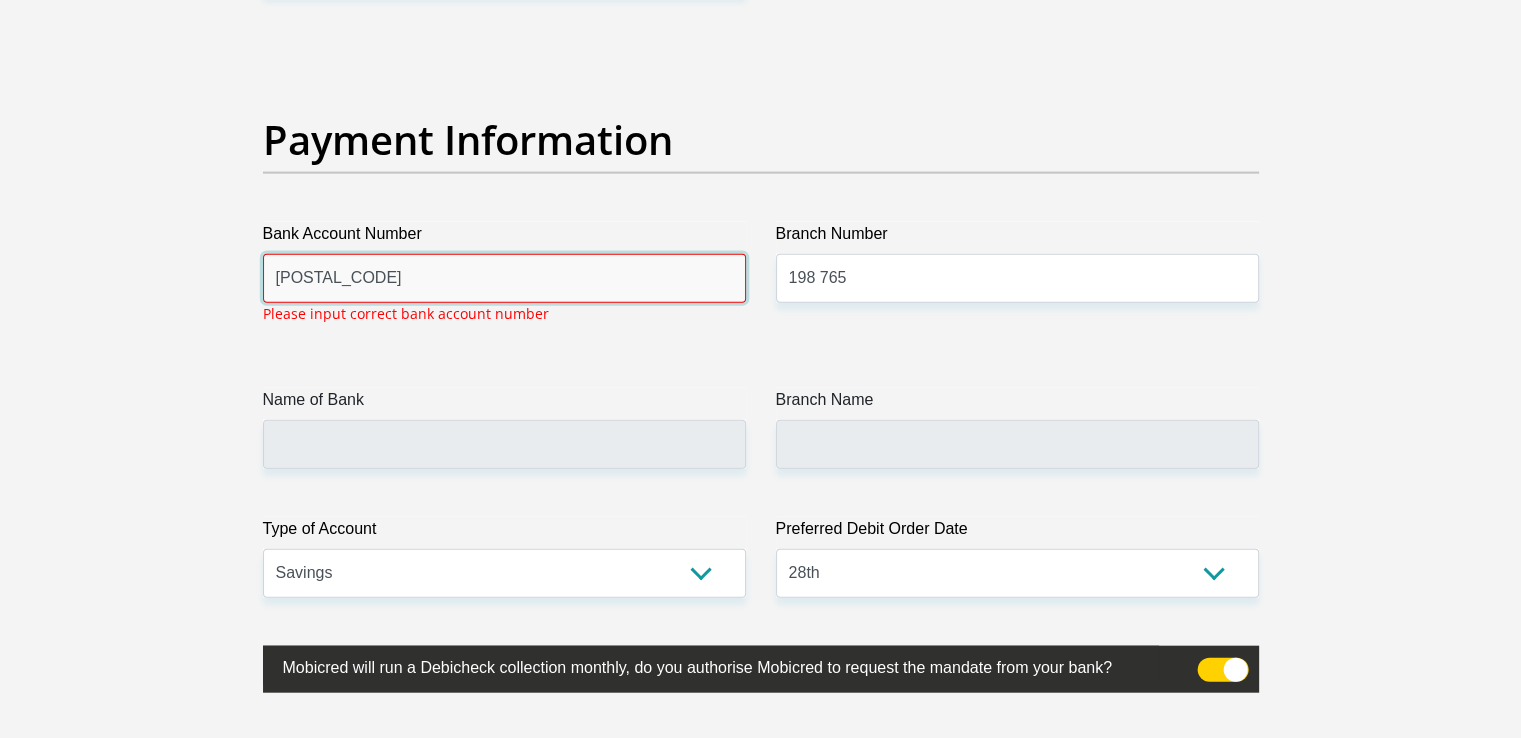 click on "1169598242" at bounding box center [504, 278] 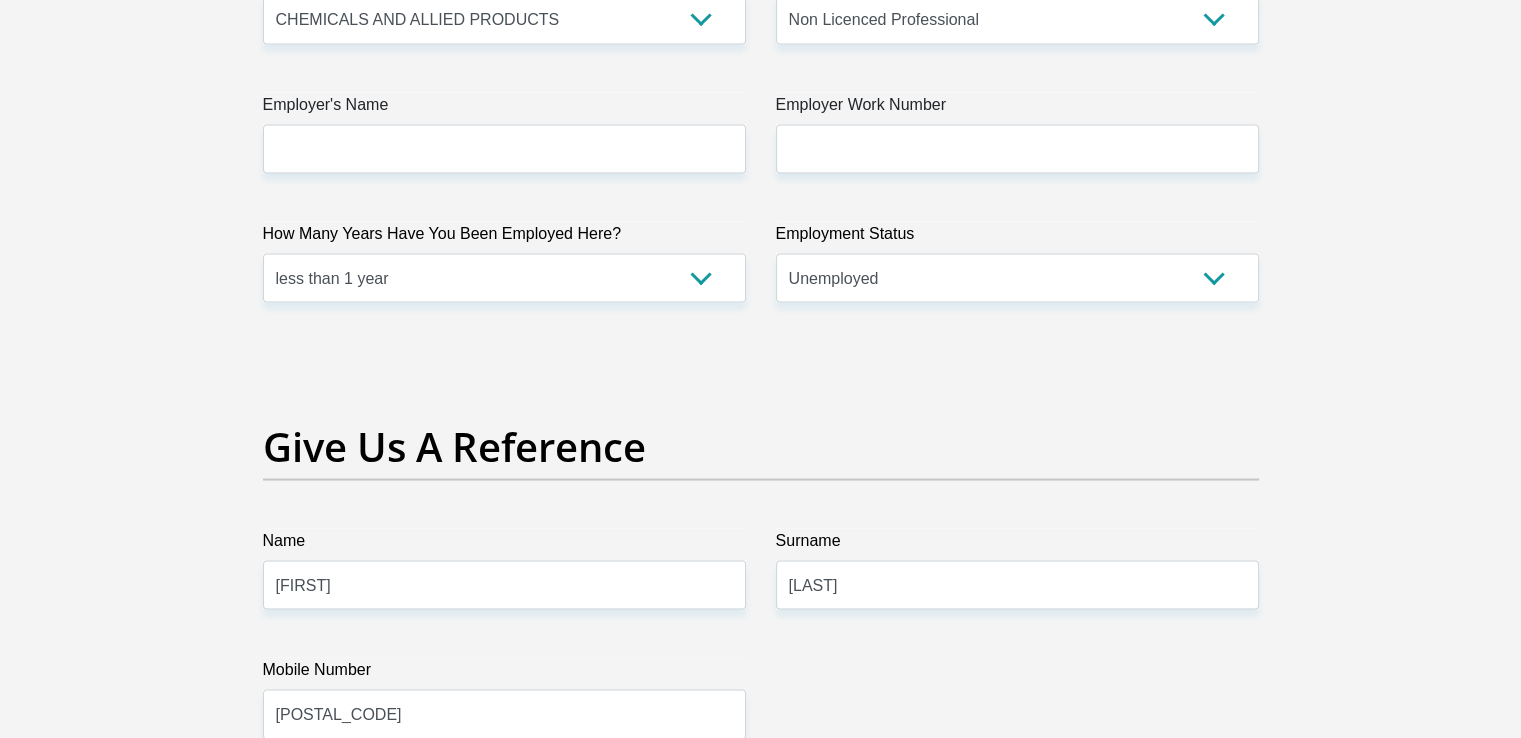scroll, scrollTop: 3792, scrollLeft: 0, axis: vertical 